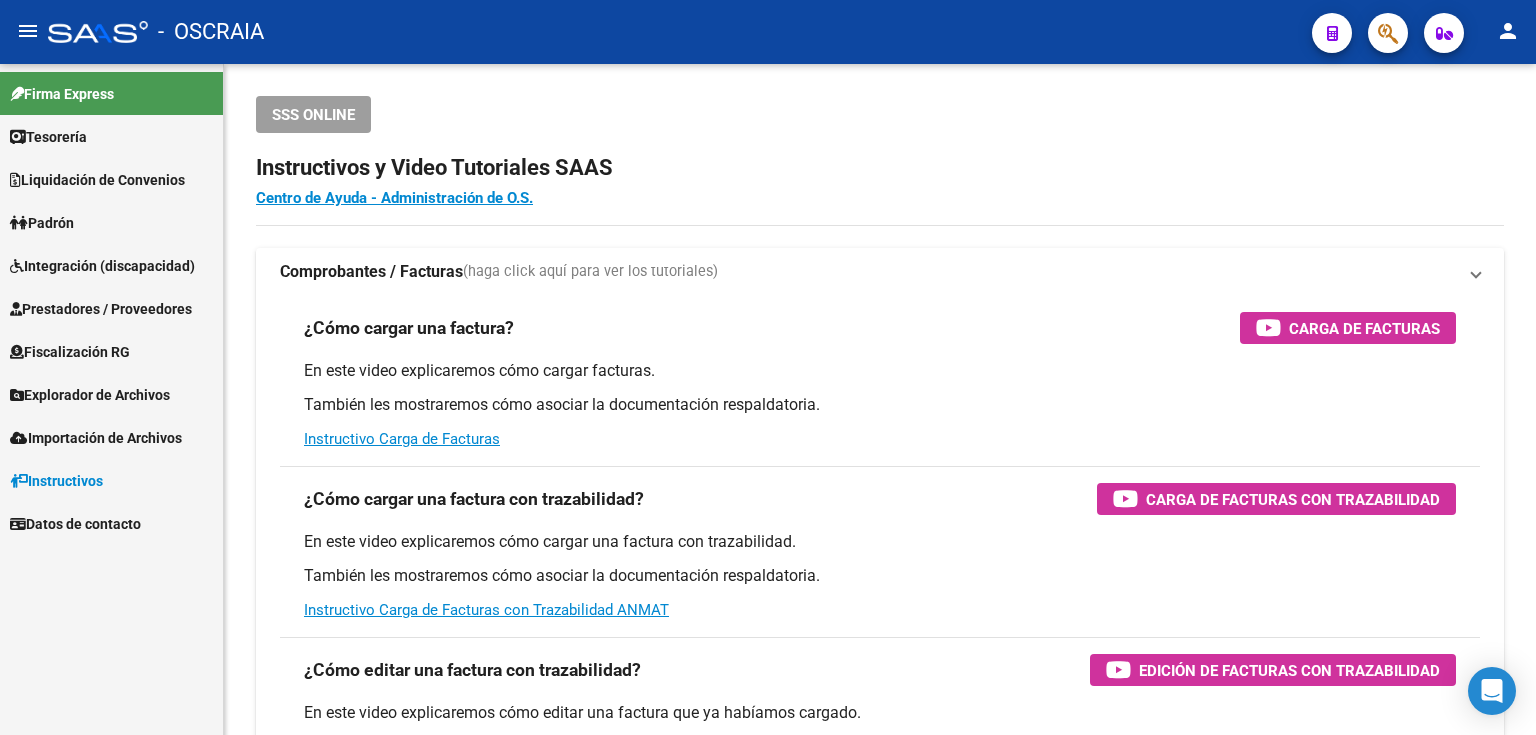 scroll, scrollTop: 0, scrollLeft: 0, axis: both 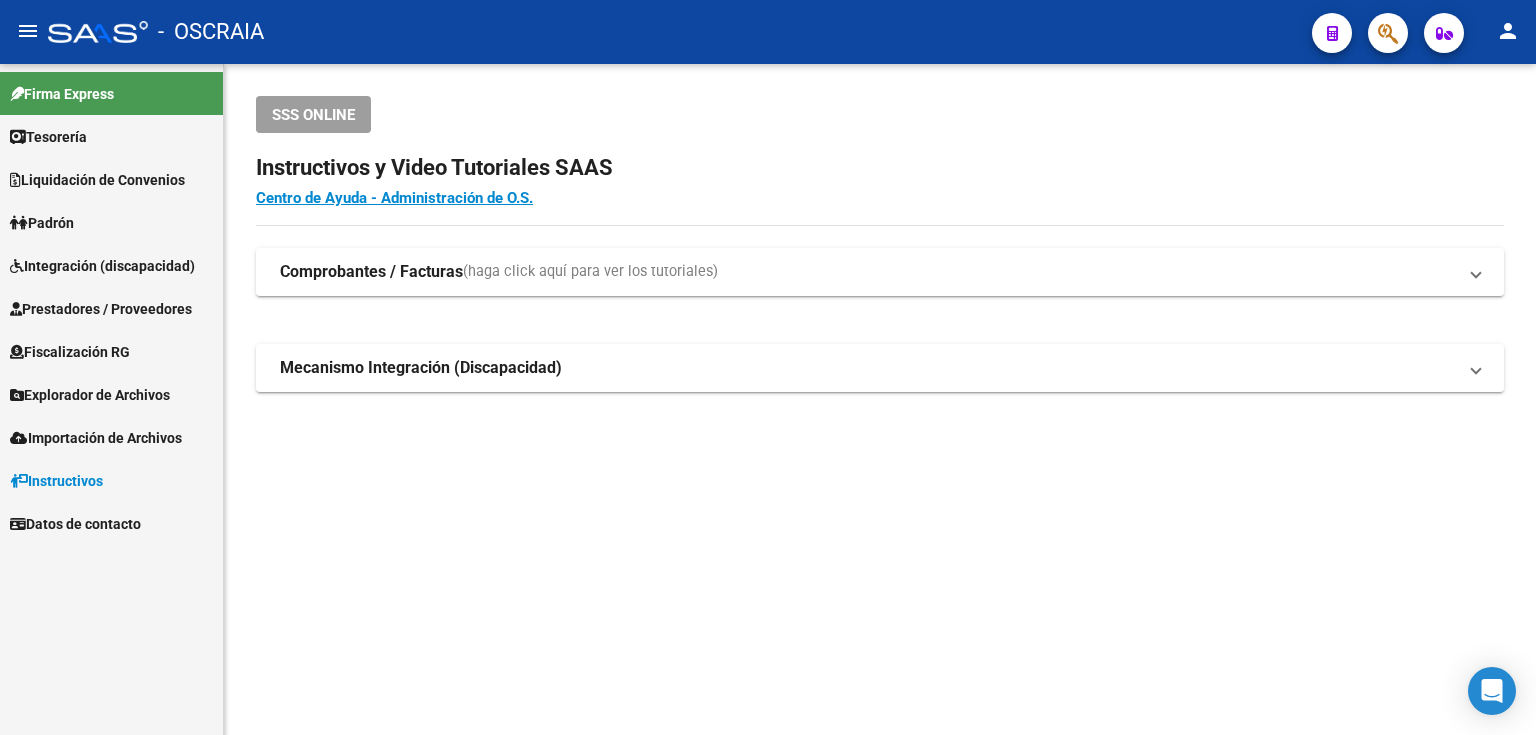 click 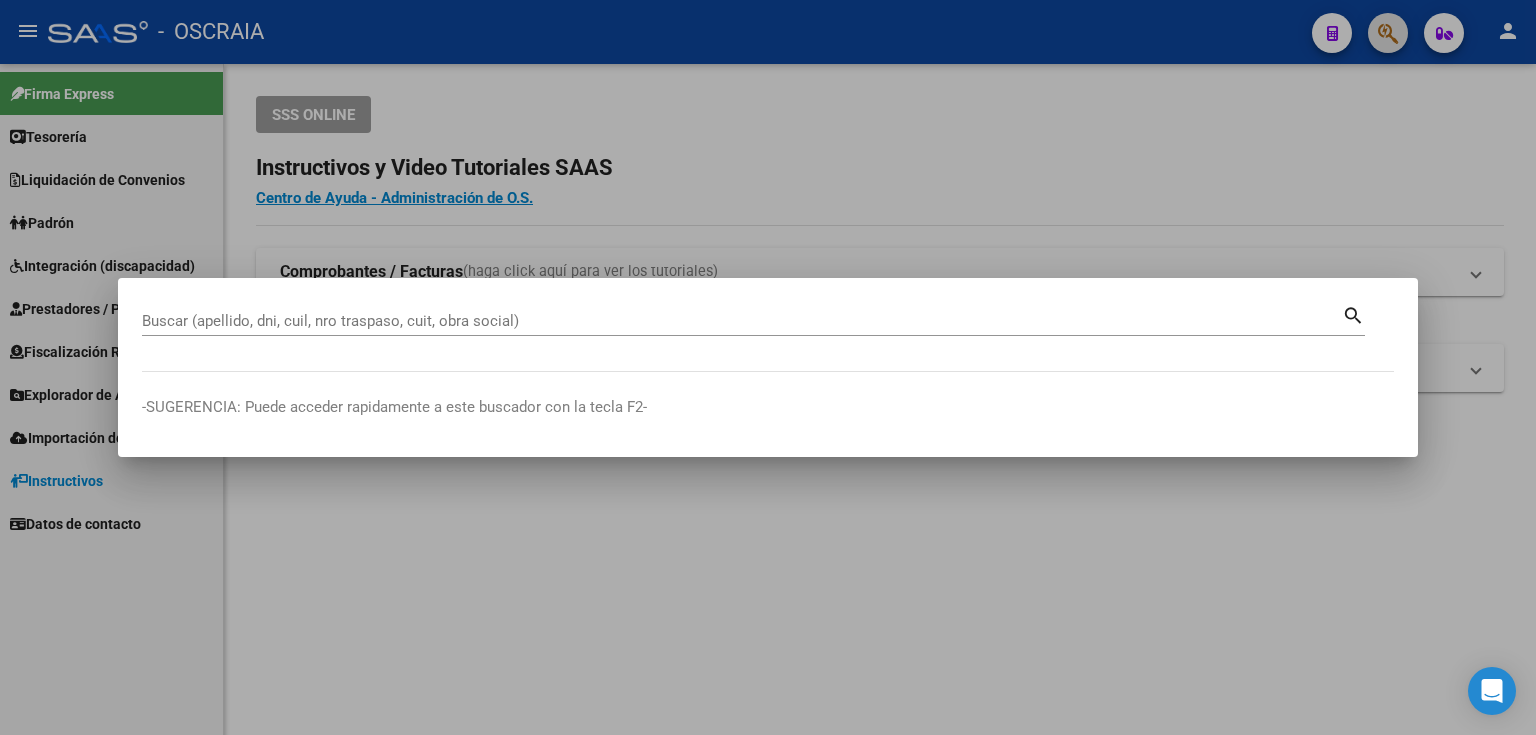 type 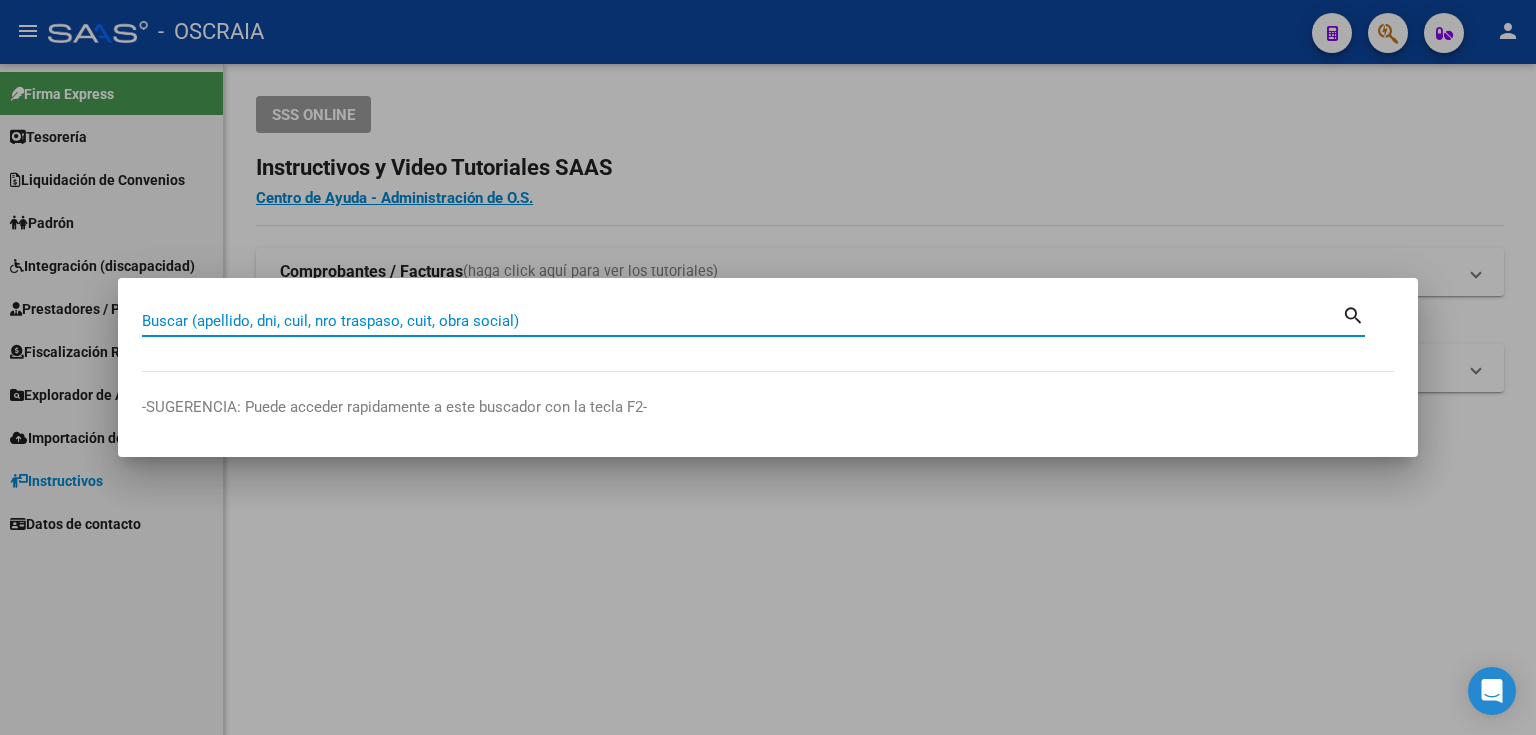 paste on "[DOCUMENT]" 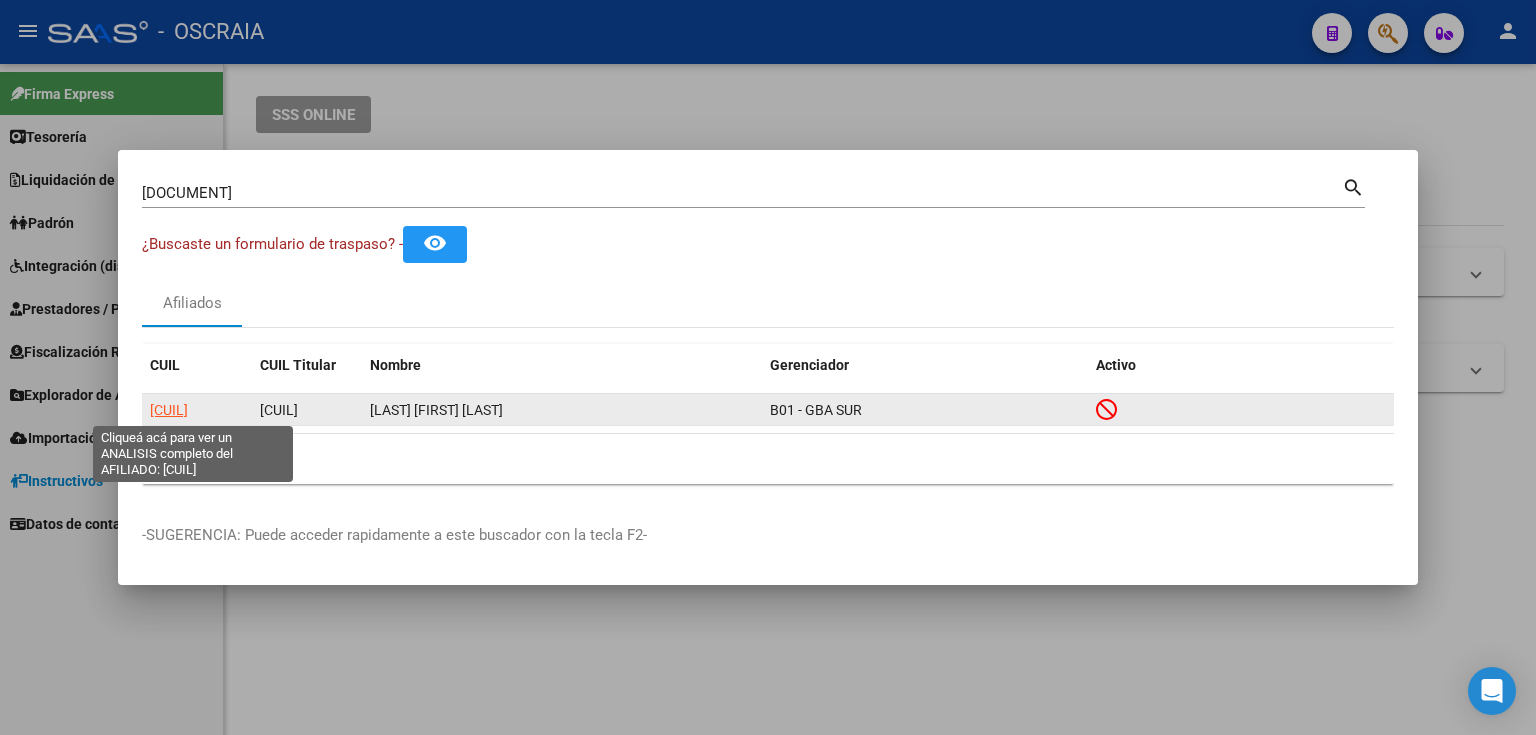 click on "[CUIL]" 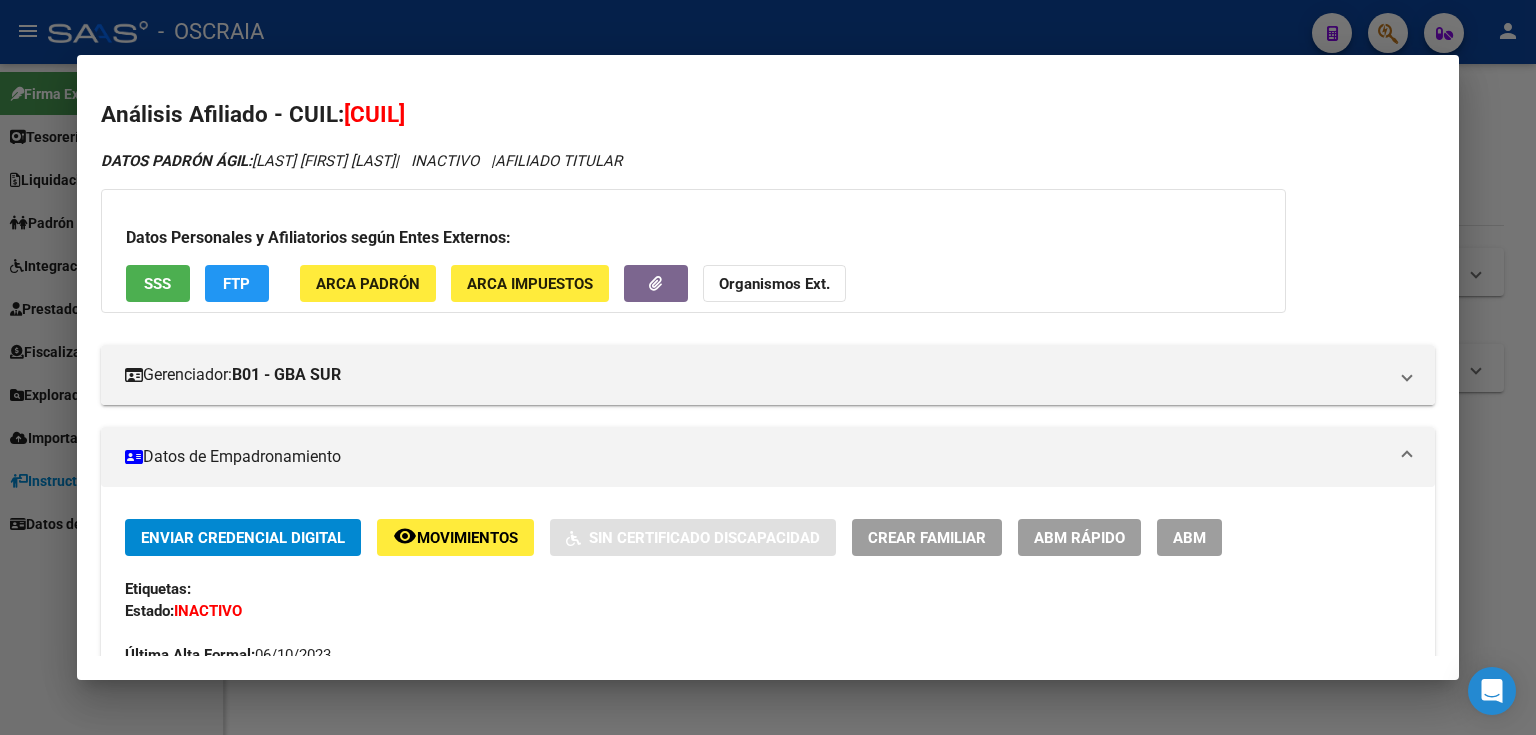 click on "[CUIL]" at bounding box center [374, 114] 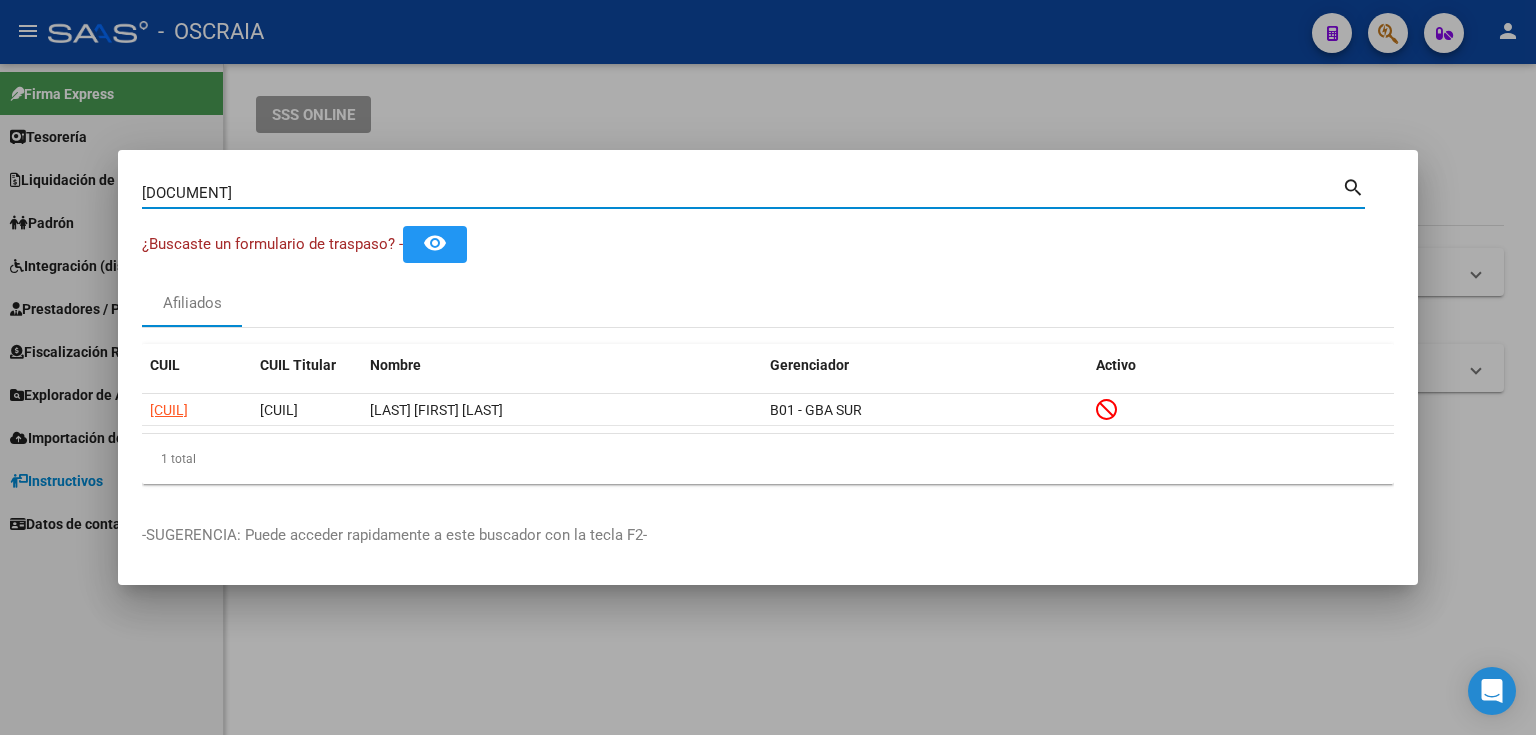 click on "[DOCUMENT]" at bounding box center (742, 193) 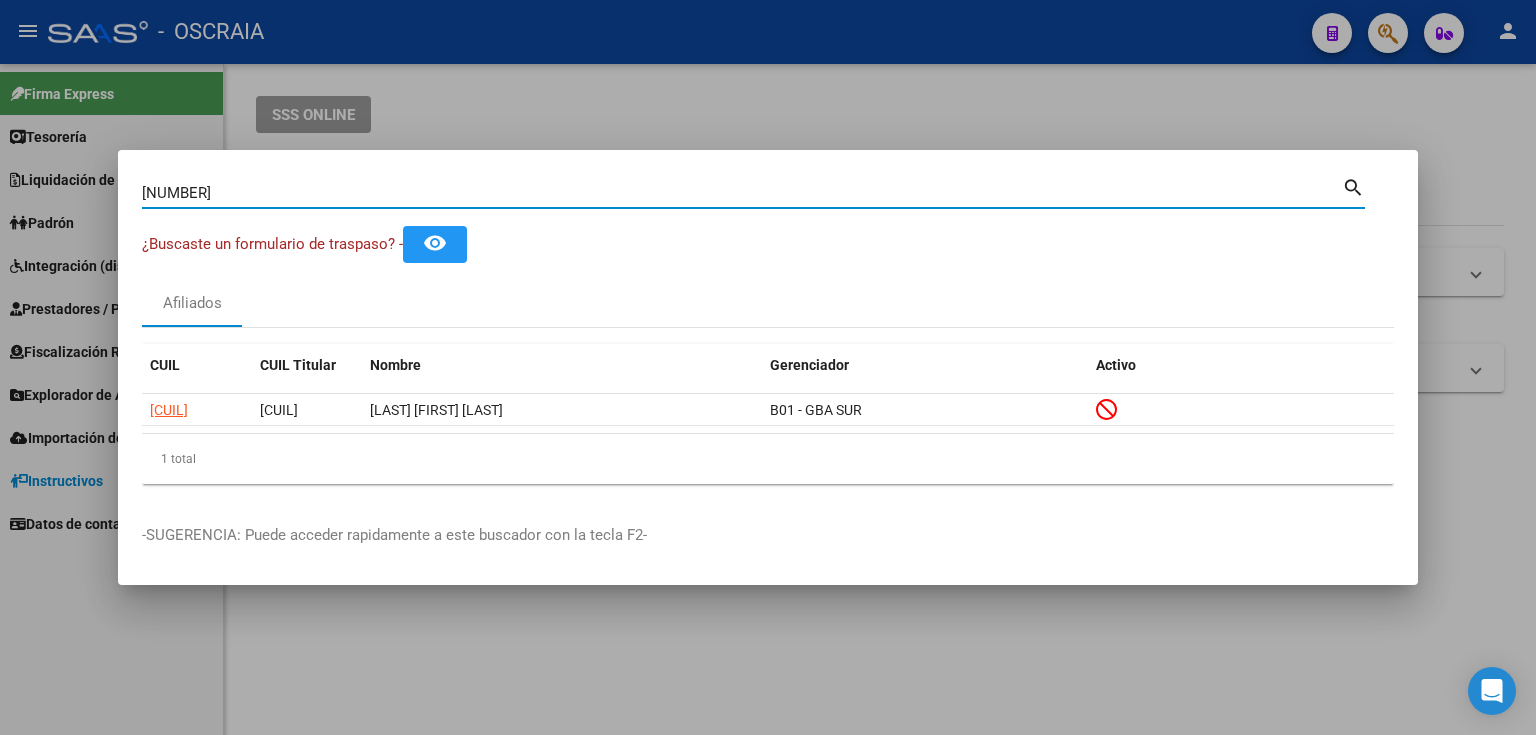 type on "[NUMBER]" 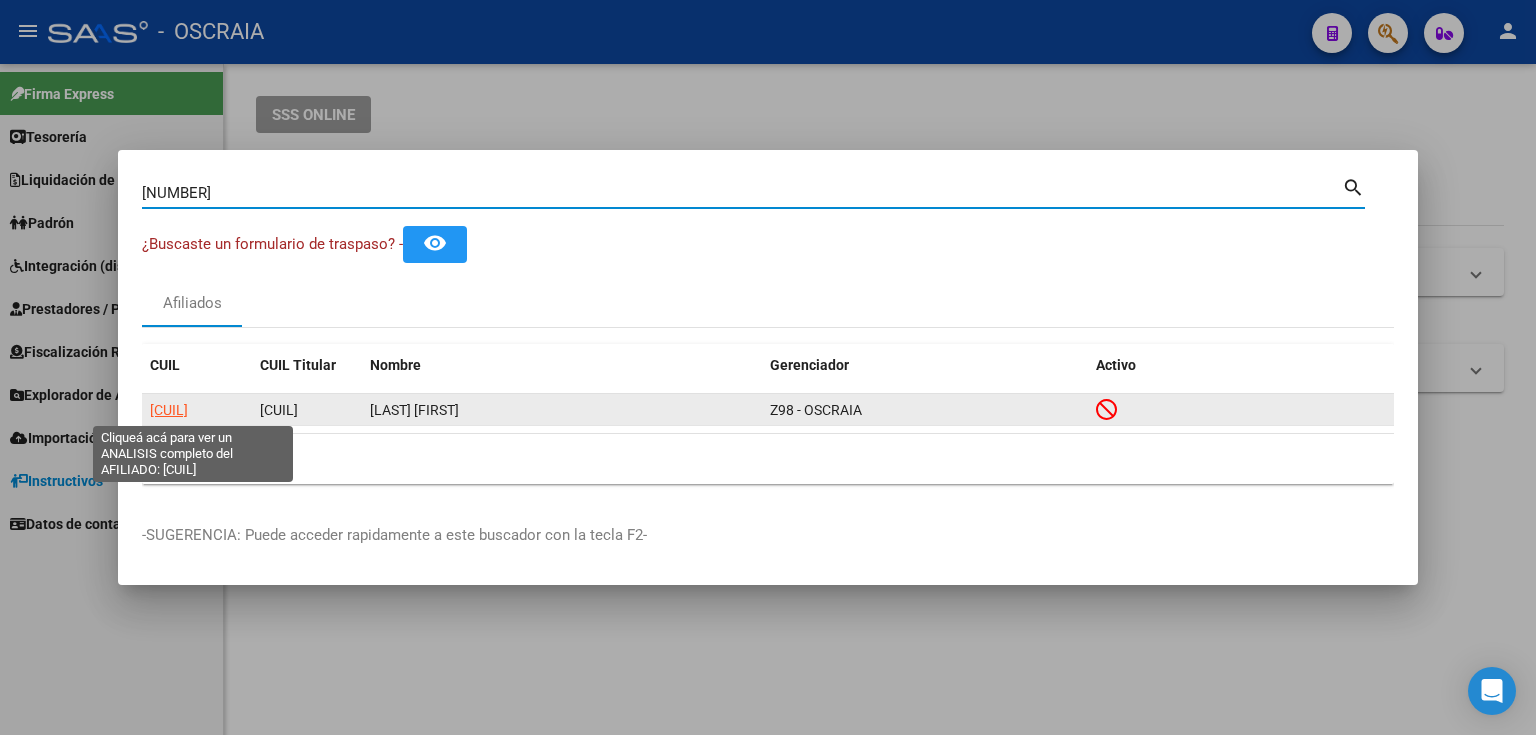 click on "[CUIL]" 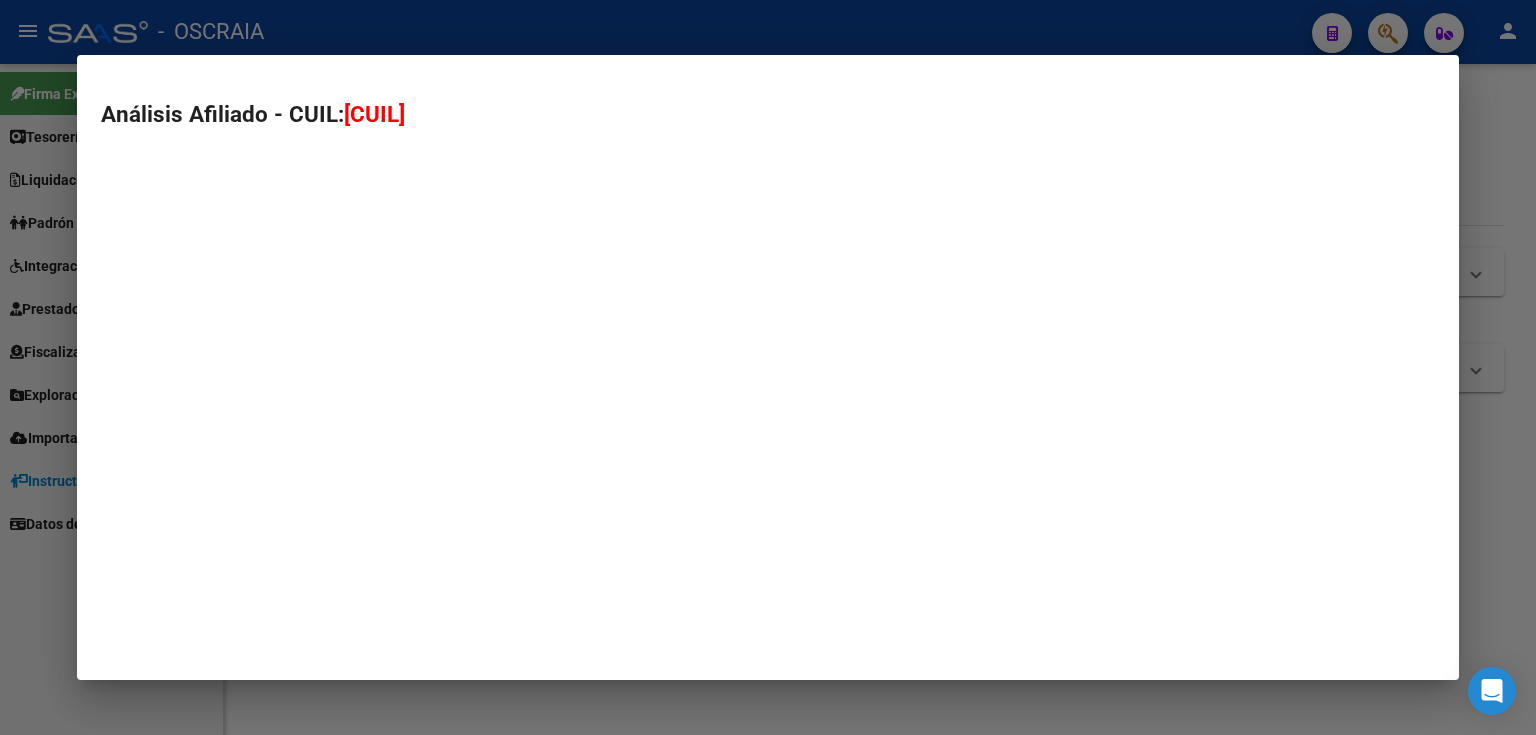 type on "[CUIL]" 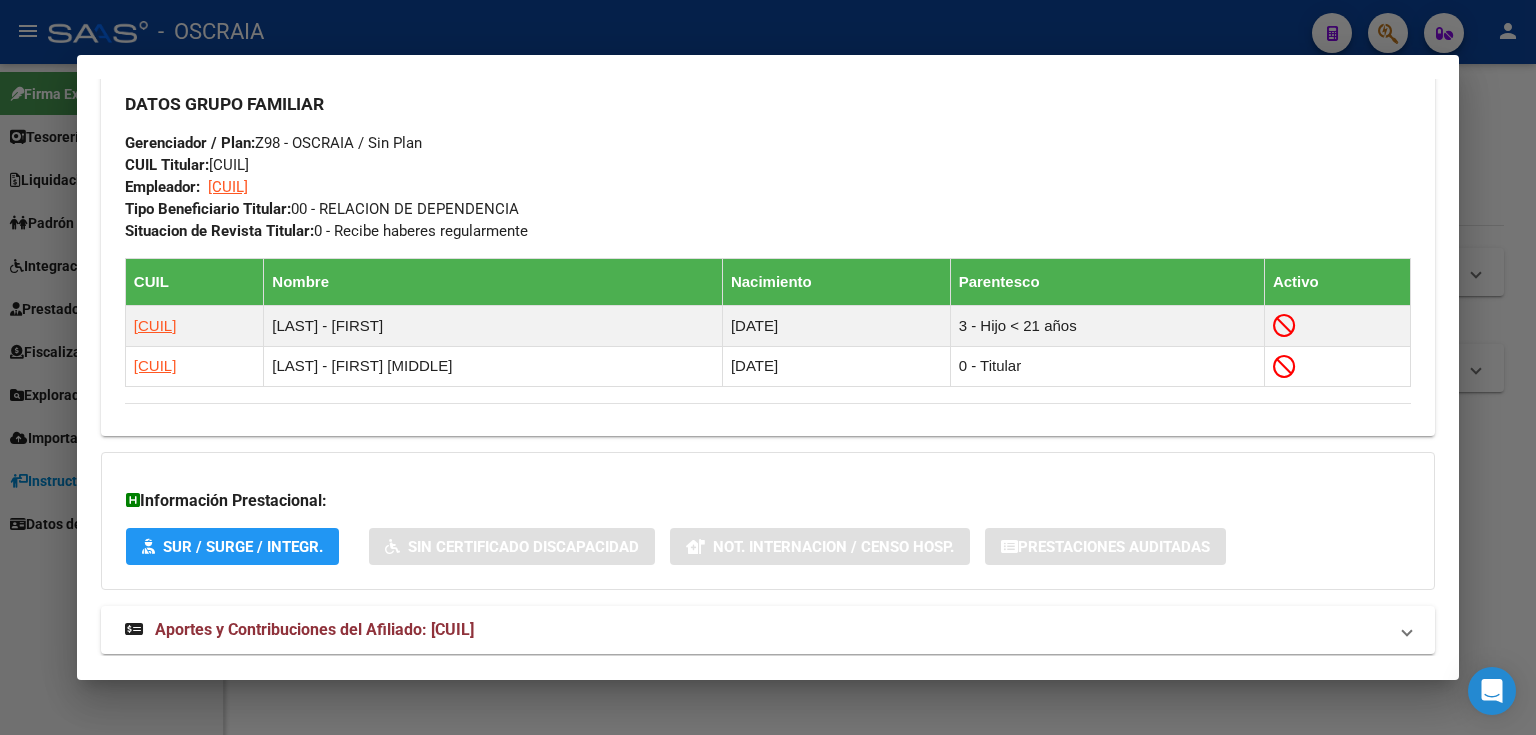 scroll, scrollTop: 1073, scrollLeft: 0, axis: vertical 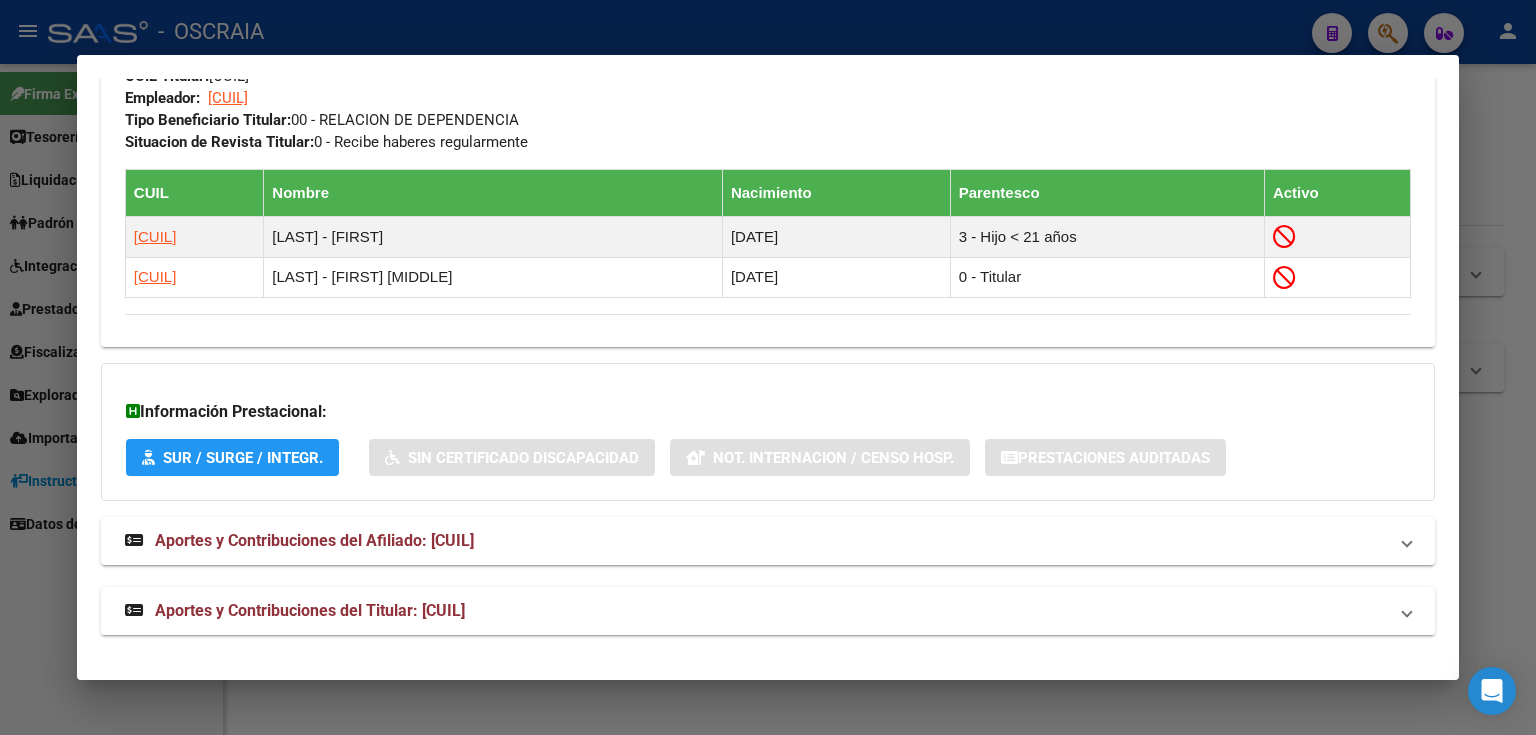 click on "Aportes y Contribuciones del Titular: [CUIL]" at bounding box center (310, 610) 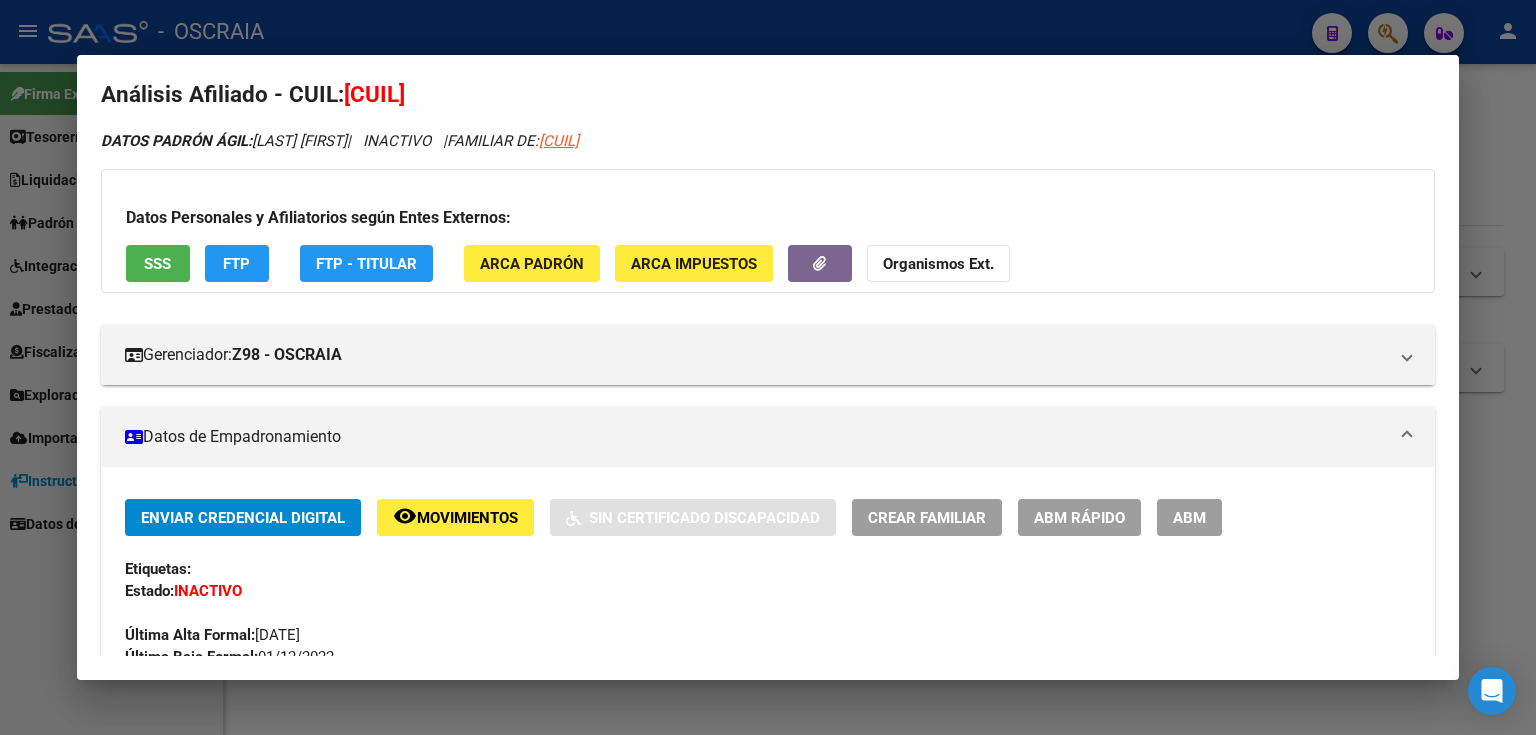 scroll, scrollTop: 0, scrollLeft: 0, axis: both 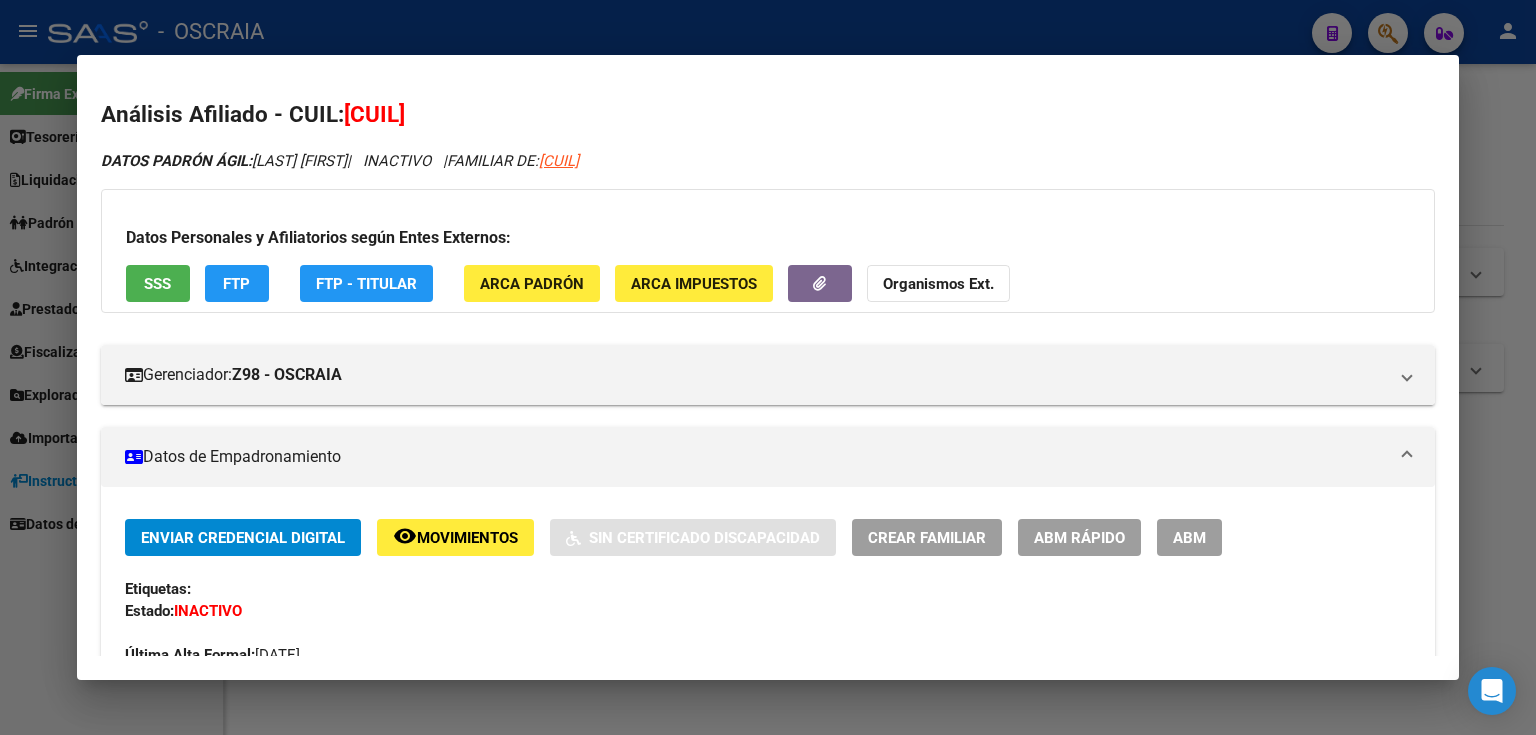 click on "[CUIL]" at bounding box center [374, 114] 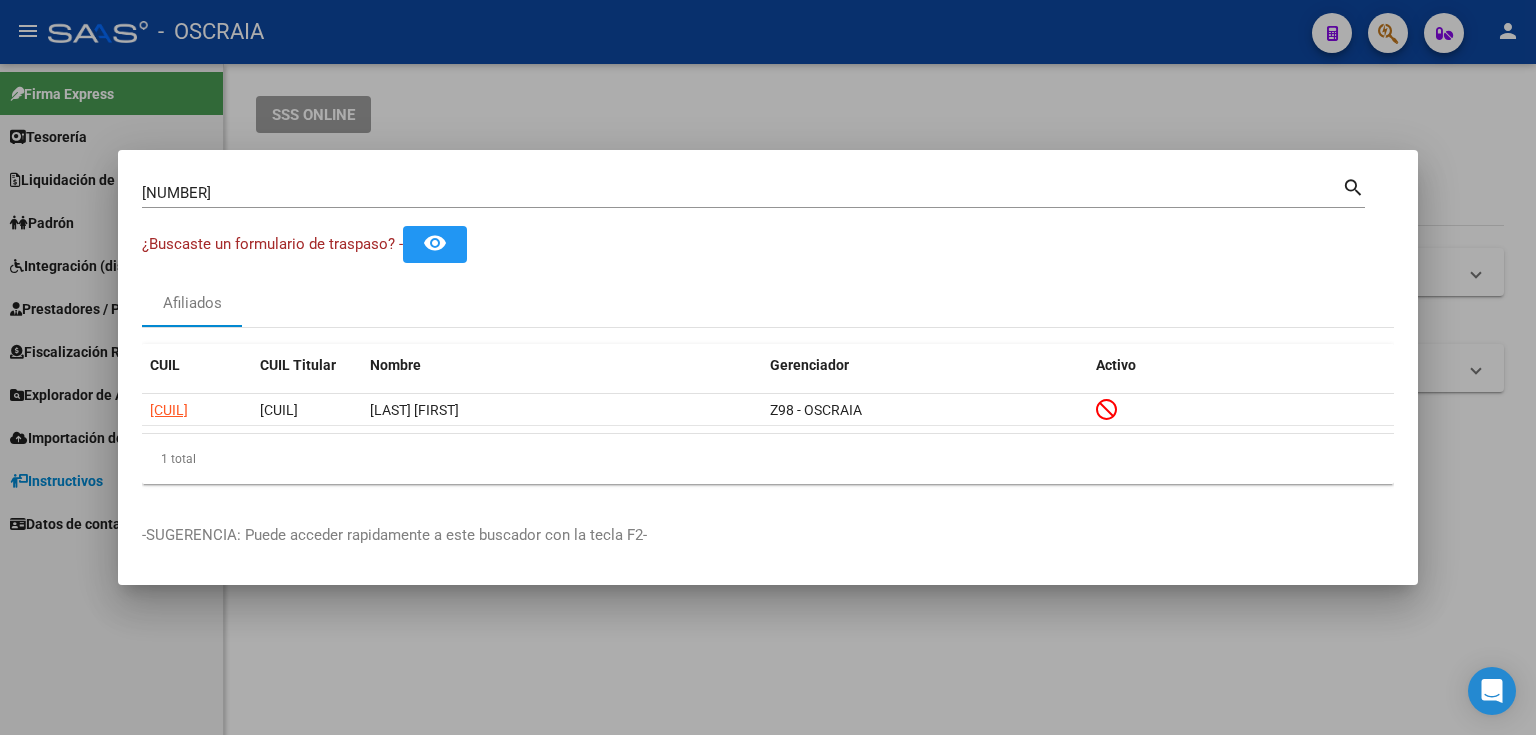 click on "[NUMBER] Buscar (apellido, dni, cuil, nro traspaso, cuit, obra social)" at bounding box center (742, 193) 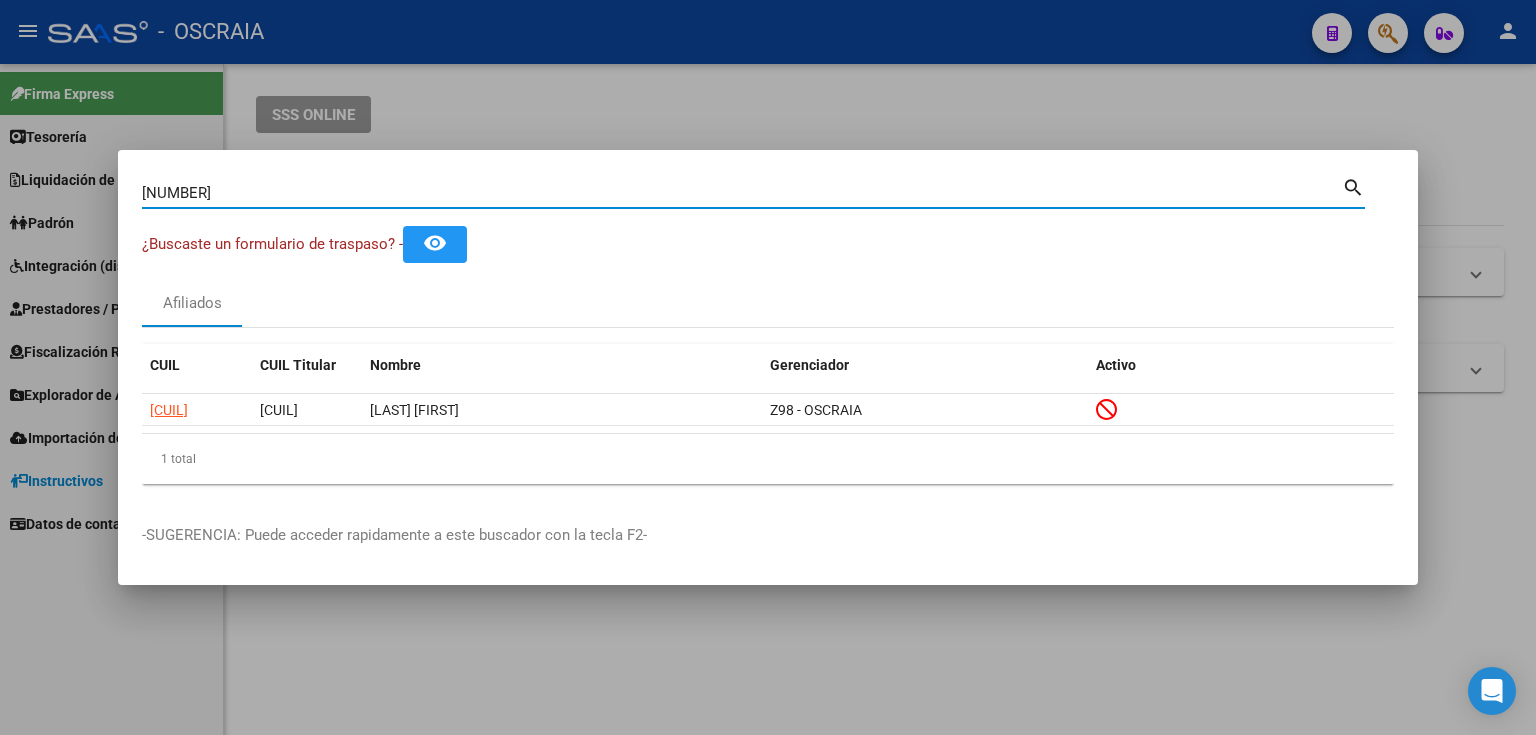 click on "[NUMBER]" at bounding box center [742, 193] 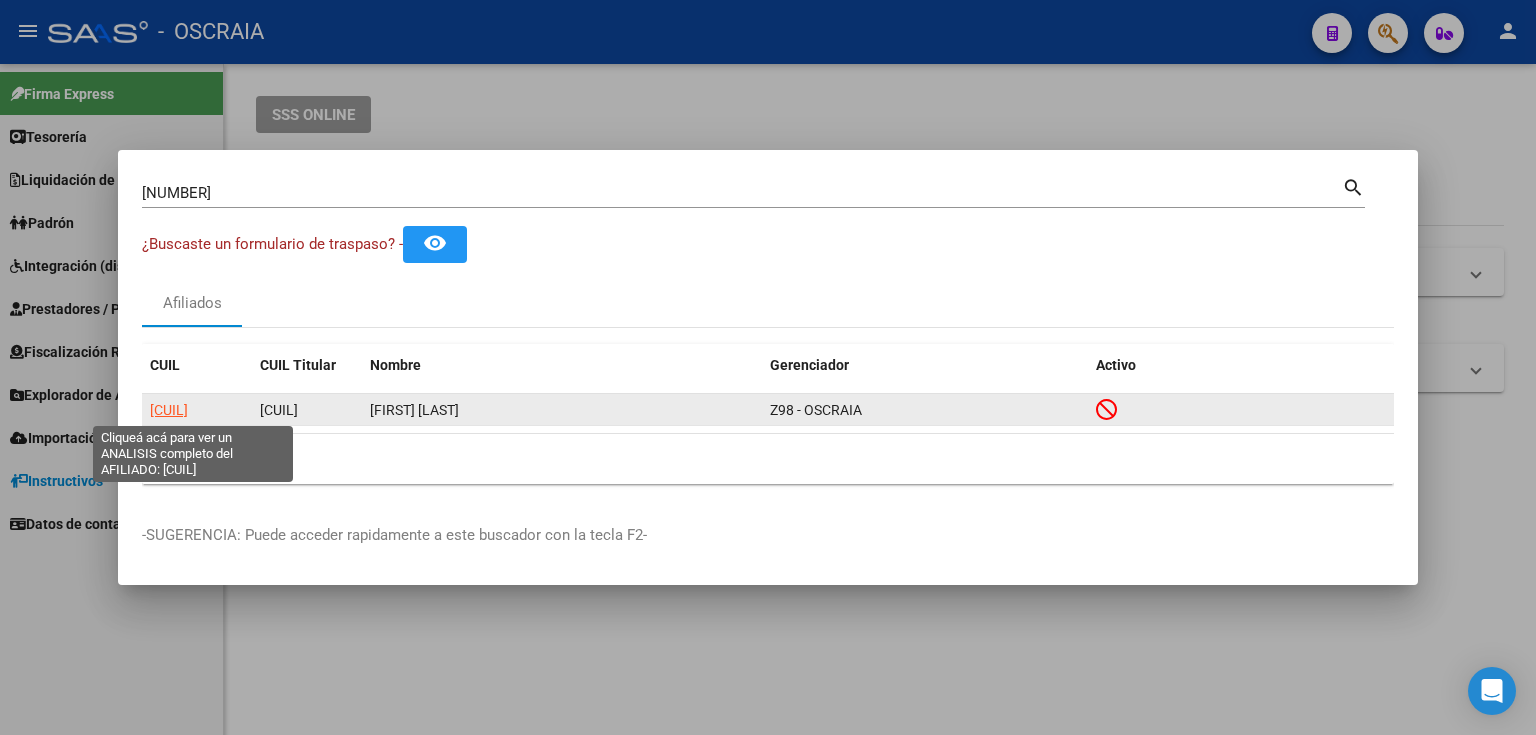 click on "[CUIL]" 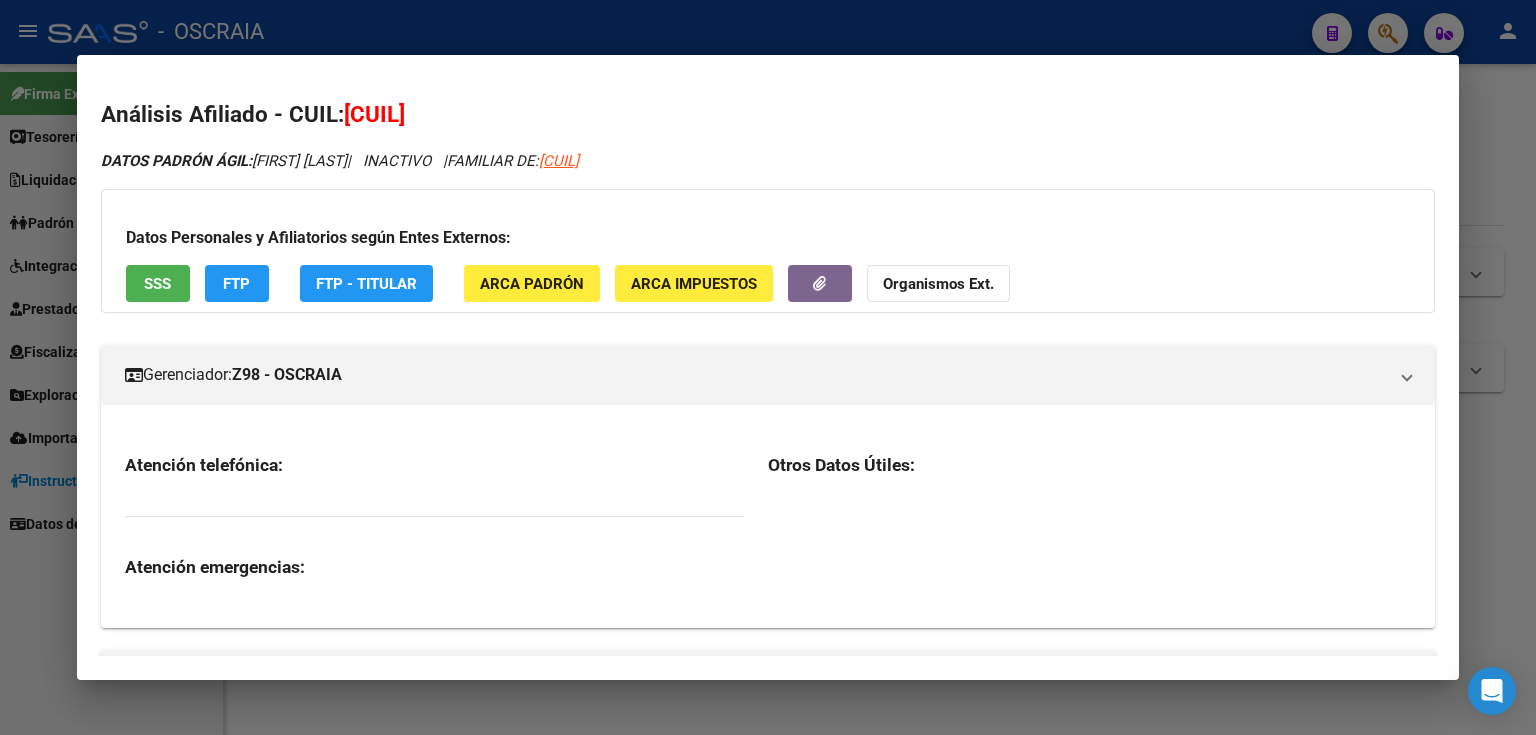 click on "[CUIL]" at bounding box center [374, 114] 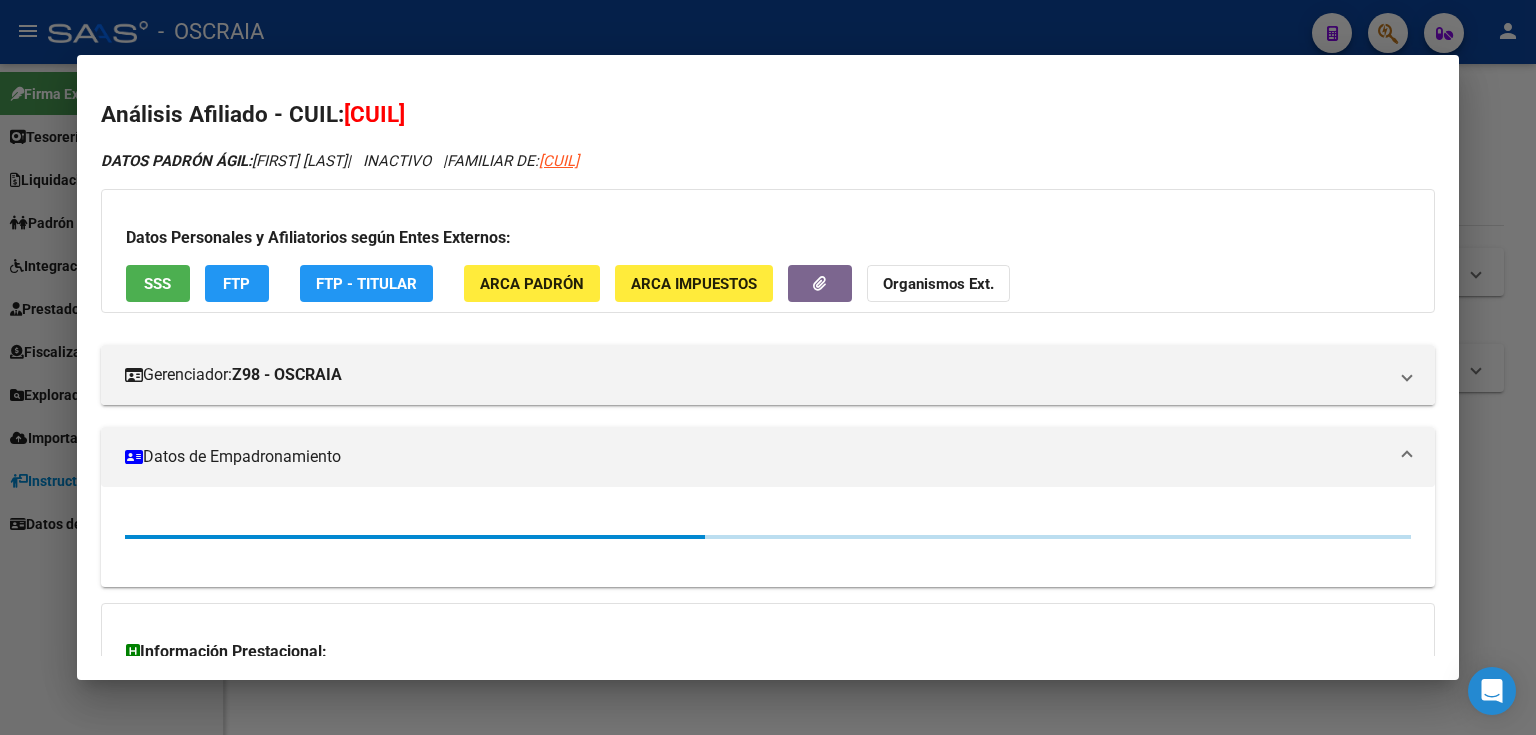 click on "[CUIL]" at bounding box center (374, 114) 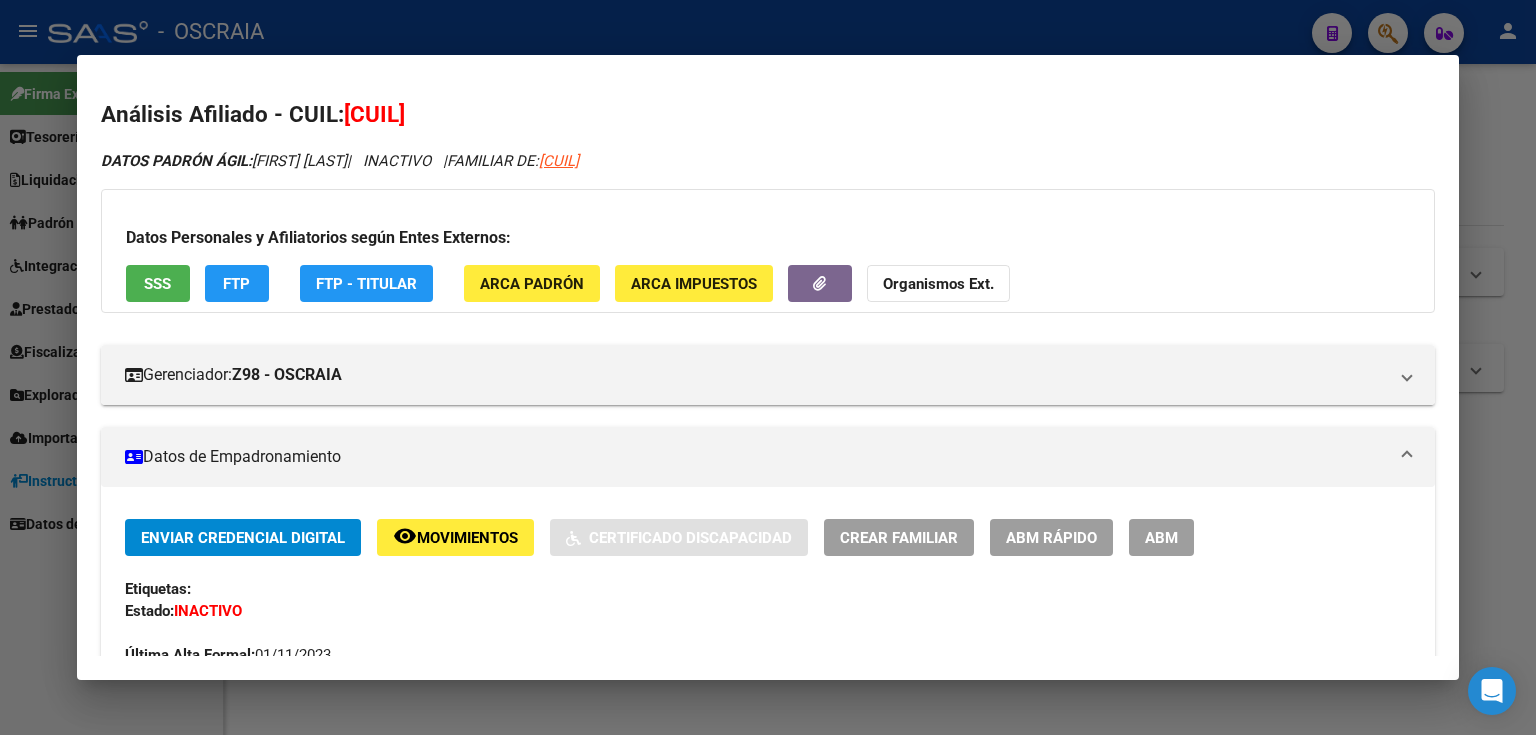 copy on "[CUIL]" 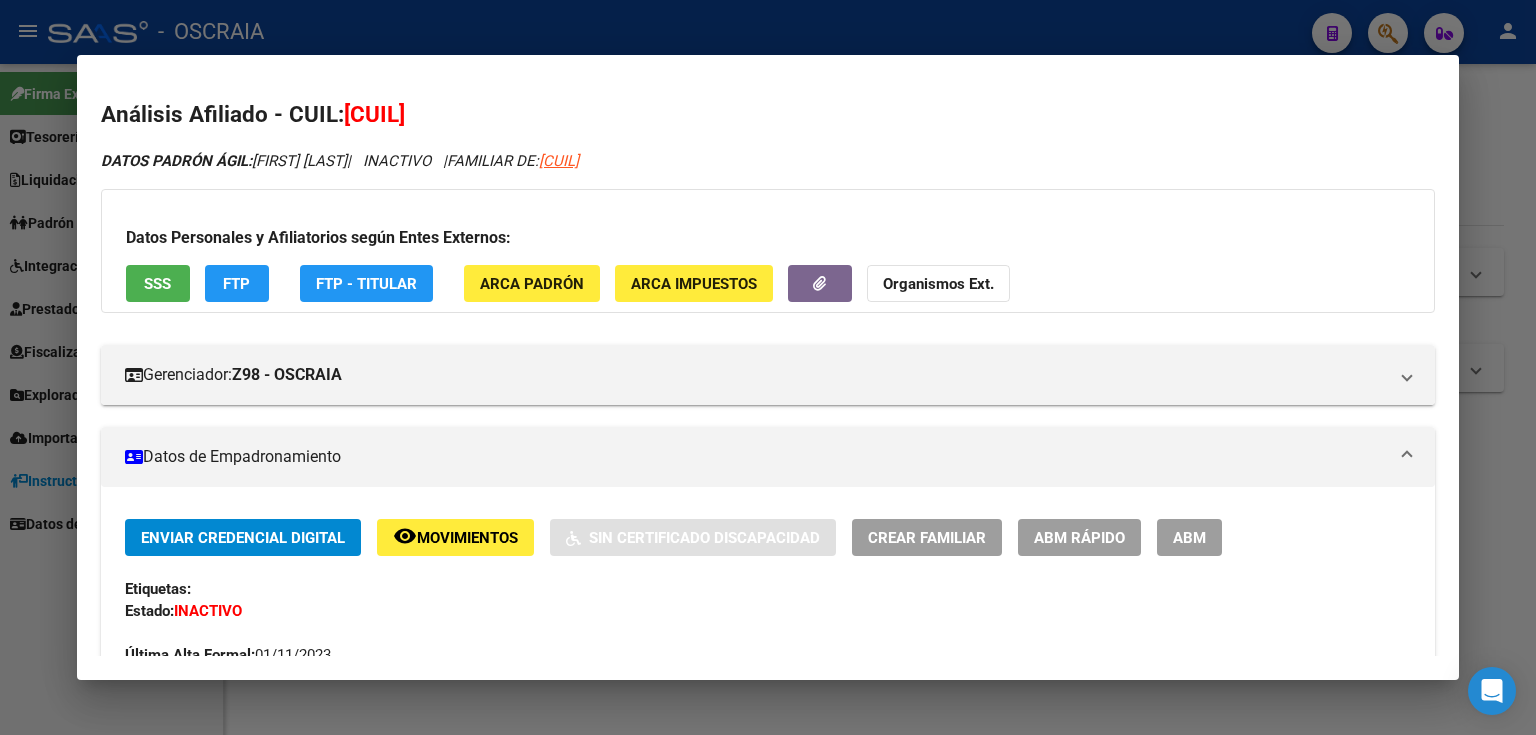 click on "Análisis Afiliado - CUIL:   [CUIL] DATOS PADRÓN ÁGIL:   [FIRST] [LAST] [LAST]   |   INACTIVO   |     FAMILIAR DE:   [CUIL] Datos Personales y Afiliatorios según Entes Externos: SSS FTP   FTP - Titular ARCA Padrón ARCA Impuestos Organismos Ext.   Gerenciador:     Z98 - OSCRAIA Atención telefónica: Atención emergencias: Otros Datos Útiles:   Datos de Empadronamiento   Enviar Credencial Digital remove_red_eye Movimientos     Sin Certificado Discapacidad Crear Familiar ABM Rápido ABM Etiquetas: Estado: INACTIVO Última Alta Formal:   [DATE] Última Baja Formal:   [DATE] Ultimo Tipo Movimiento Baja:   RENUNCIA DATOS DEL AFILIADO Apellido:   [FIRST] [LAST] [LAST] CUIL:   [CUIL] Documento:   DU - DOCUMENTO UNICO [NUMBER]   Nacionalidad:   ARGENTINA Parentesco:   2 - Concubino Estado Civil:   Convivencia Discapacitado:     NO (00) Sexo:   F Nacimiento:   [DATE] Edad:   [AGE]   Nro Afiliado:   [NUMBER]/1 NO TIENE TELEFONOS REGISTRADOS Provincia:   Capital Federal Localidad:   CABA" at bounding box center [768, 886] 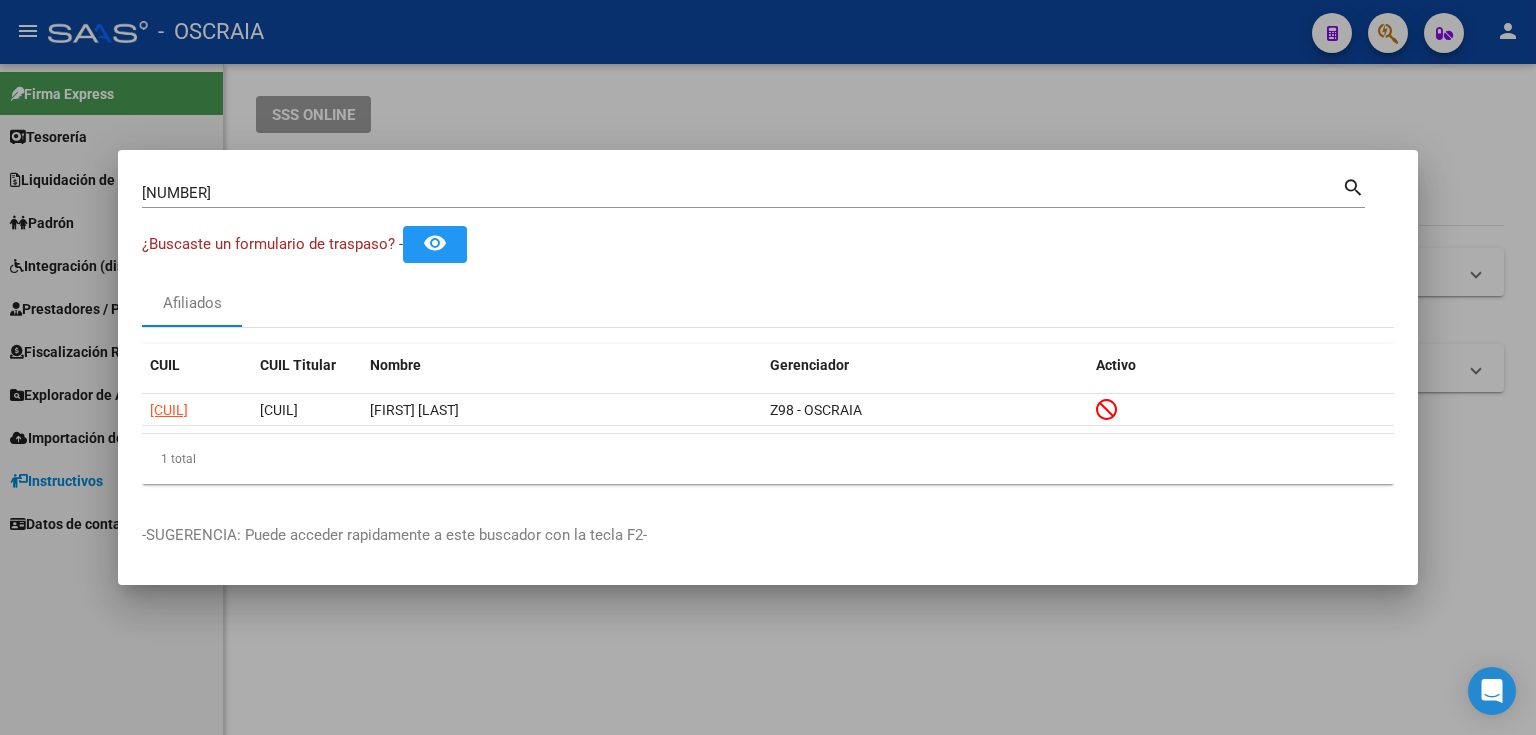 click on "[NUMBER]" at bounding box center [742, 193] 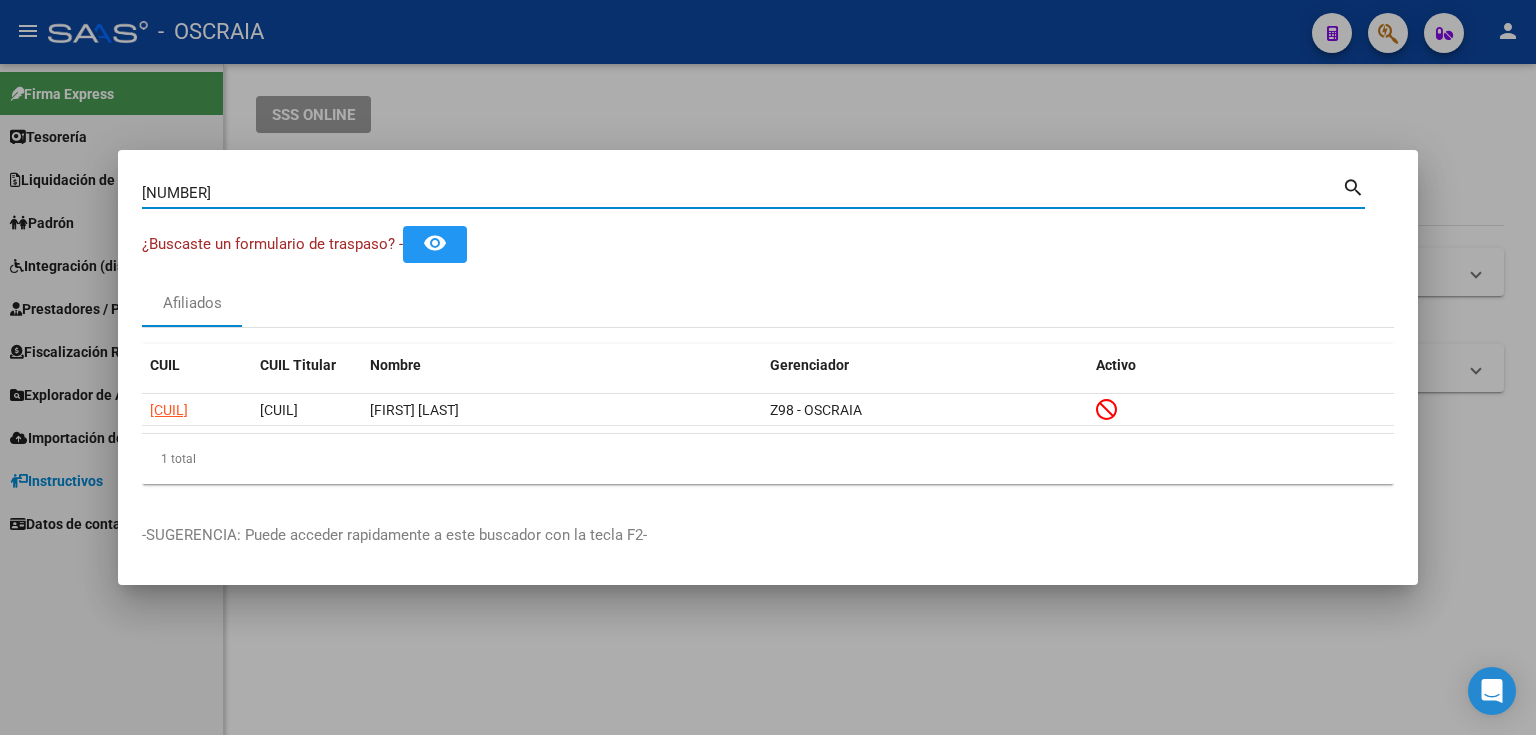 click on "[NUMBER]" at bounding box center (742, 193) 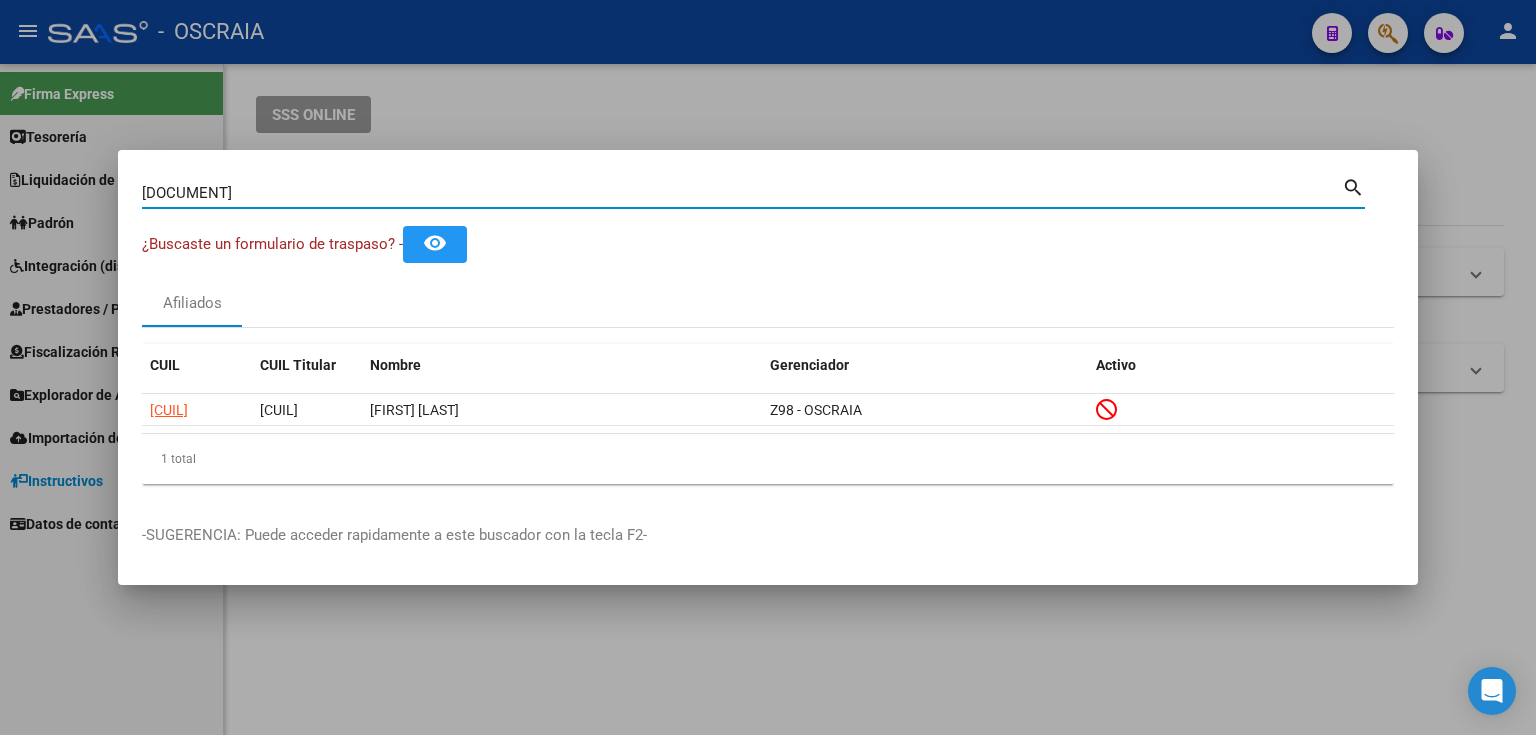 type on "[DOCUMENT]" 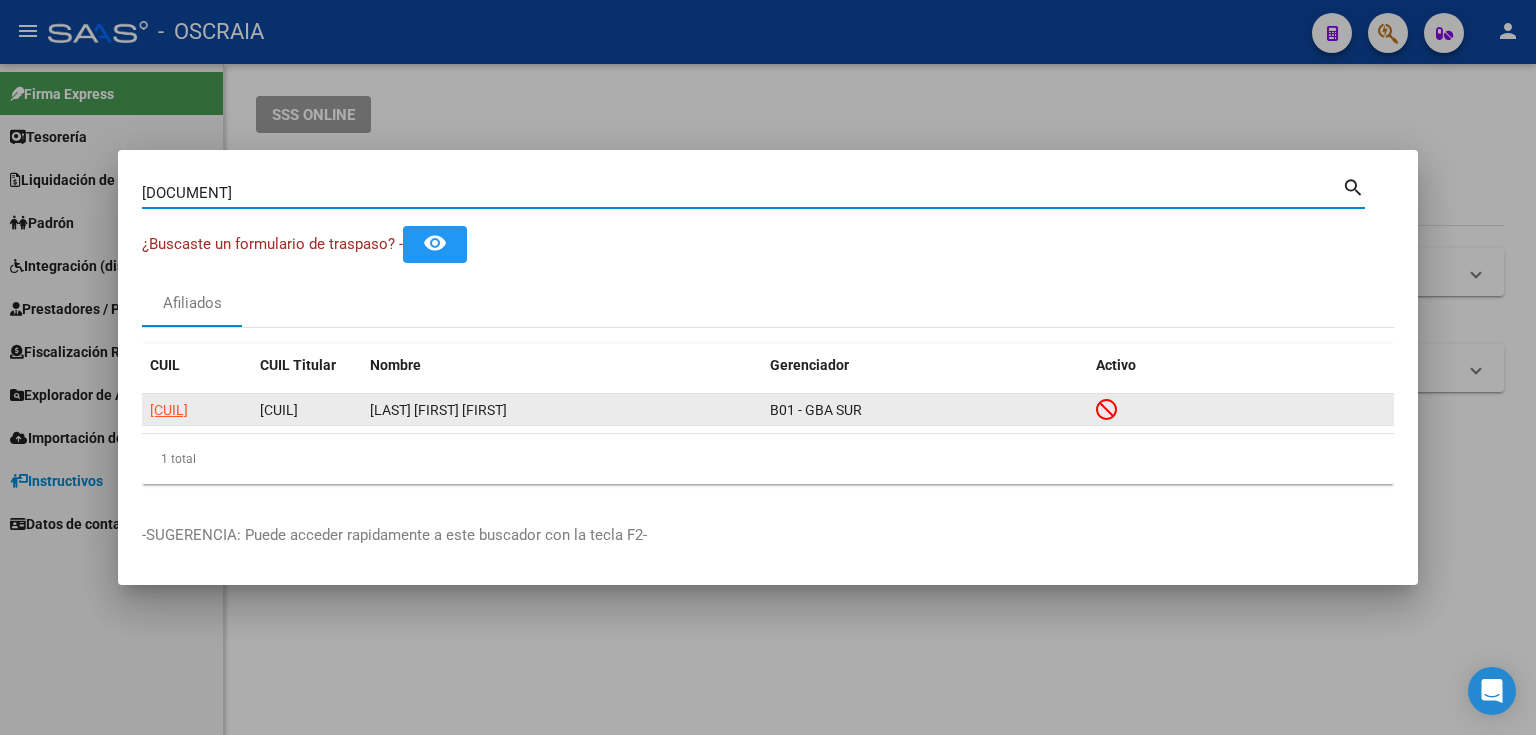 click on "[CUIL]" 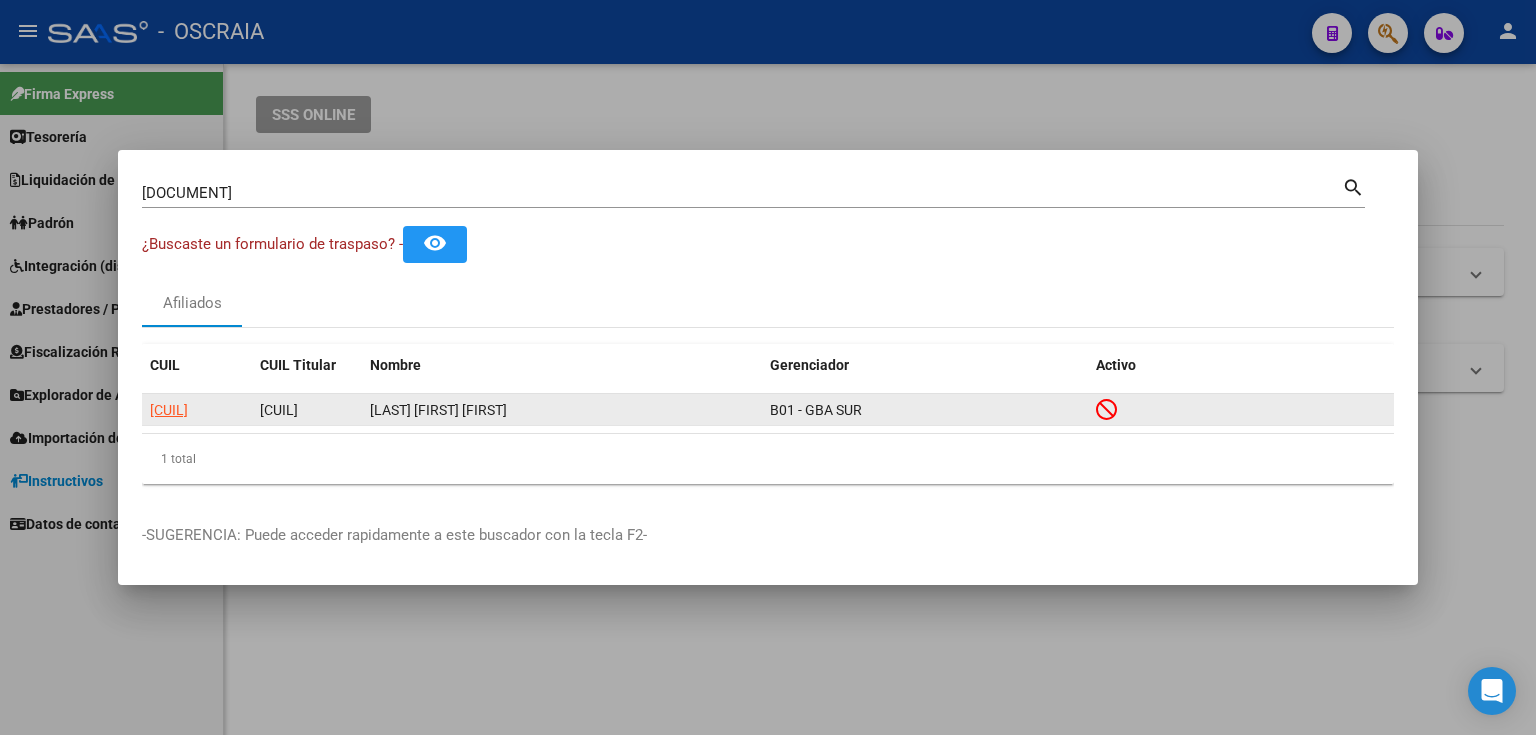 click on "[CUIL]" 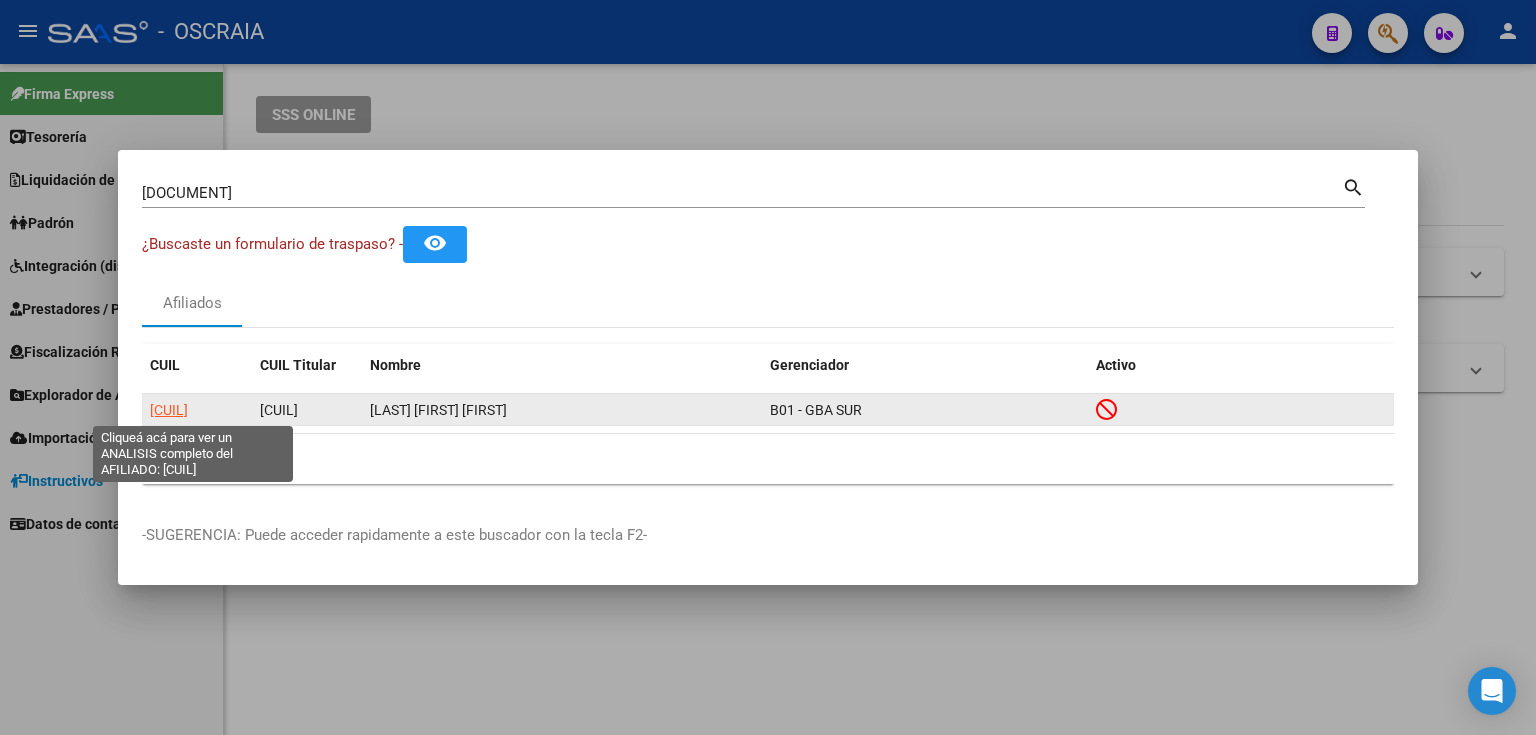 click on "[CUIL]" 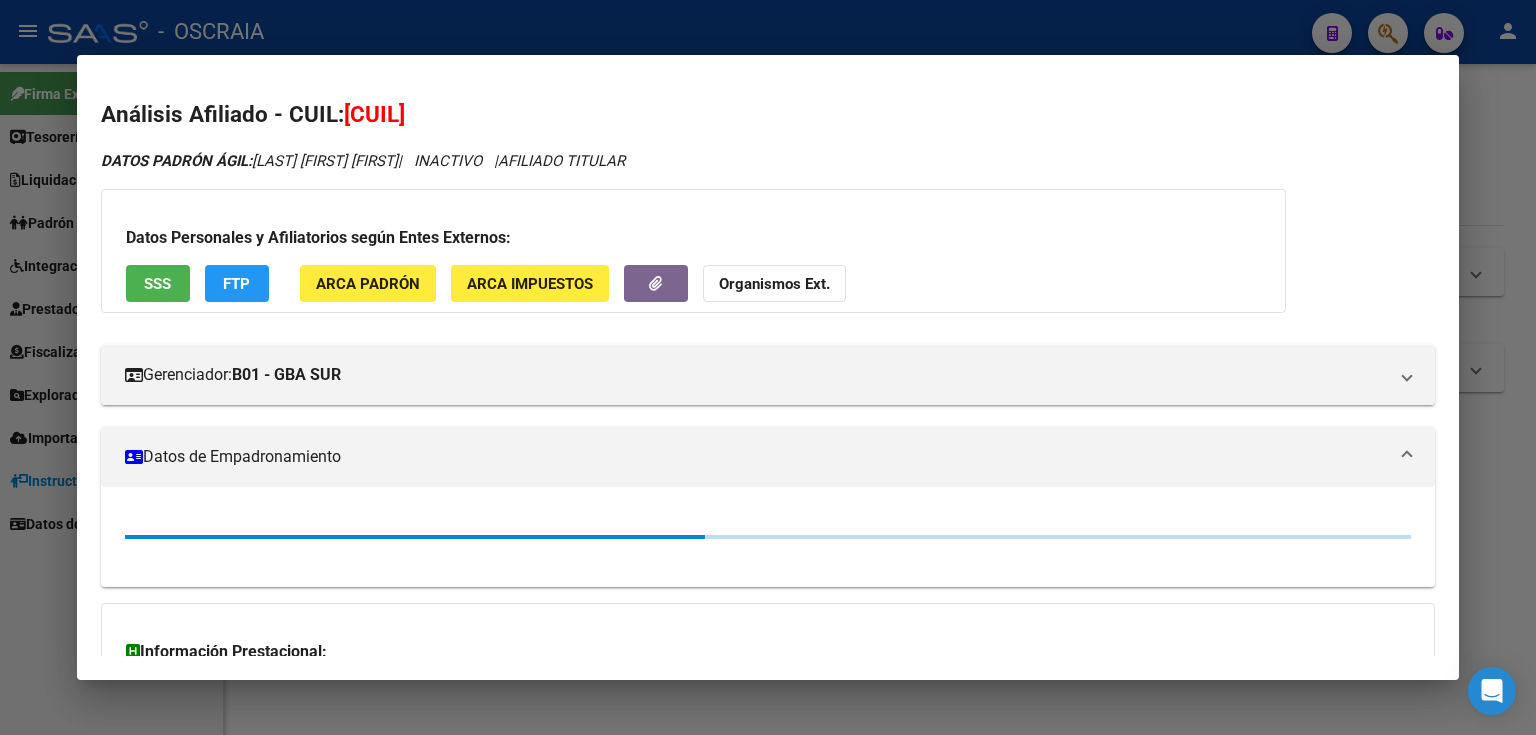 click on "Análisis Afiliado - CUIL:  [CUIL]" at bounding box center [768, 115] 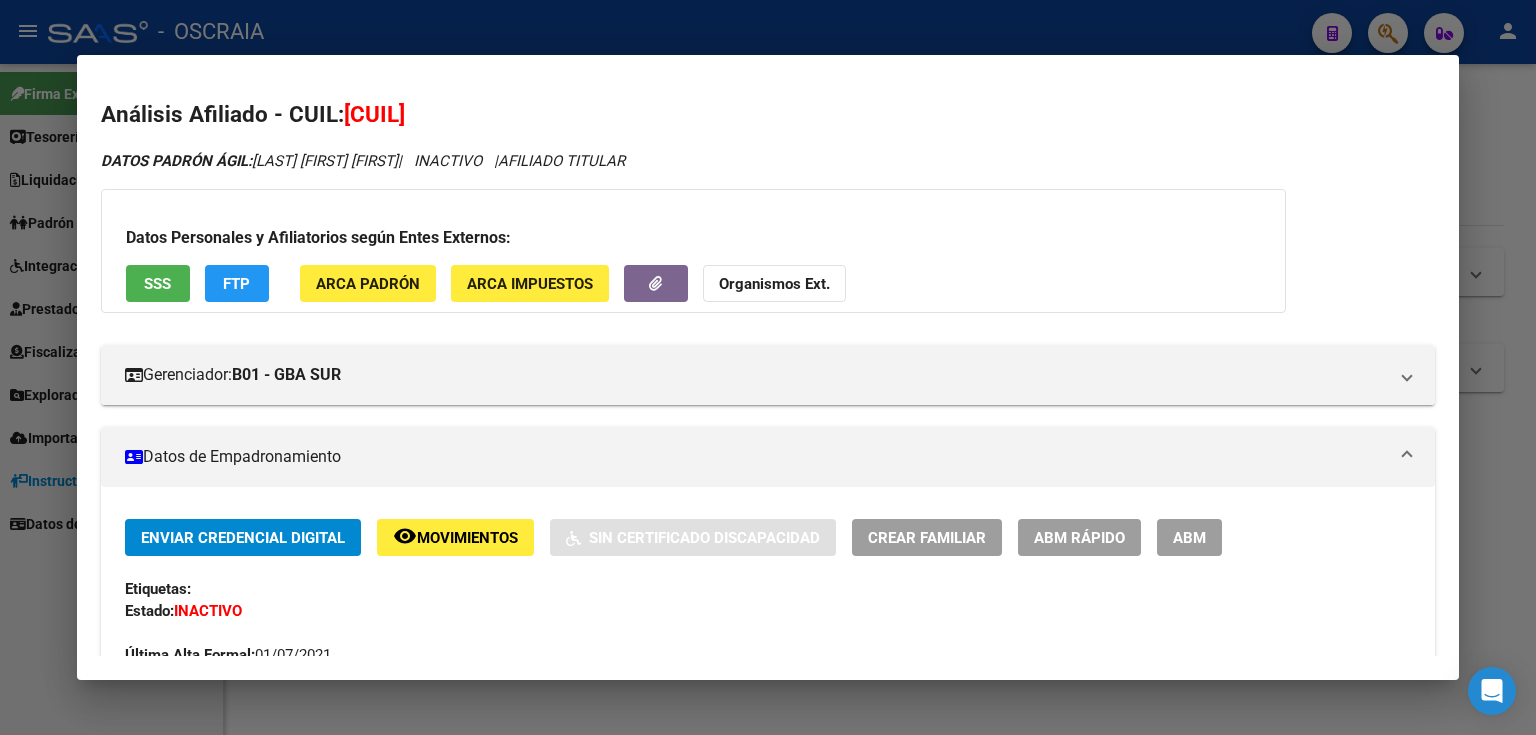copy on "[CUIL]" 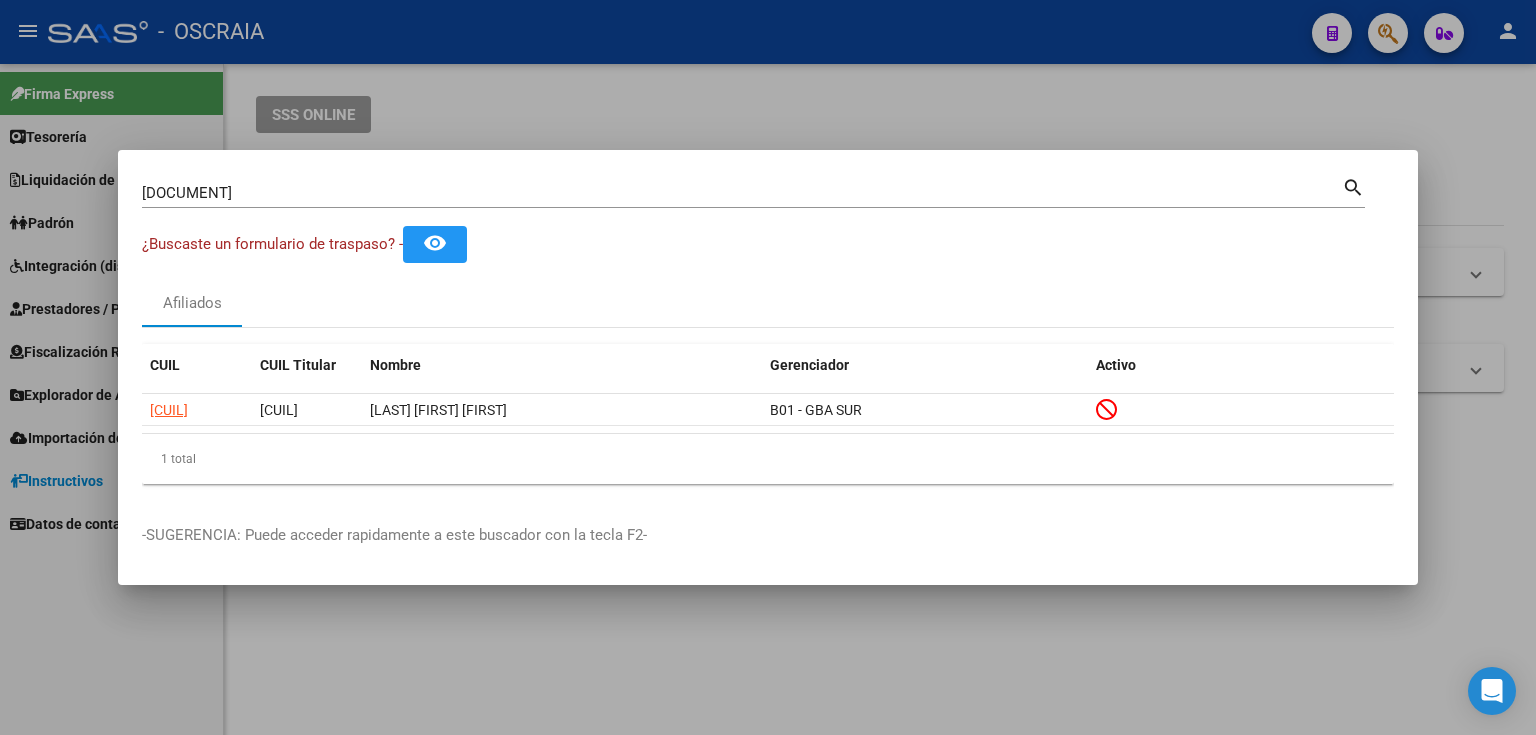 click on "[DOCUMENT] Buscar (apellido, dni, cuil, nro traspaso, cuit, obra social)" at bounding box center [742, 193] 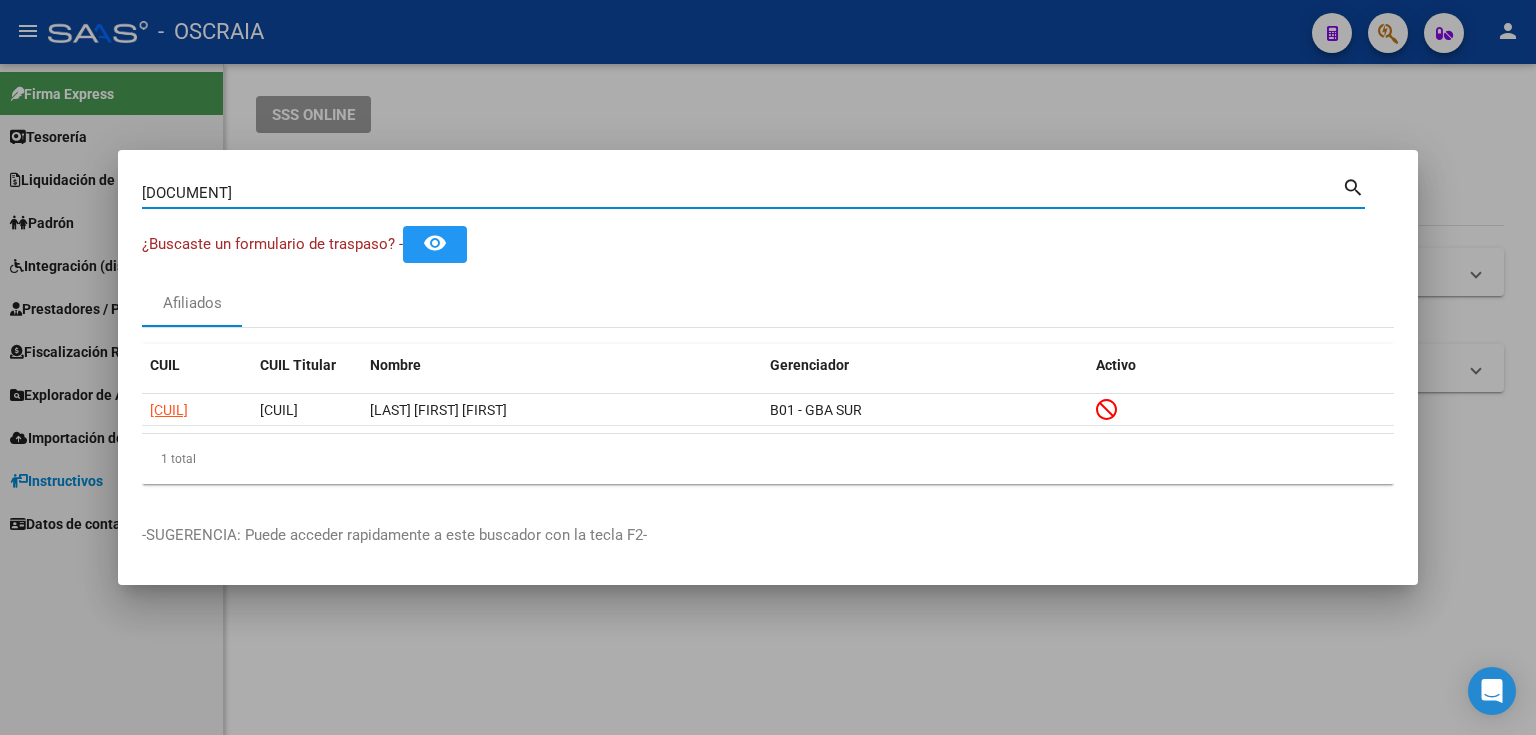 paste on "[NUMBER]" 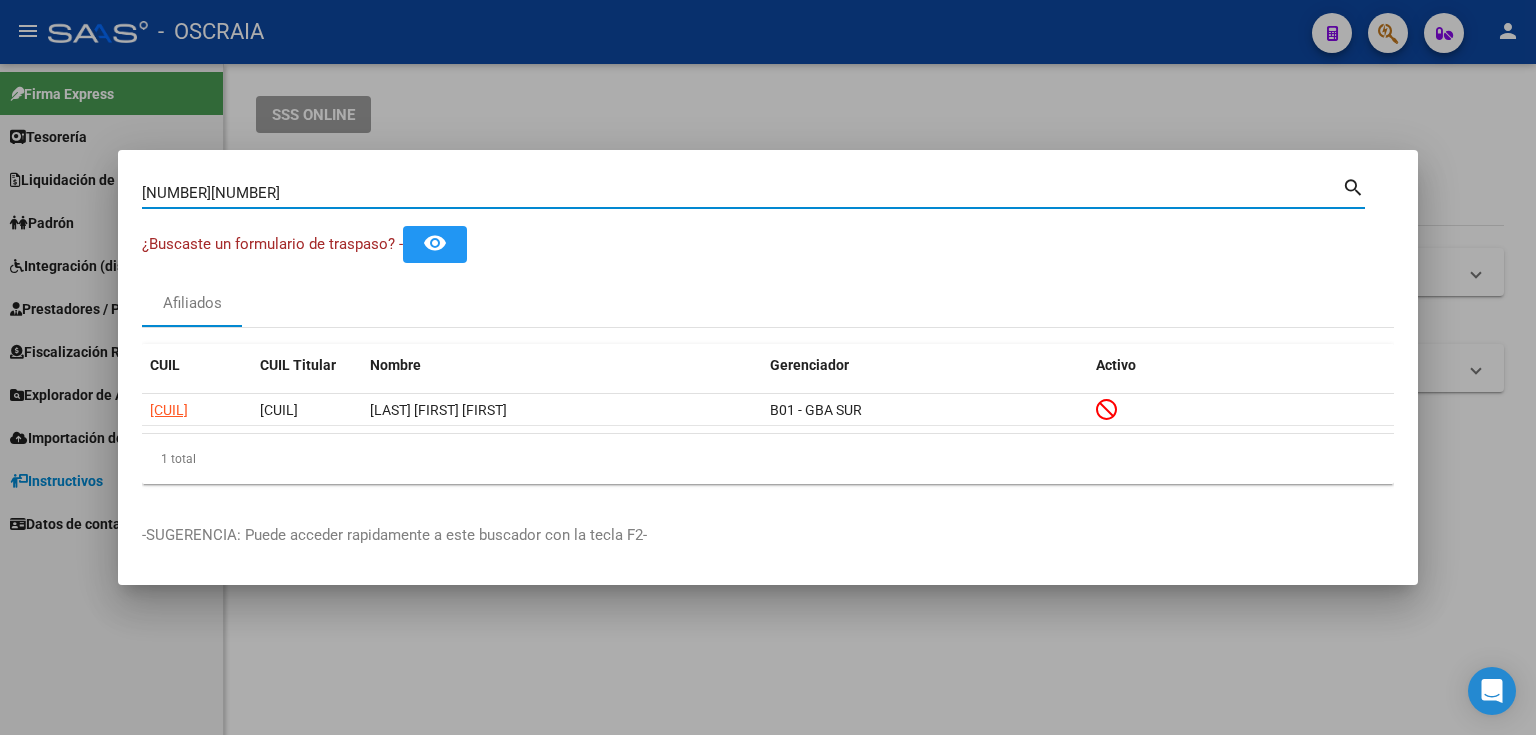 drag, startPoint x: 214, startPoint y: 185, endPoint x: 71, endPoint y: 200, distance: 143.78456 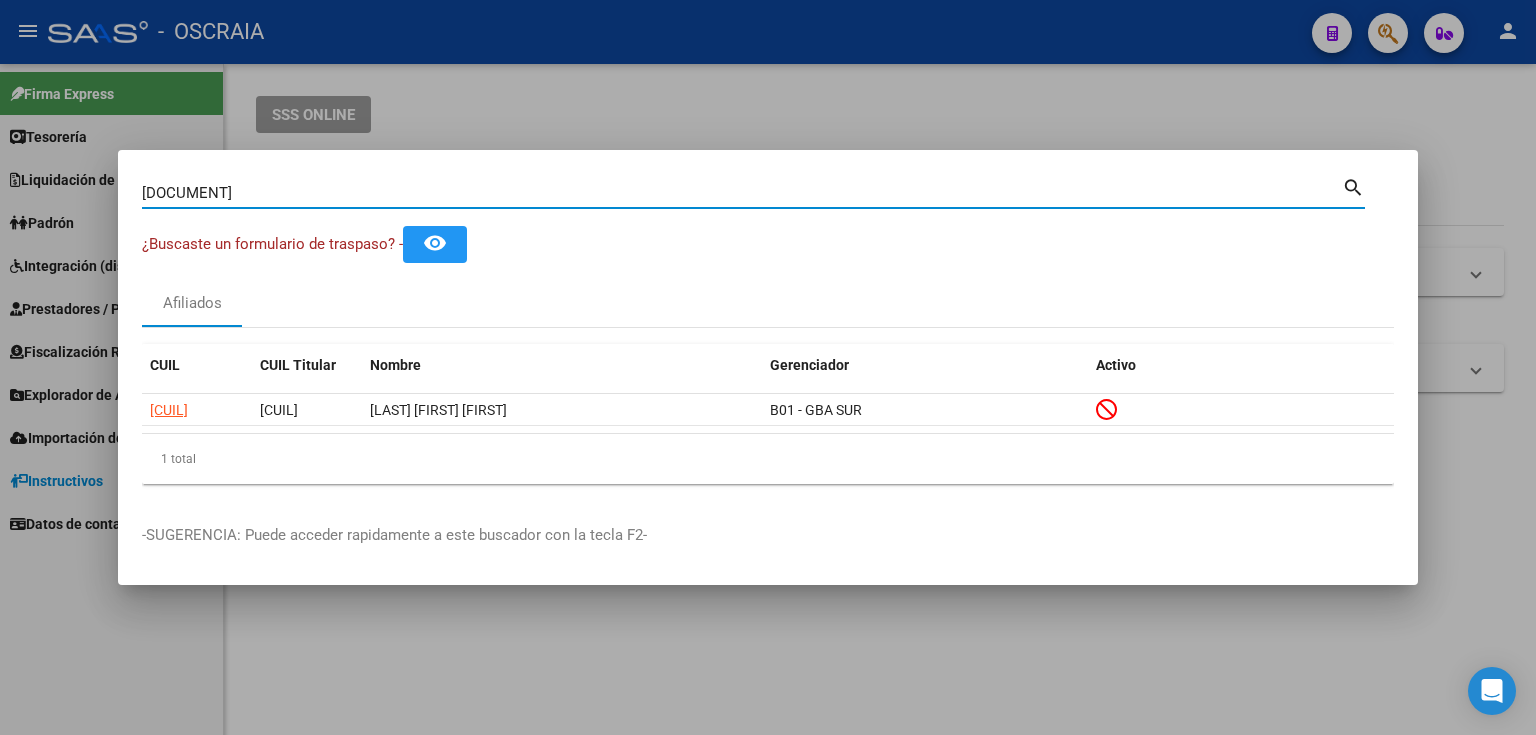 type on "[DOCUMENT]" 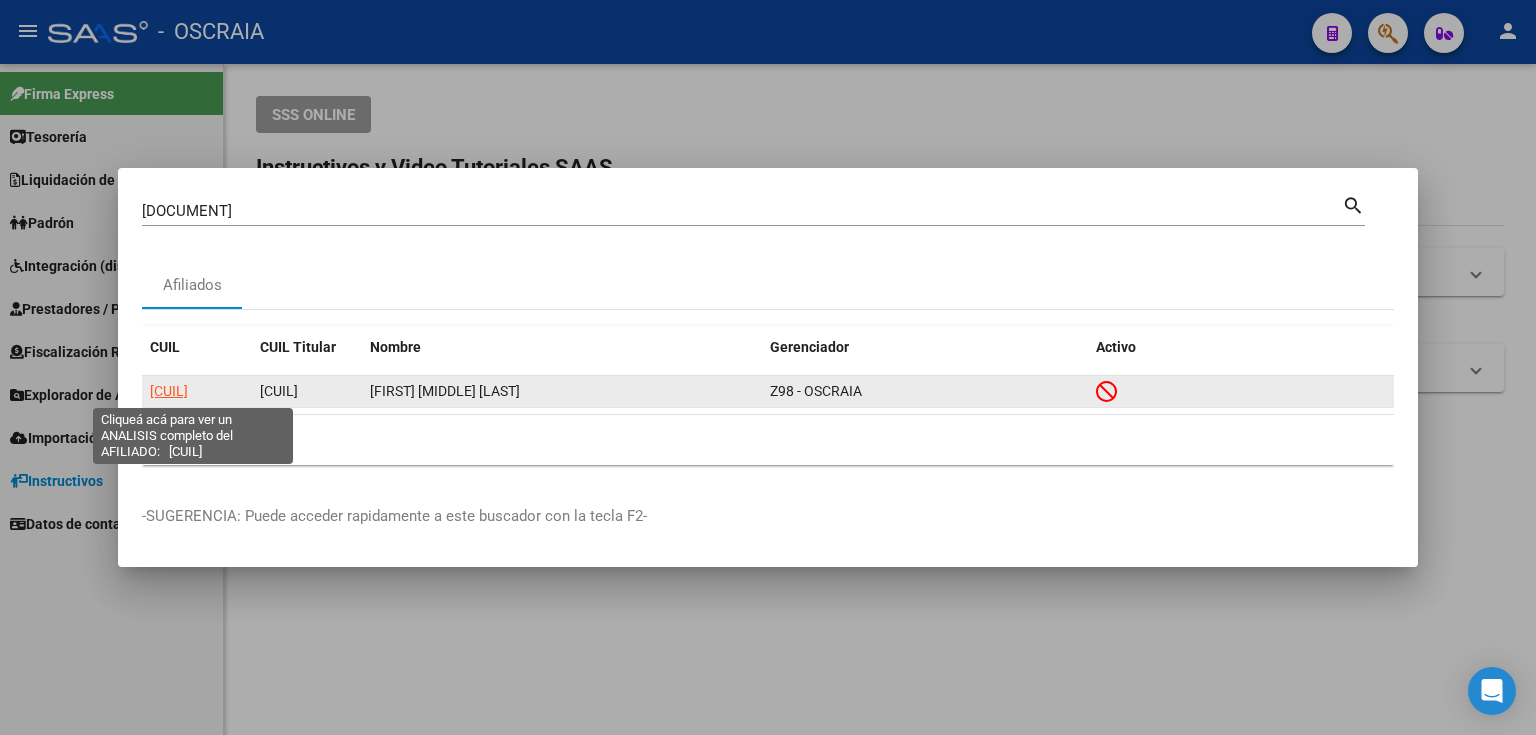 click on "[CUIL]" 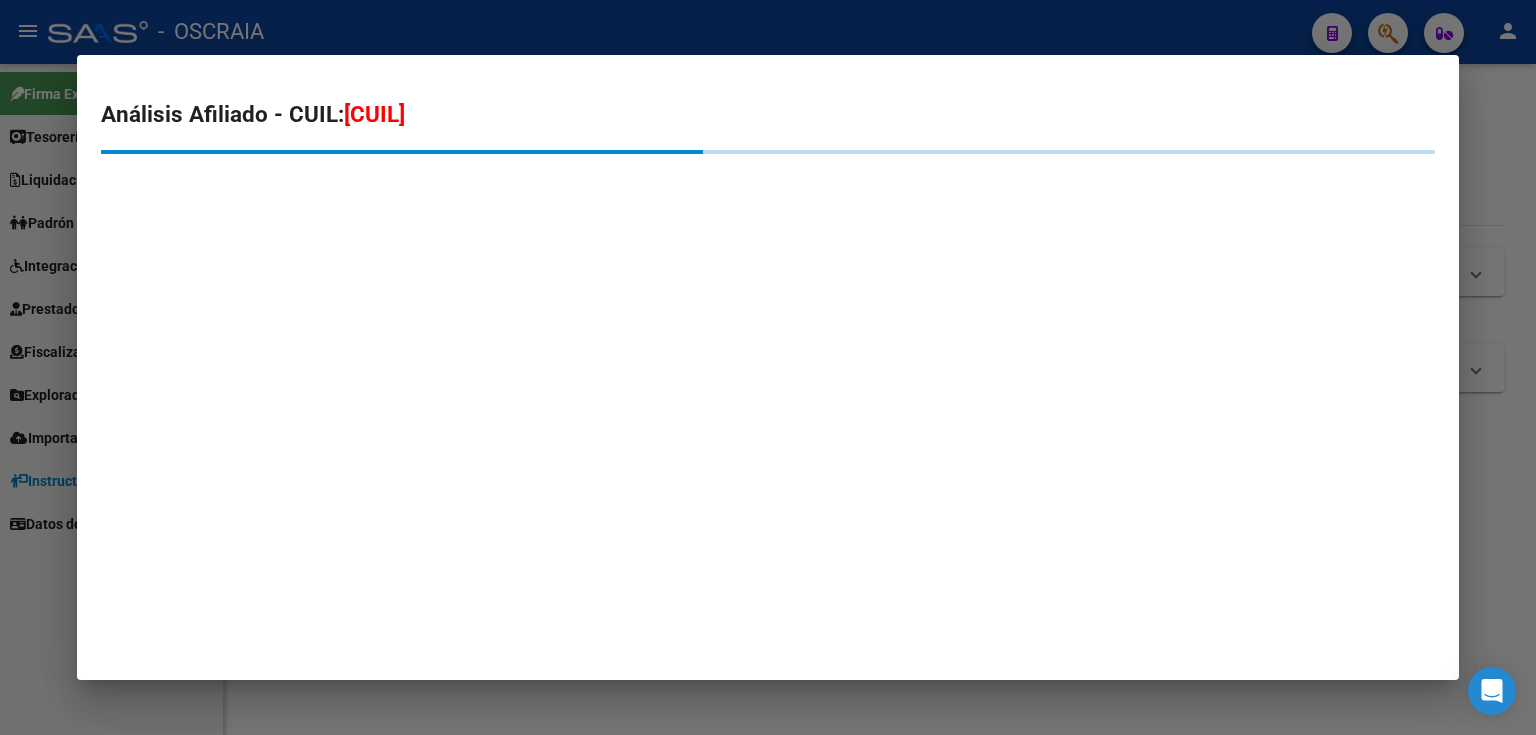 click on "Análisis Afiliado - CUIL:   [CUIL]" at bounding box center (768, 168) 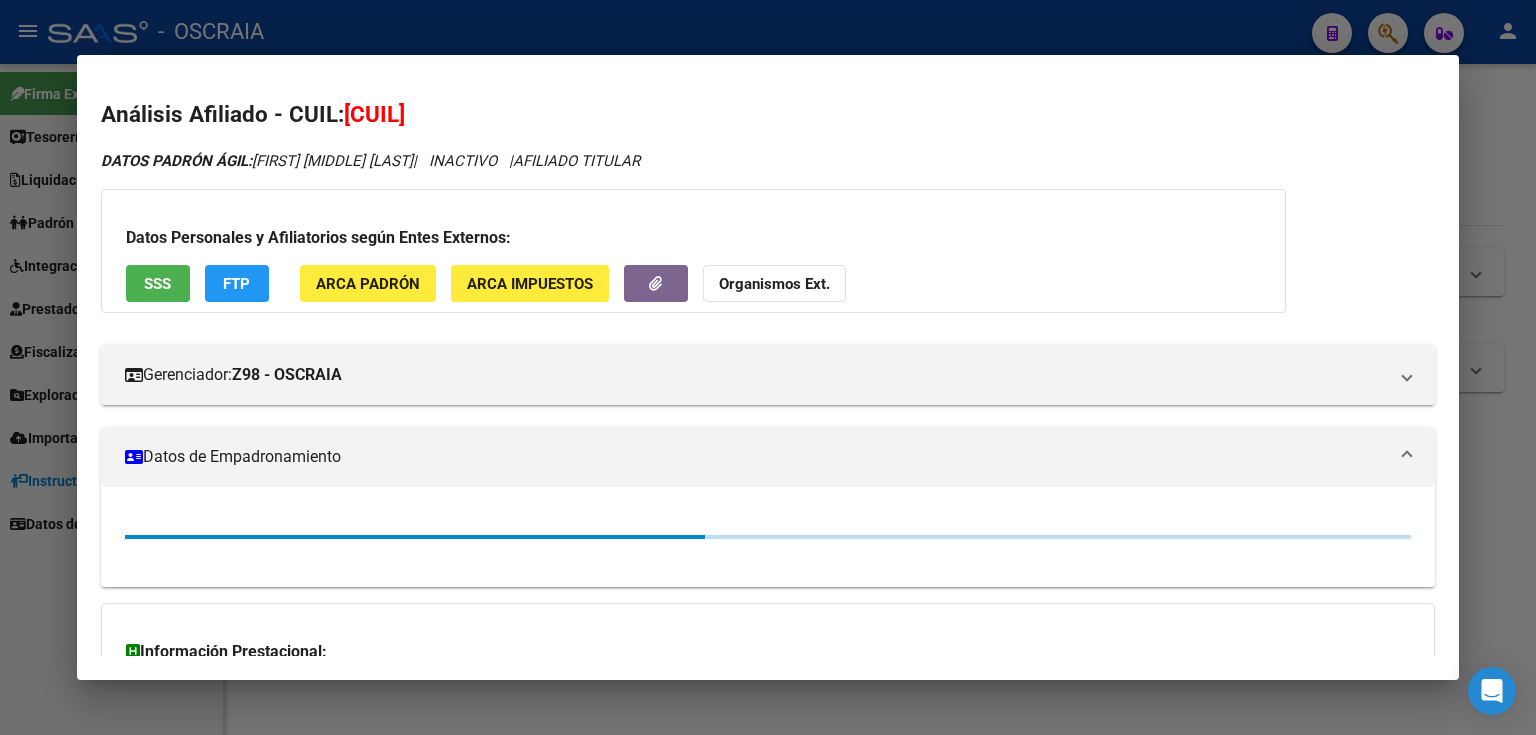 click on "[CUIL]" at bounding box center (374, 114) 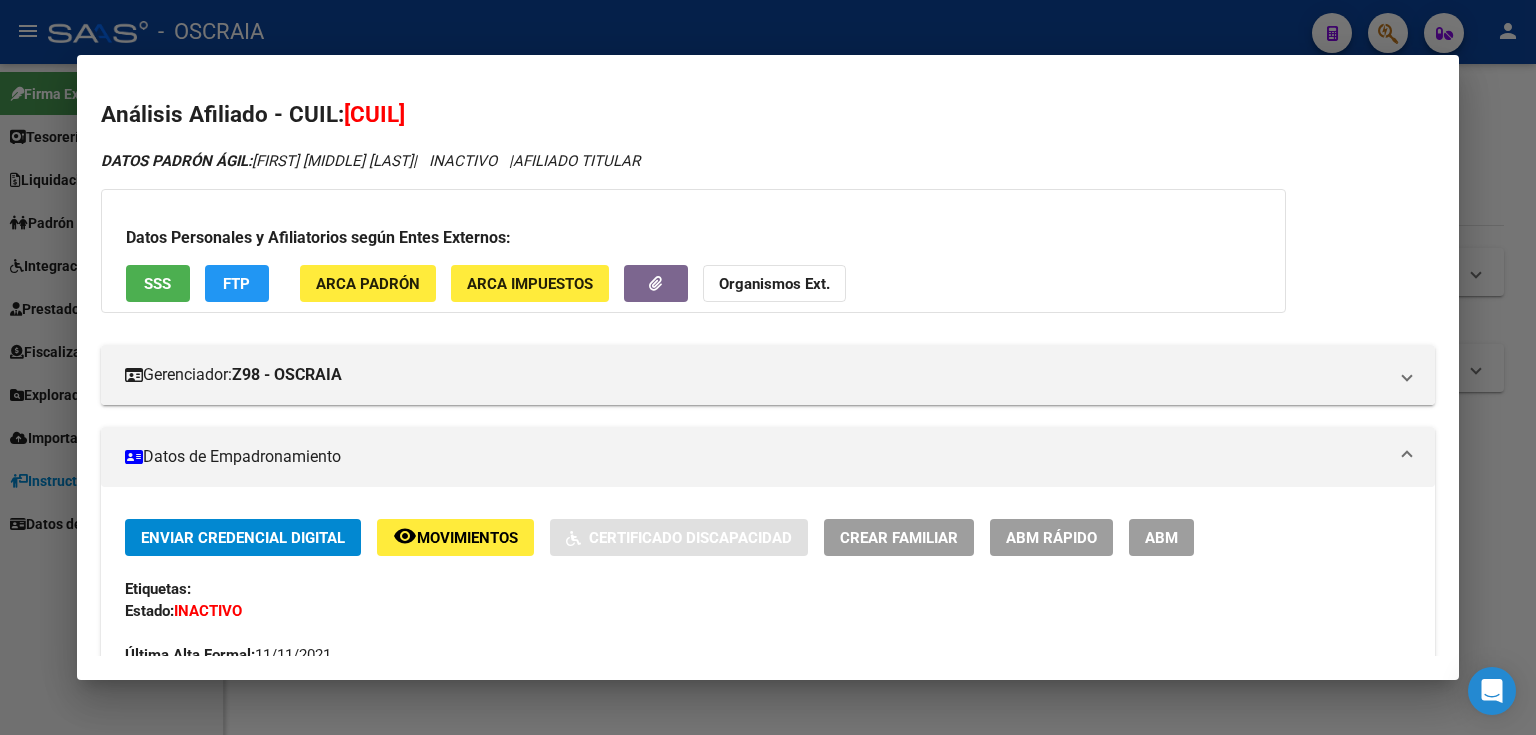 click on "[CUIL]" at bounding box center (374, 114) 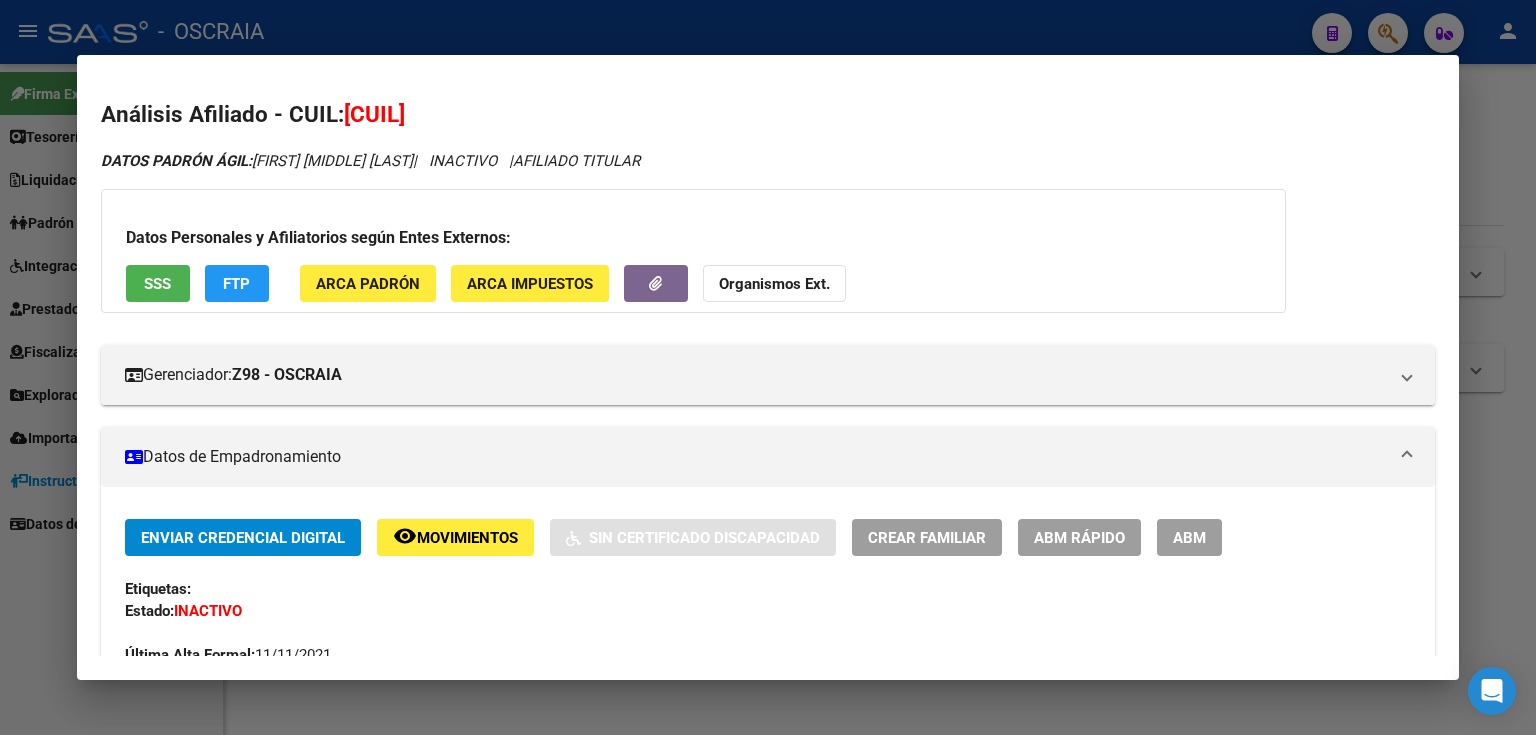 click at bounding box center (768, 367) 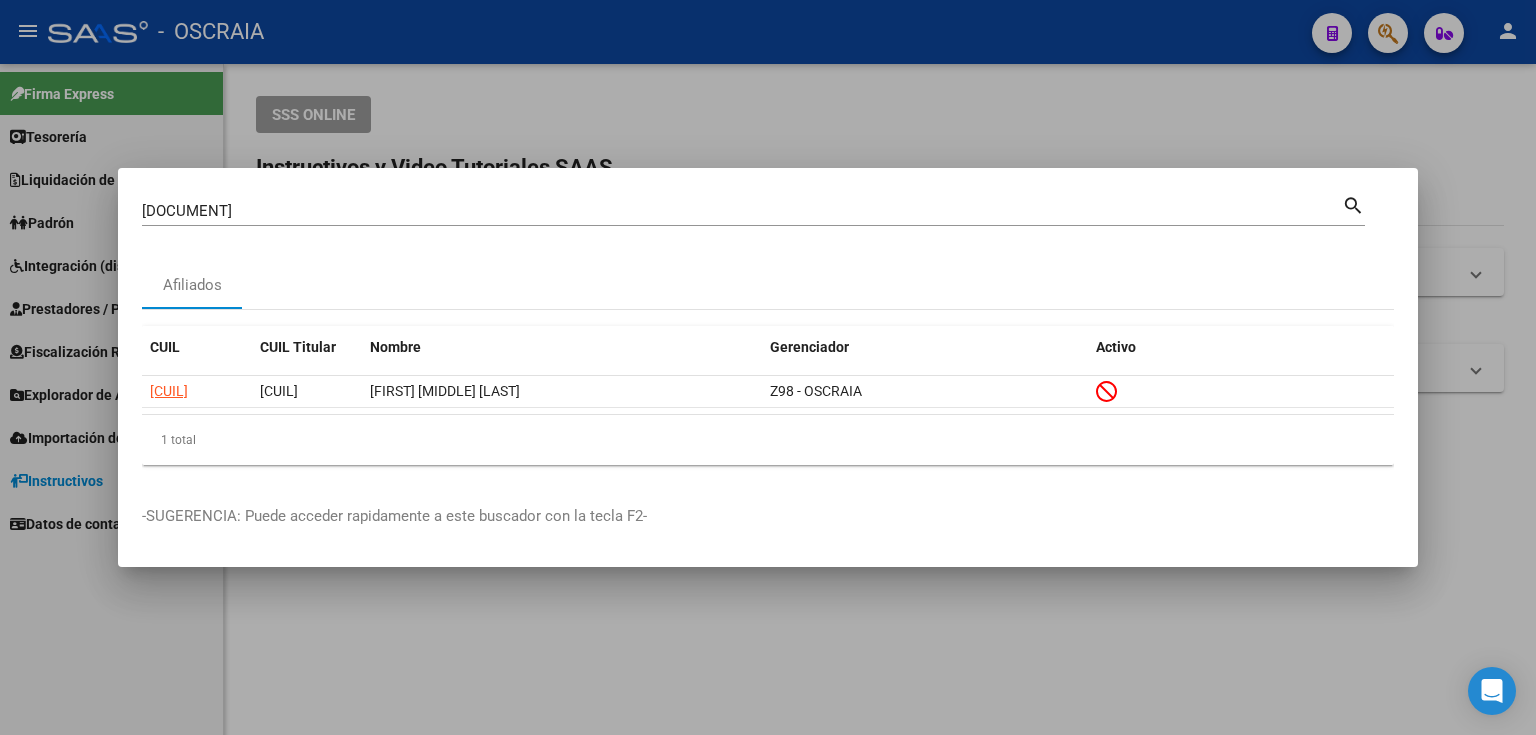 click on "[NUMBER] Buscar (apellido, dni, cuil, nro traspaso, cuit, obra social) search" at bounding box center [753, 218] 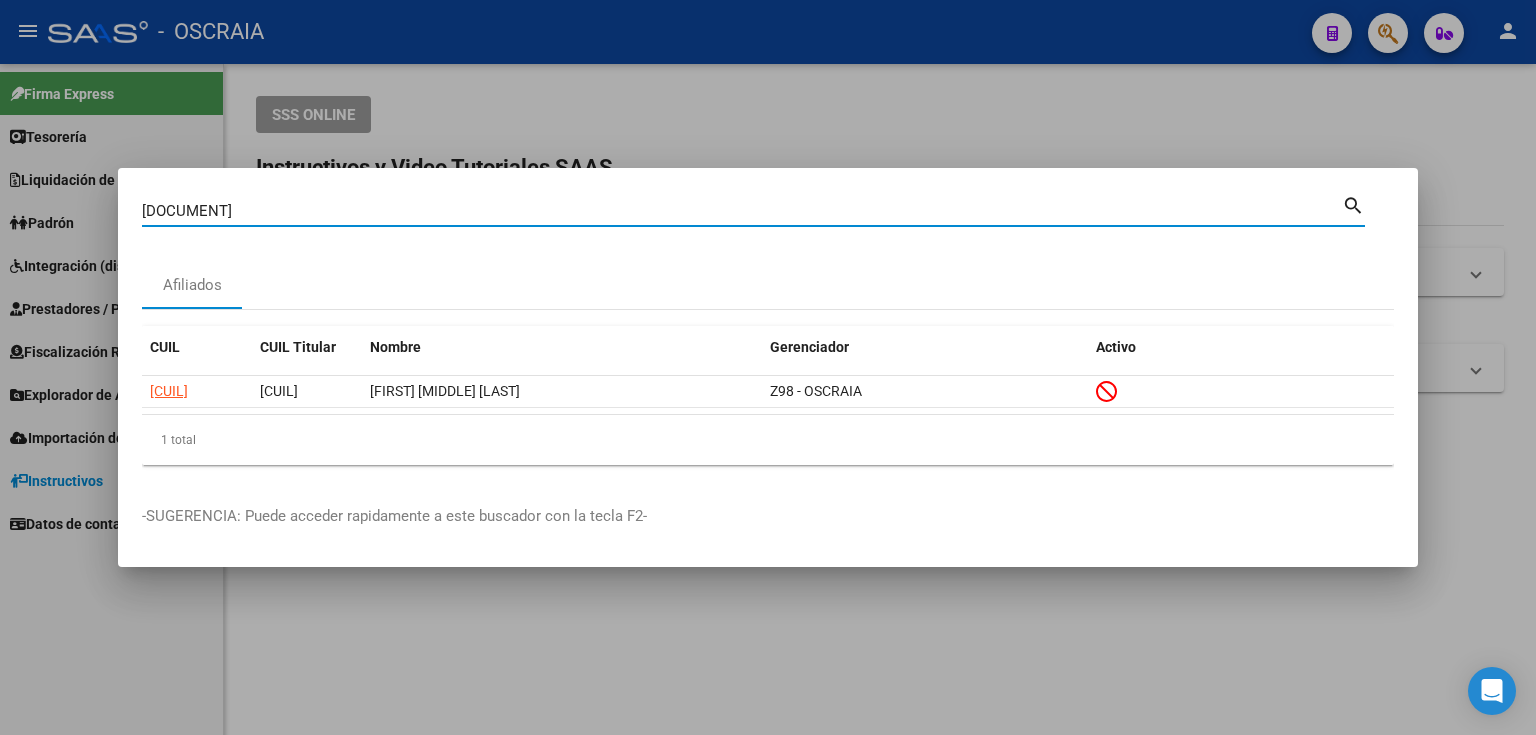click on "[DOCUMENT]" at bounding box center [742, 211] 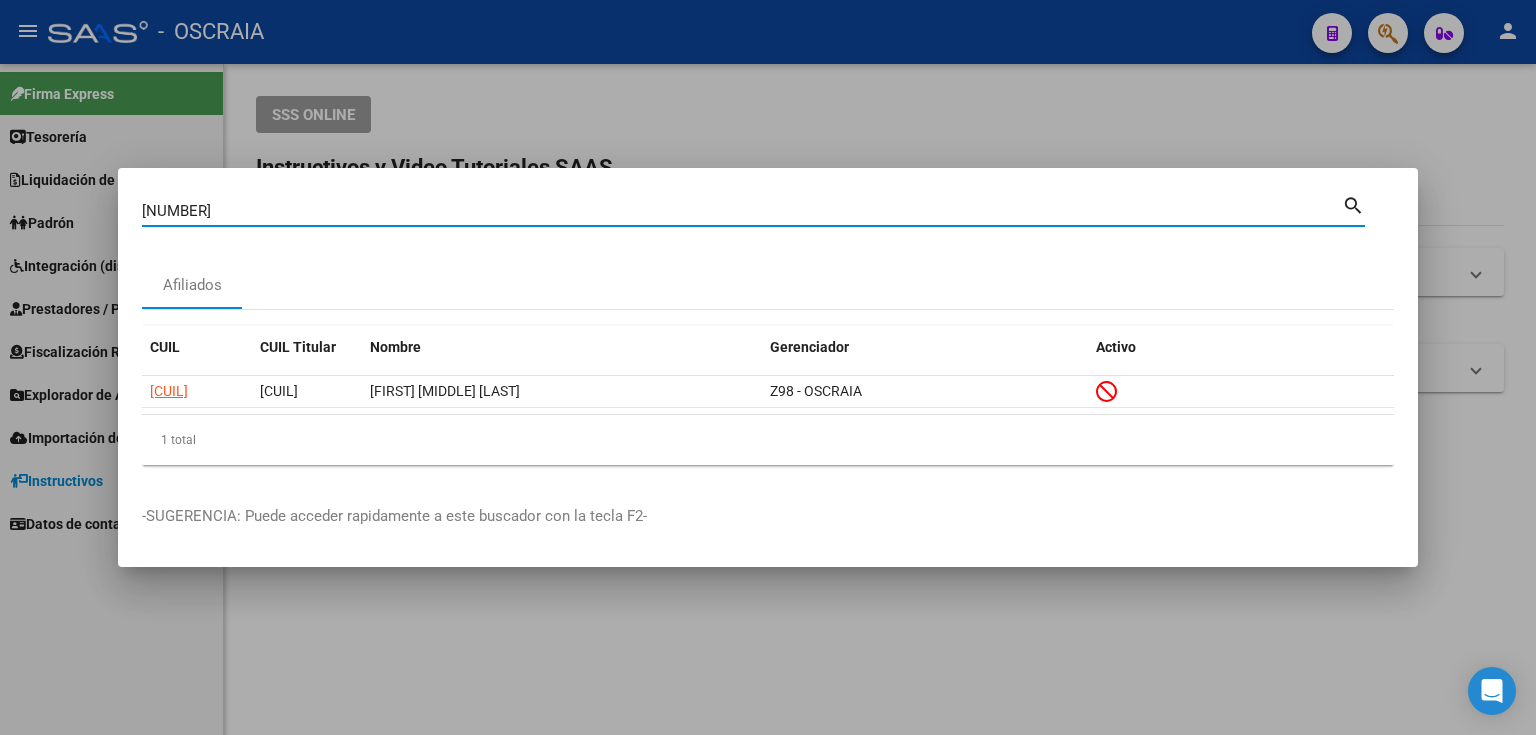 type on "[NUMBER]" 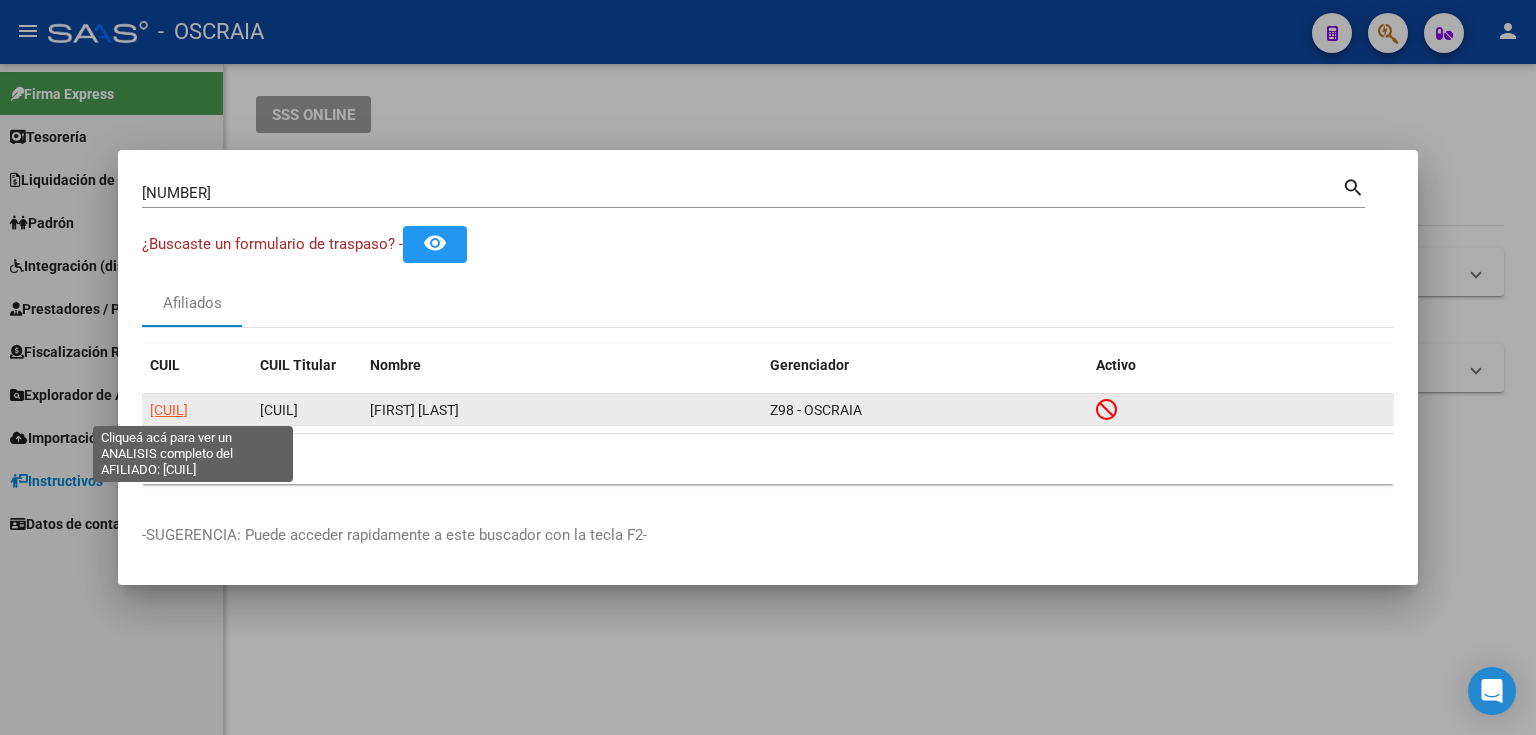 click on "[CUIL]" 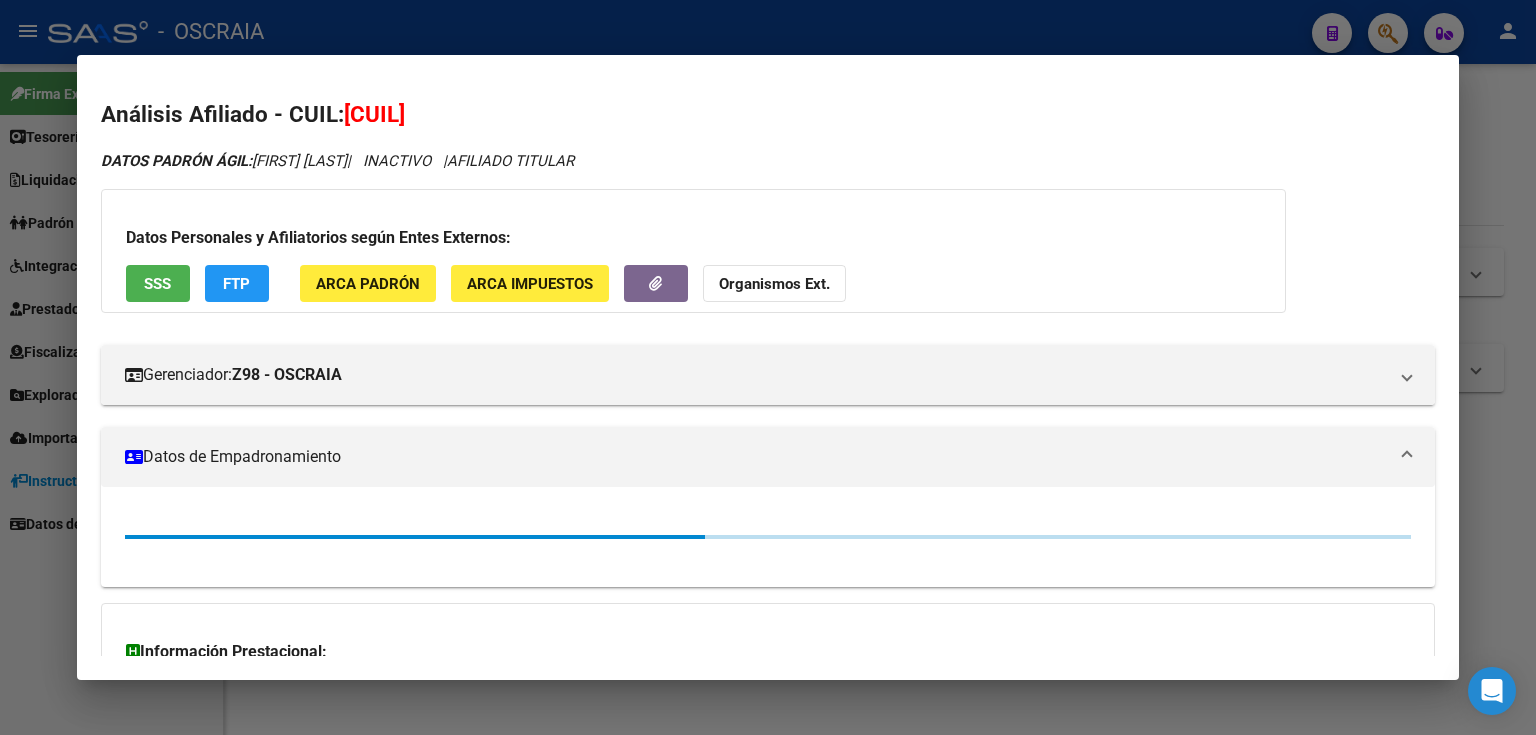click on "Análisis Afiliado - CUIL:  [CUIL]" at bounding box center (768, 115) 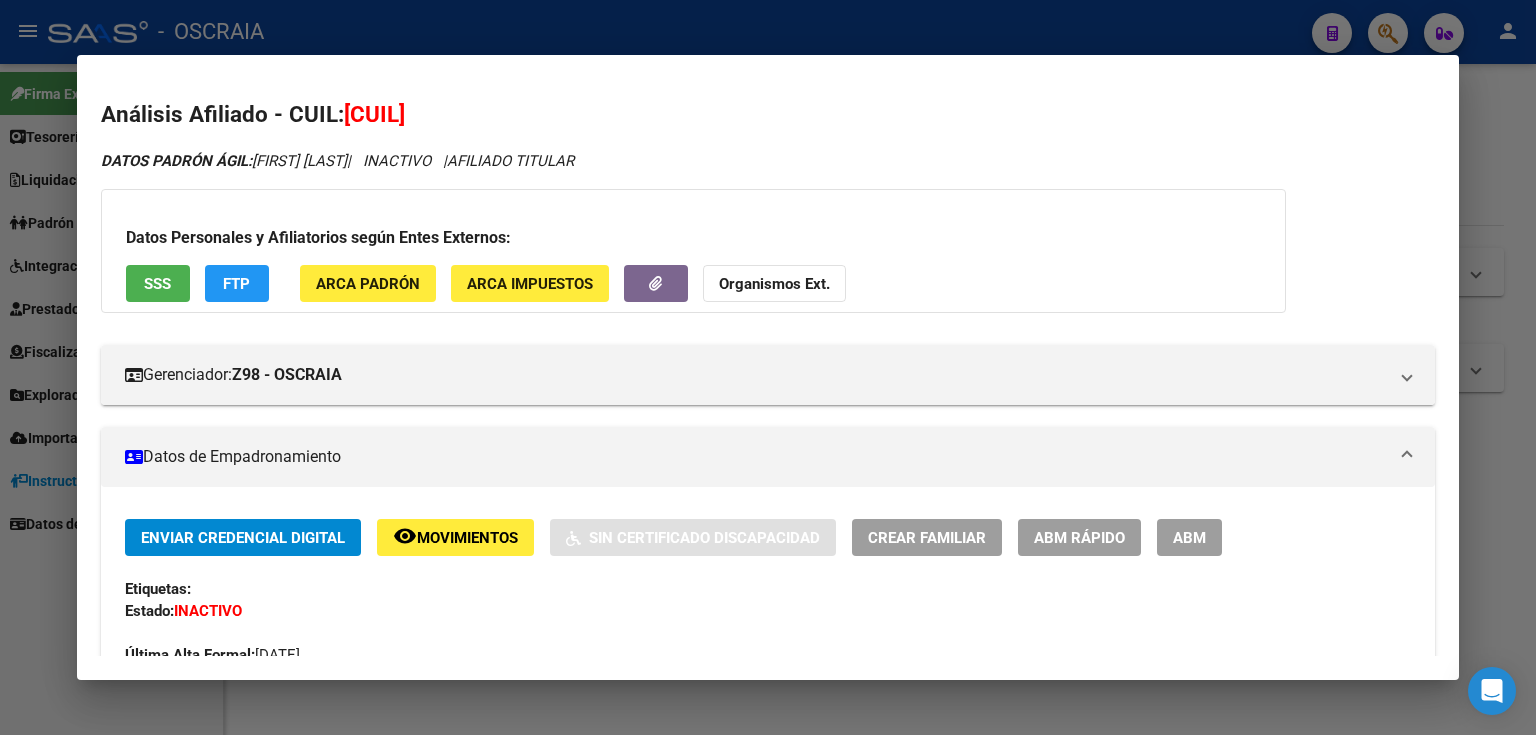 copy on "[CUIL]" 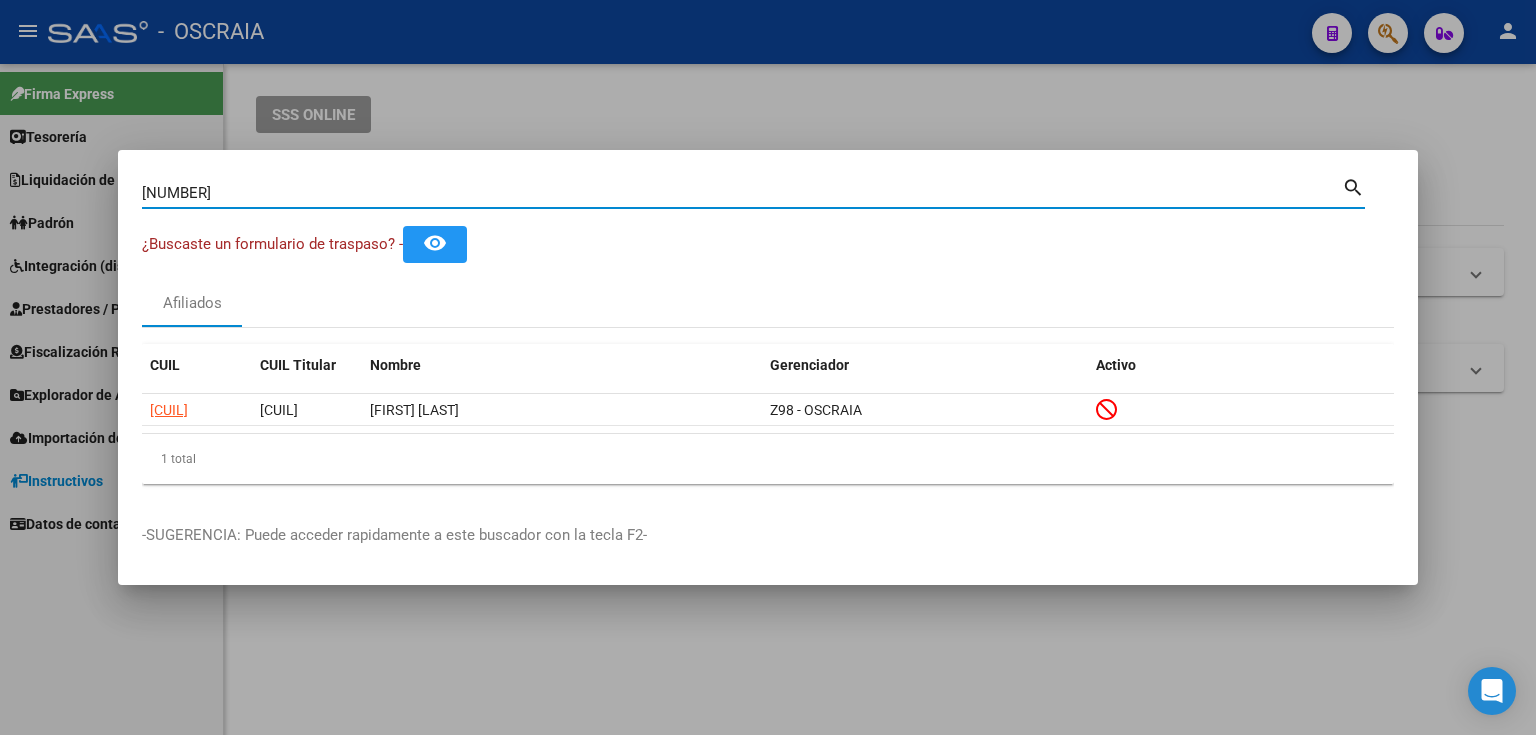 click on "[NUMBER]" at bounding box center (742, 193) 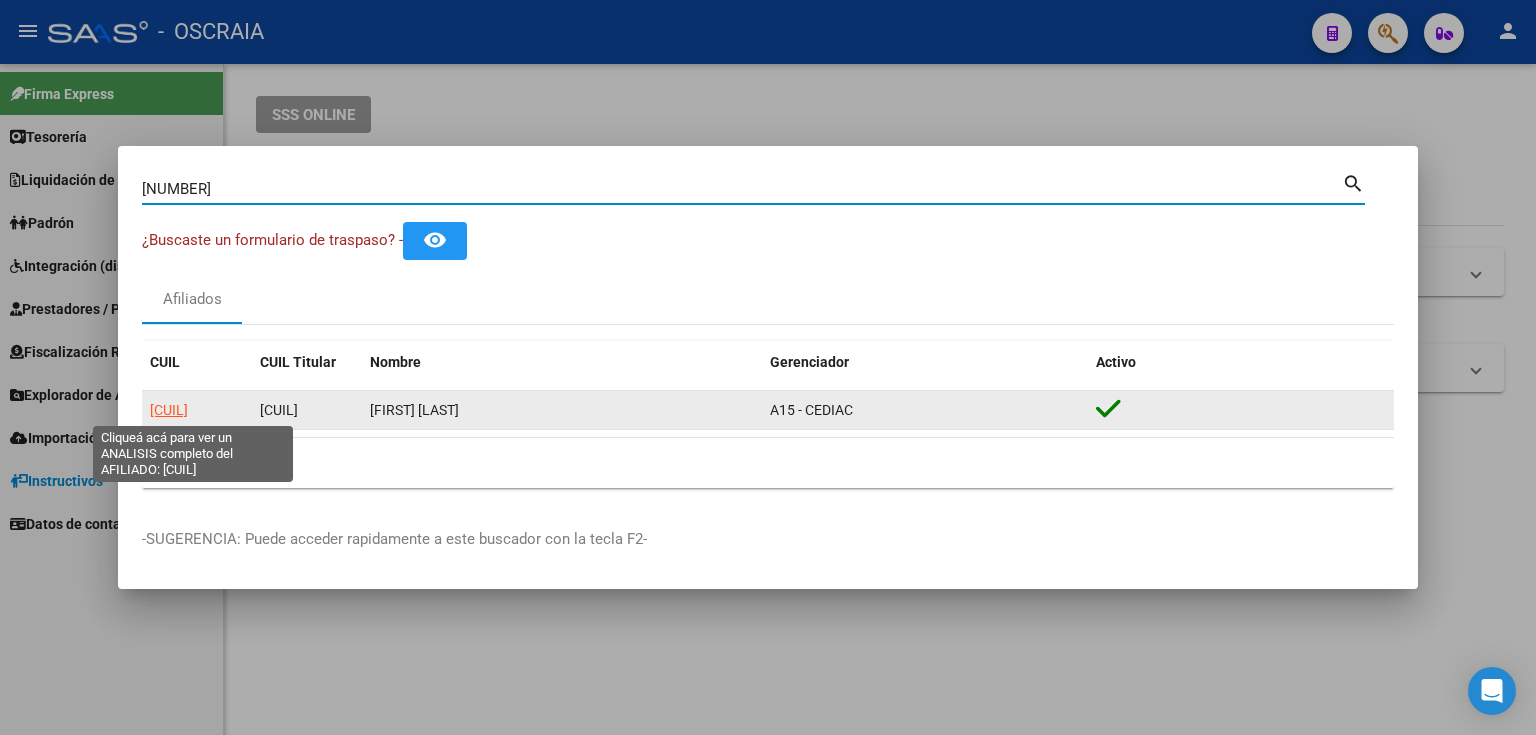 click on "[CUIL]" 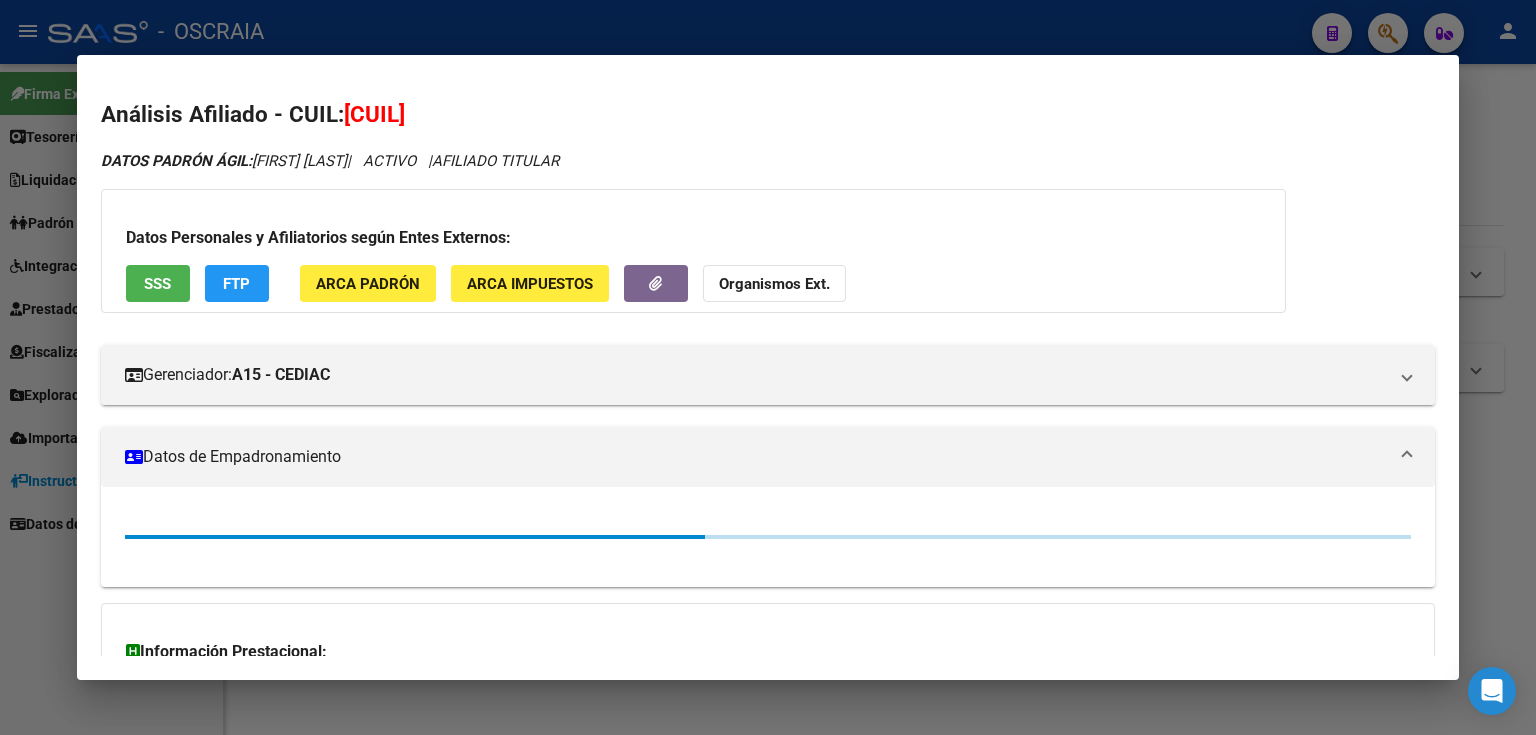 click on "[CUIL]" at bounding box center (374, 114) 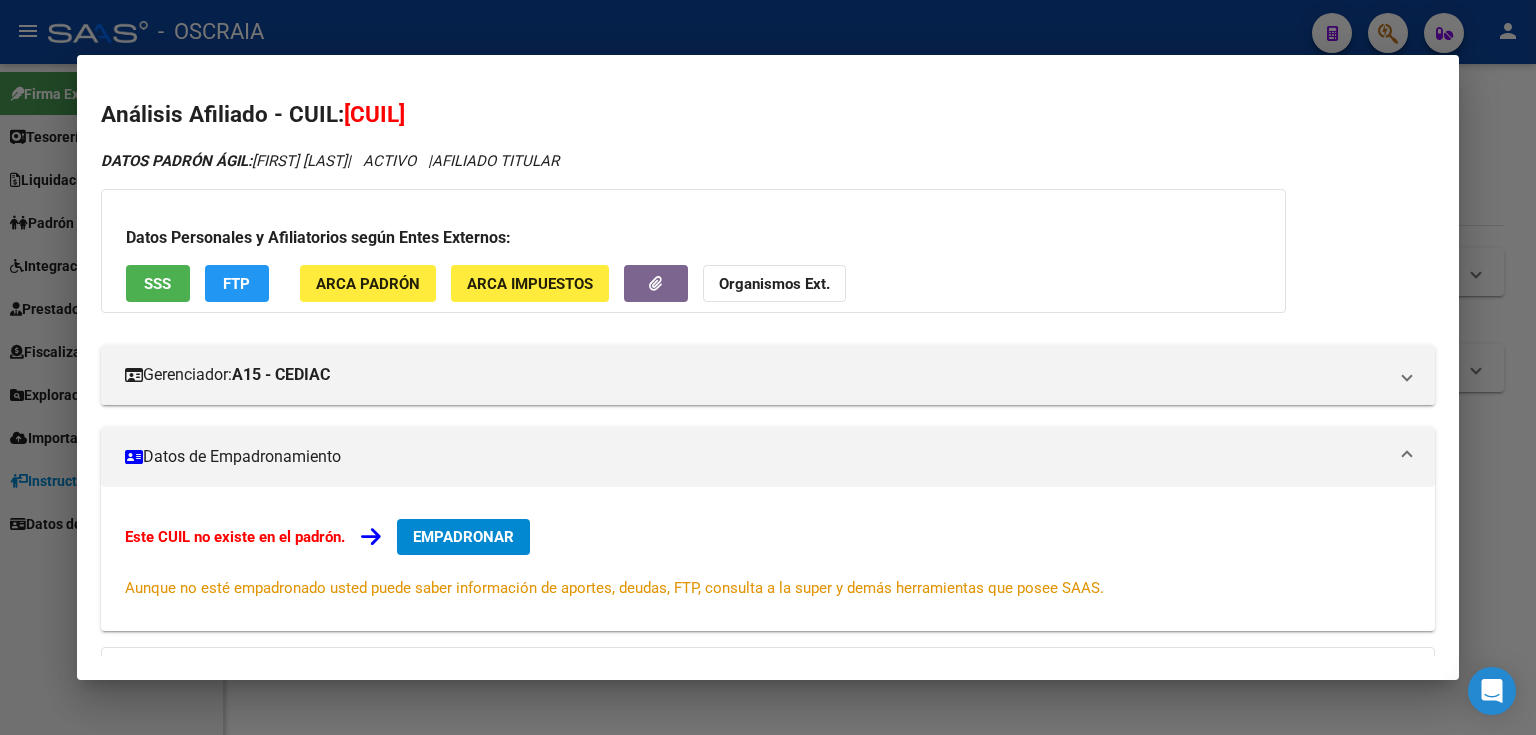copy on "[CUIL]" 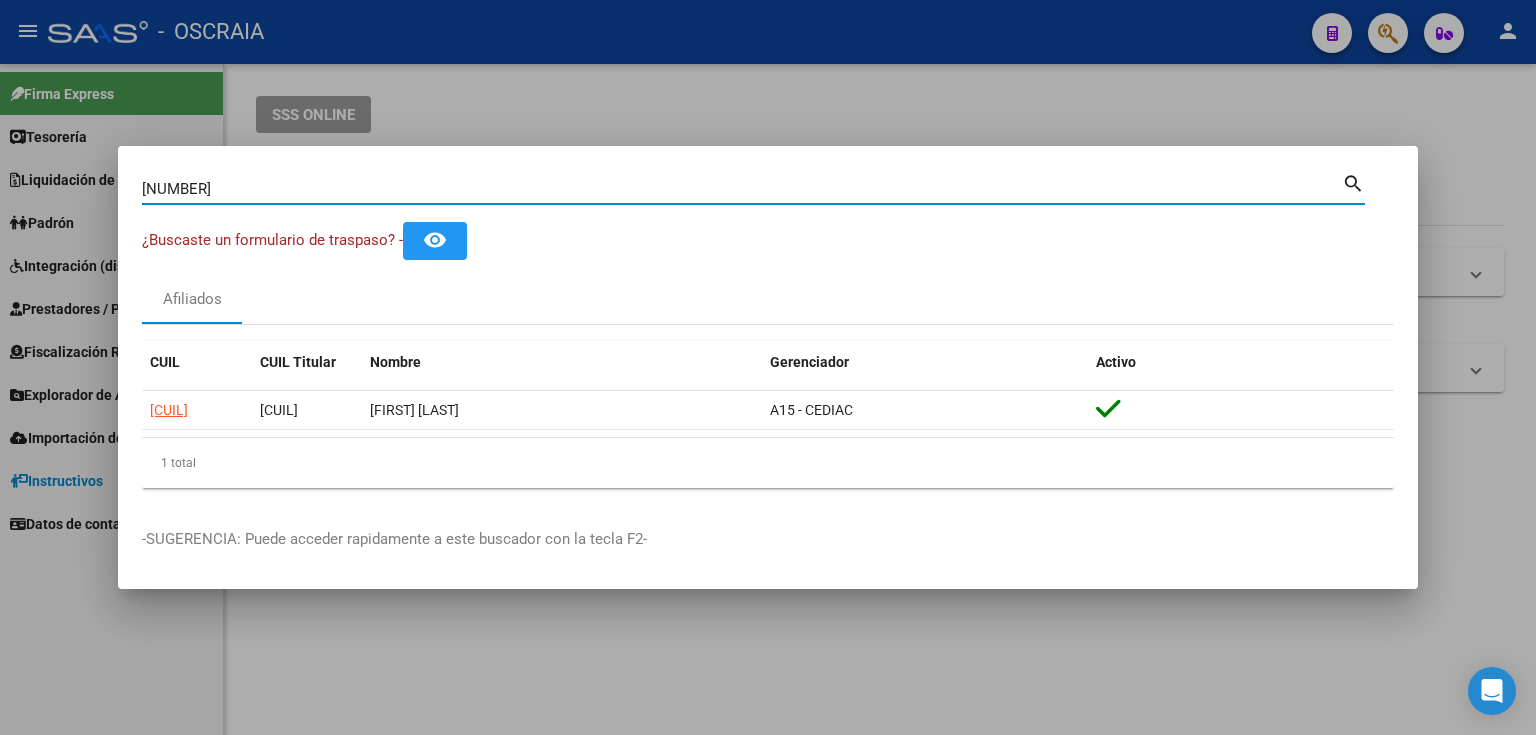 click on "[NUMBER]" at bounding box center (742, 189) 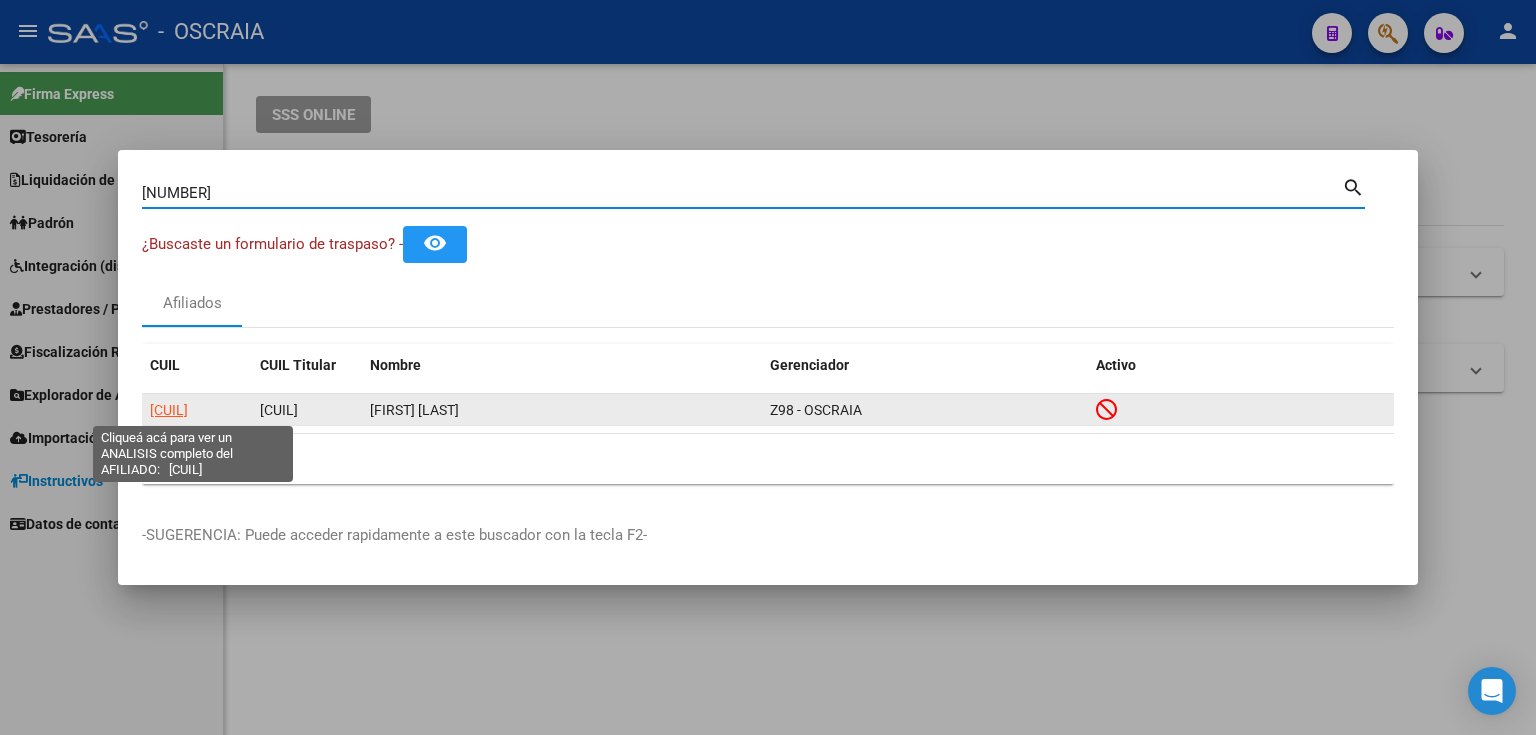 click on "[CUIL]" 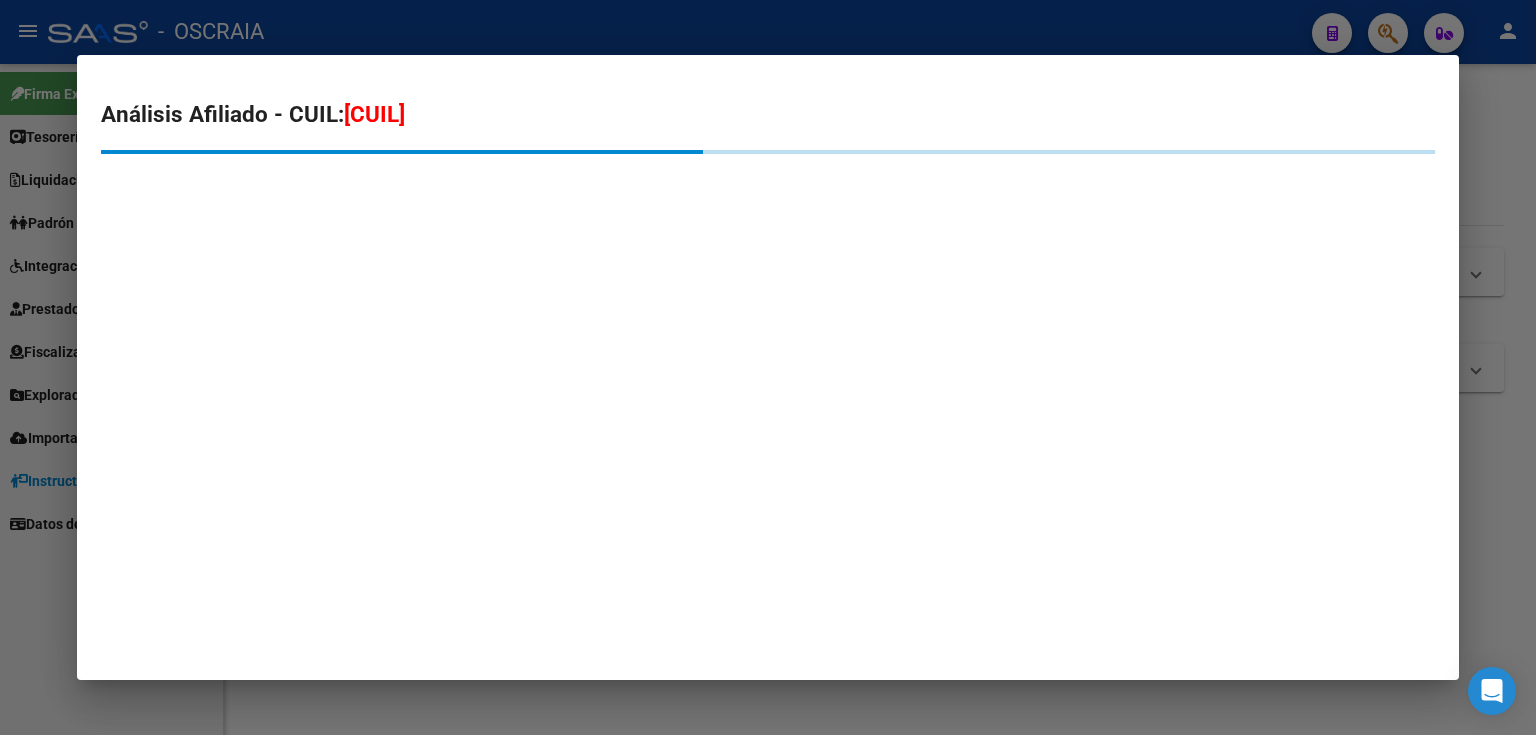 click on "[CUIL]" at bounding box center [374, 114] 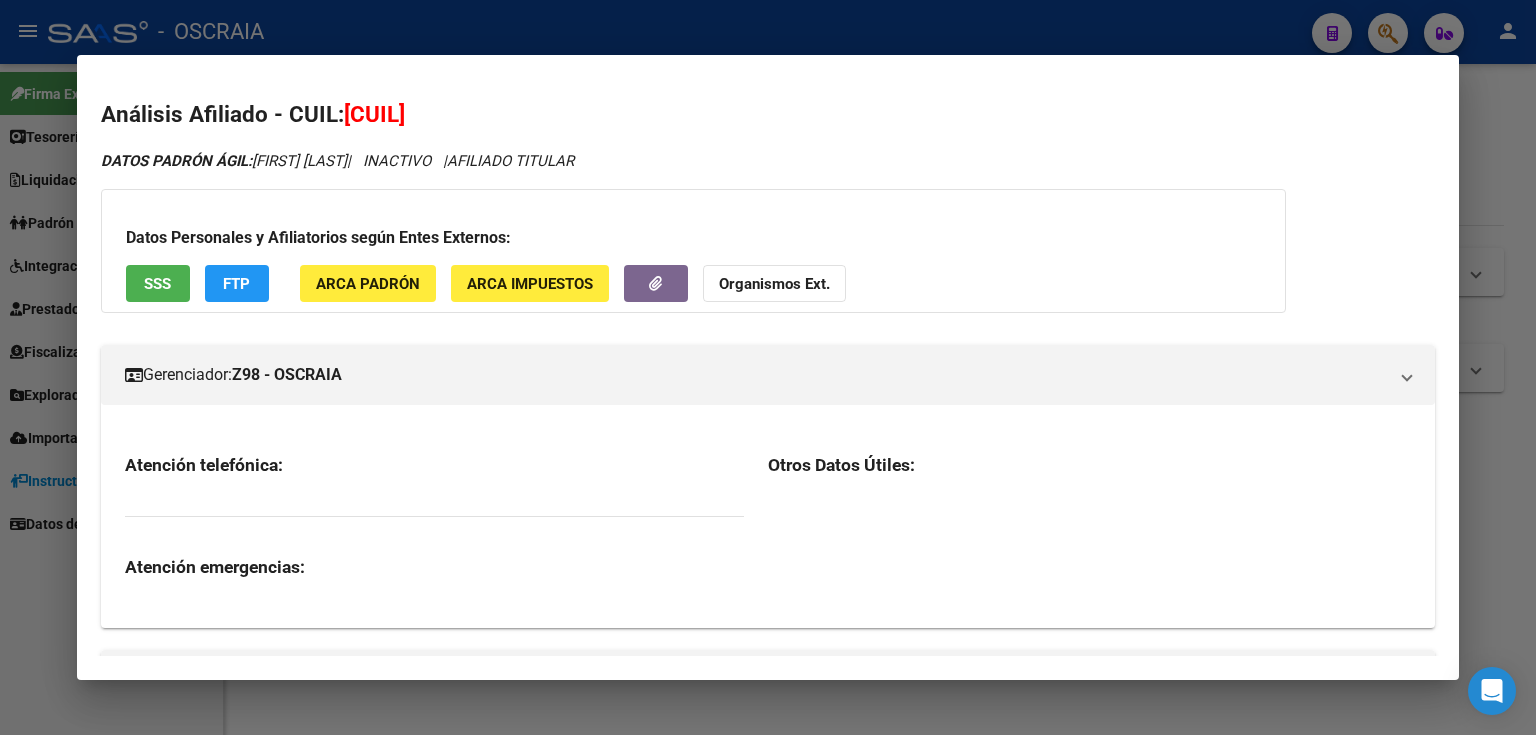 click on "[CUIL]" at bounding box center (374, 114) 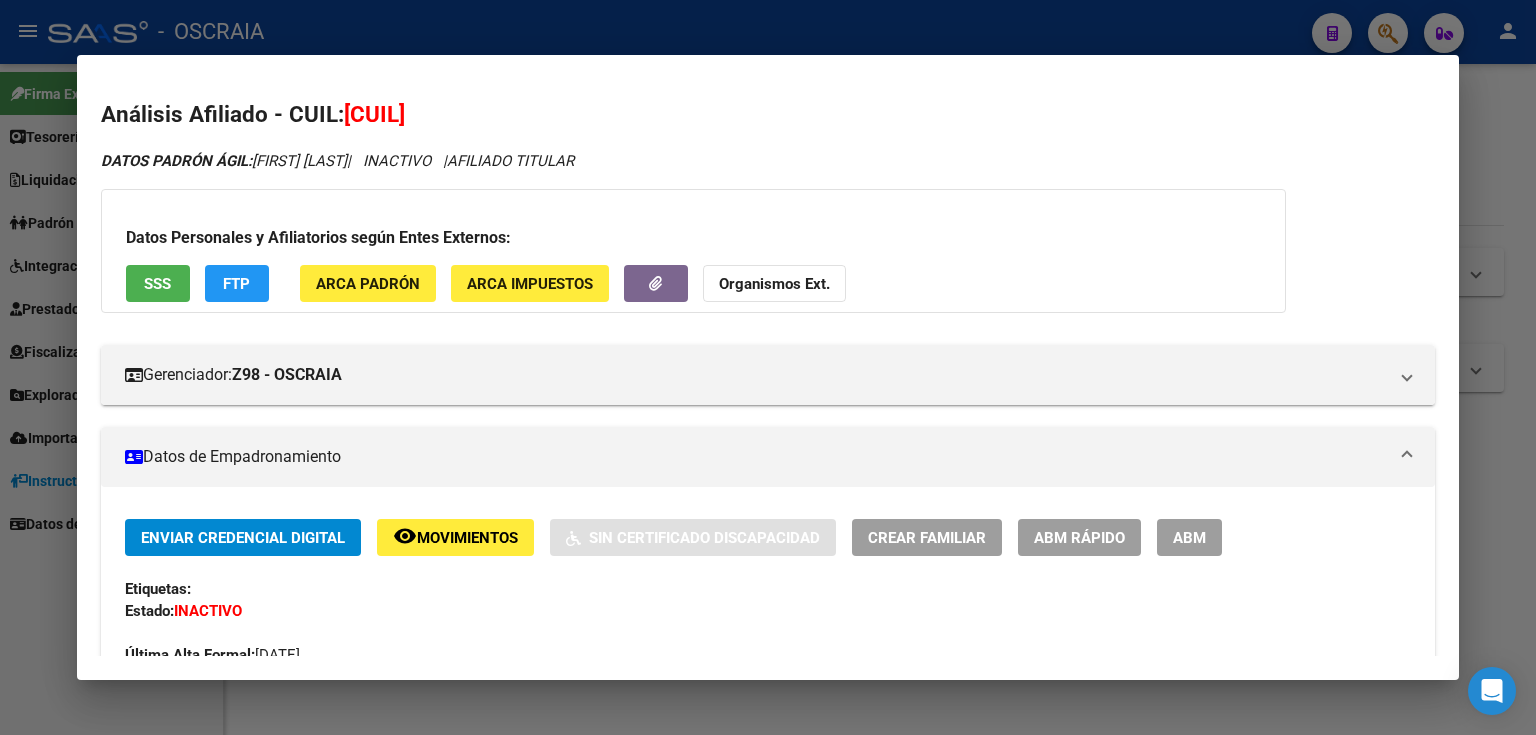 copy on "[CUIL]" 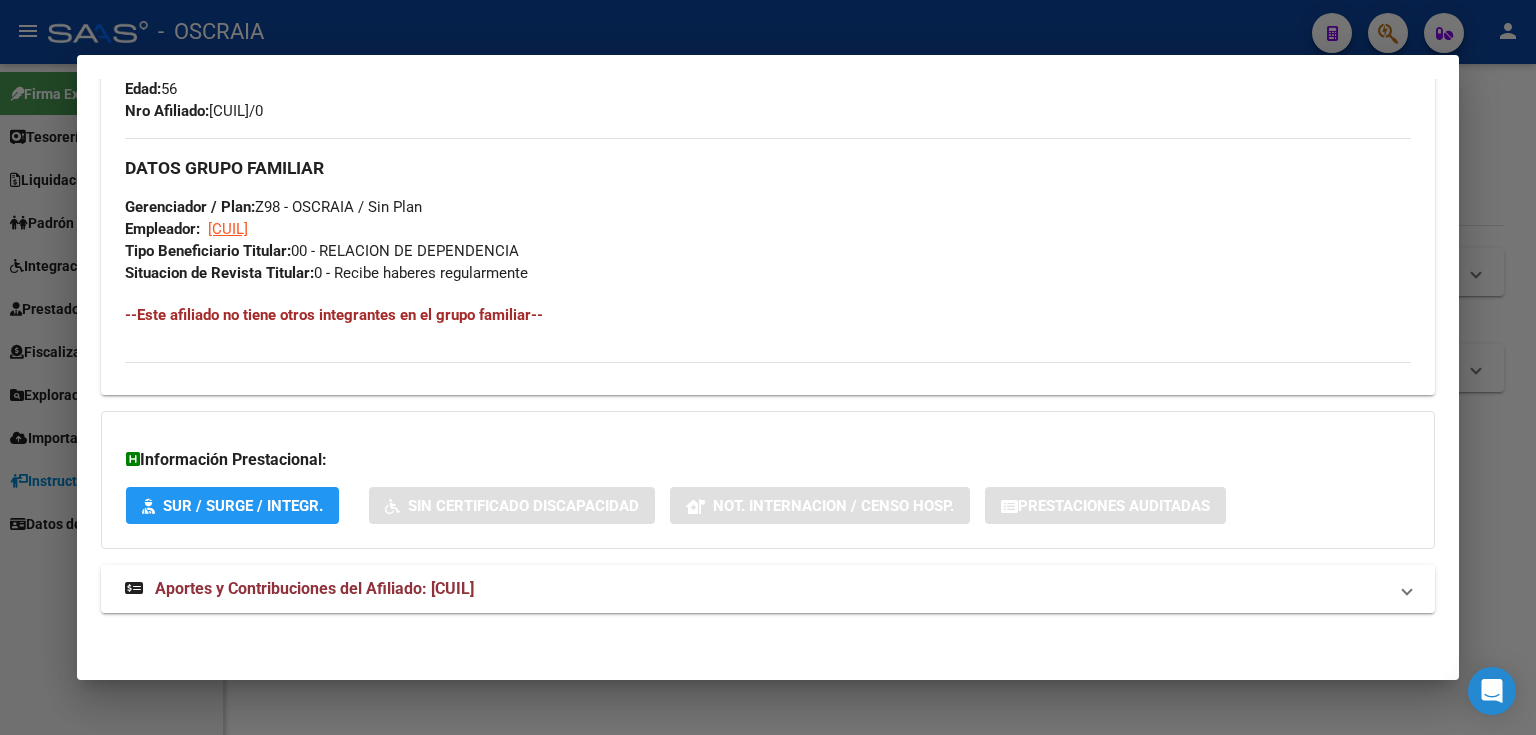 scroll, scrollTop: 928, scrollLeft: 0, axis: vertical 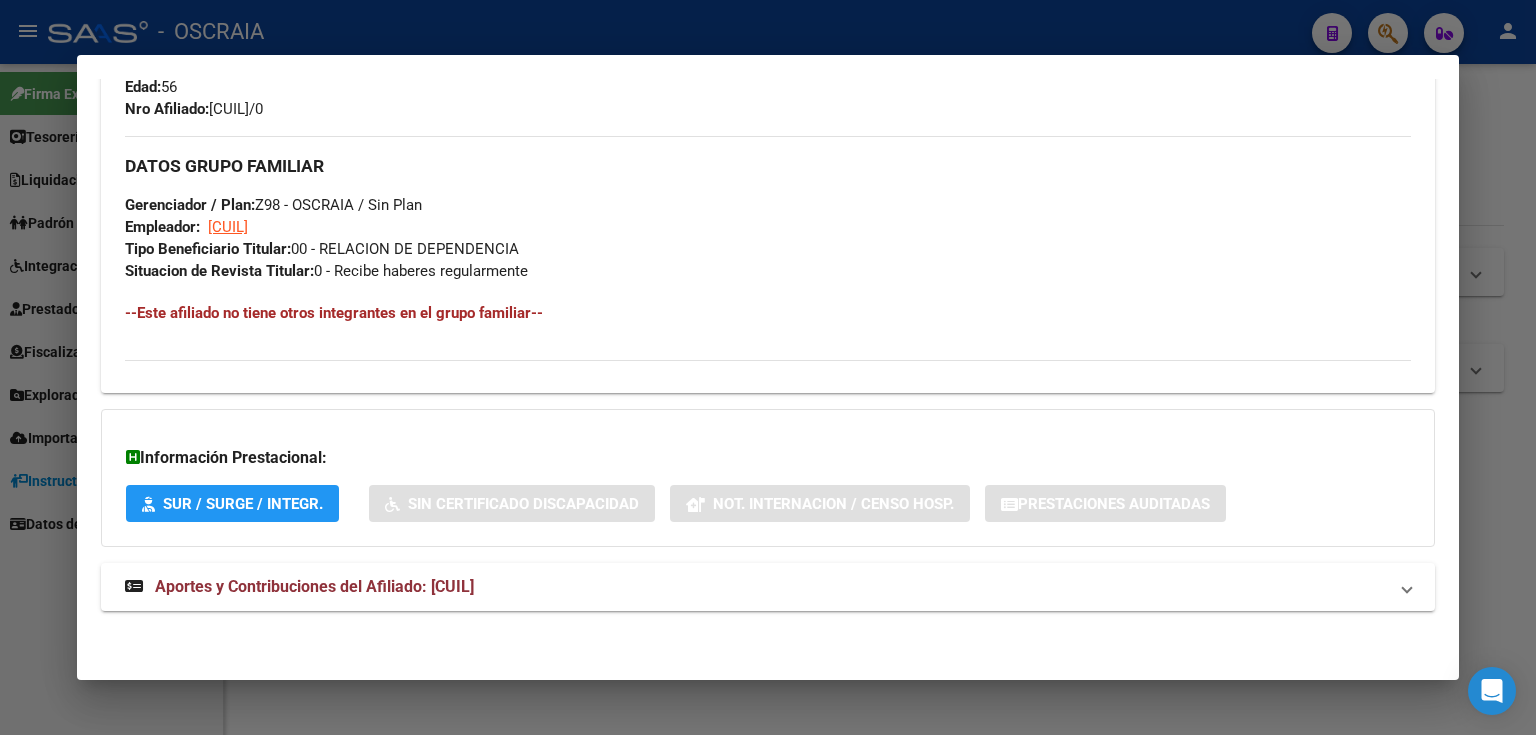 click at bounding box center (768, 367) 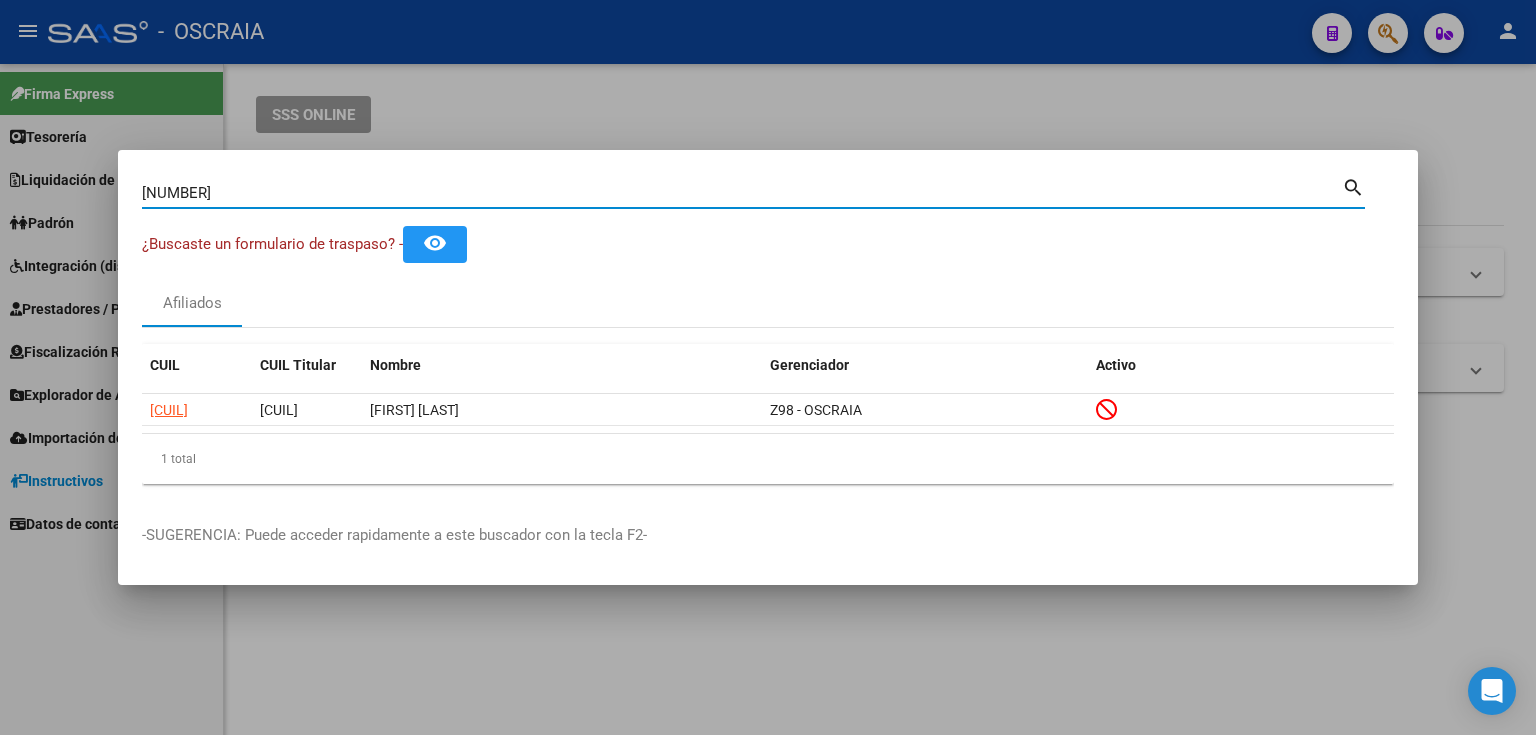 click on "[NUMBER]" at bounding box center (742, 193) 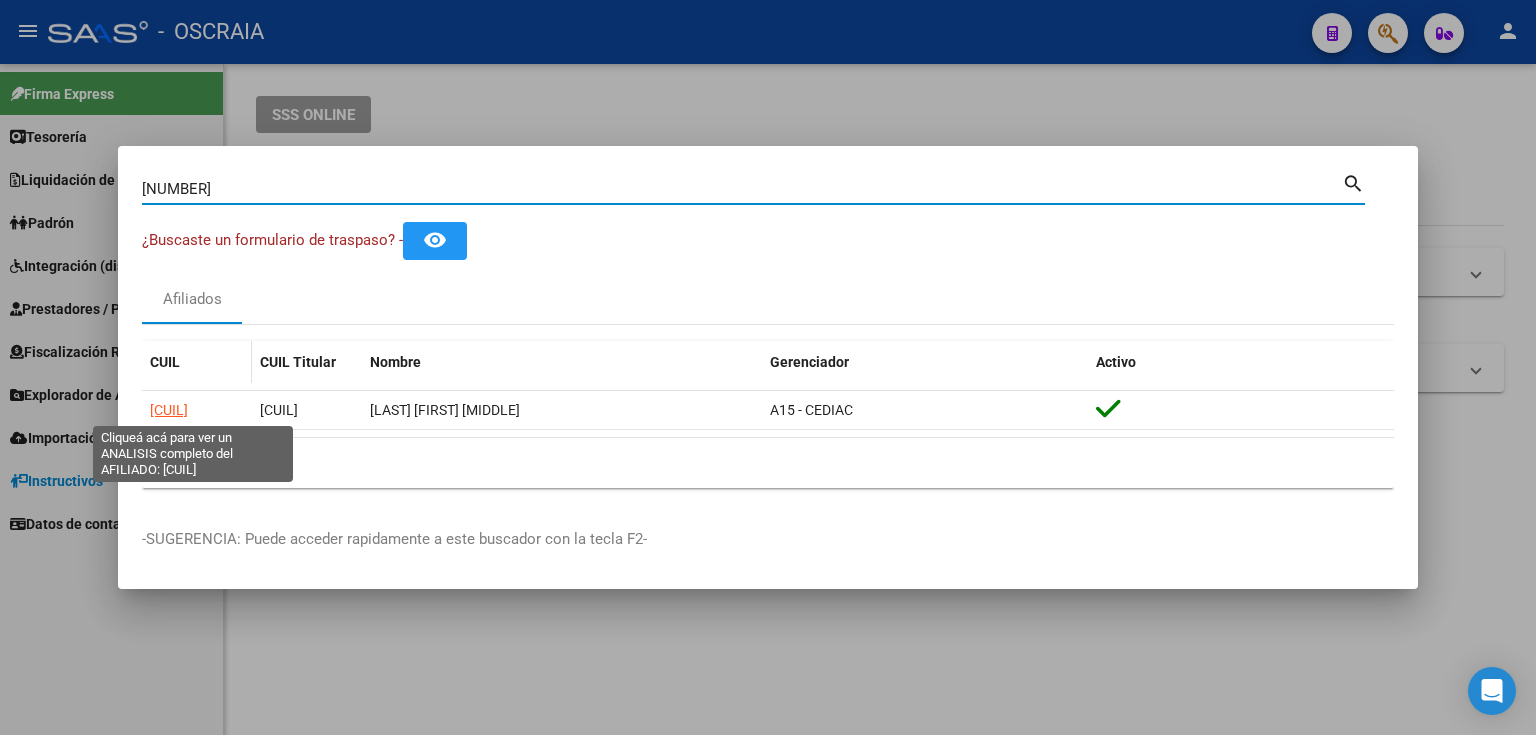 click on "[CUIL]" 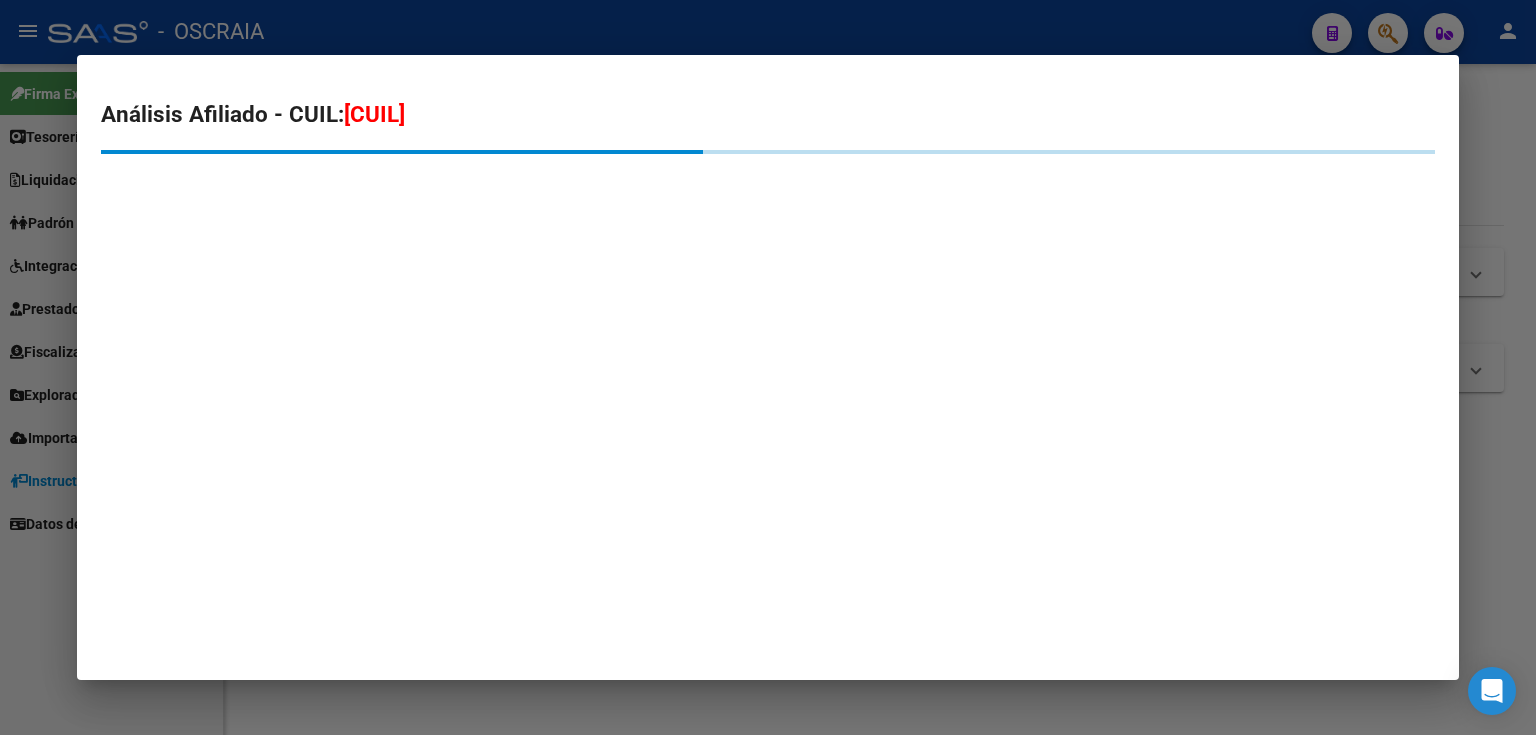 click on "[CUIL]" at bounding box center [374, 114] 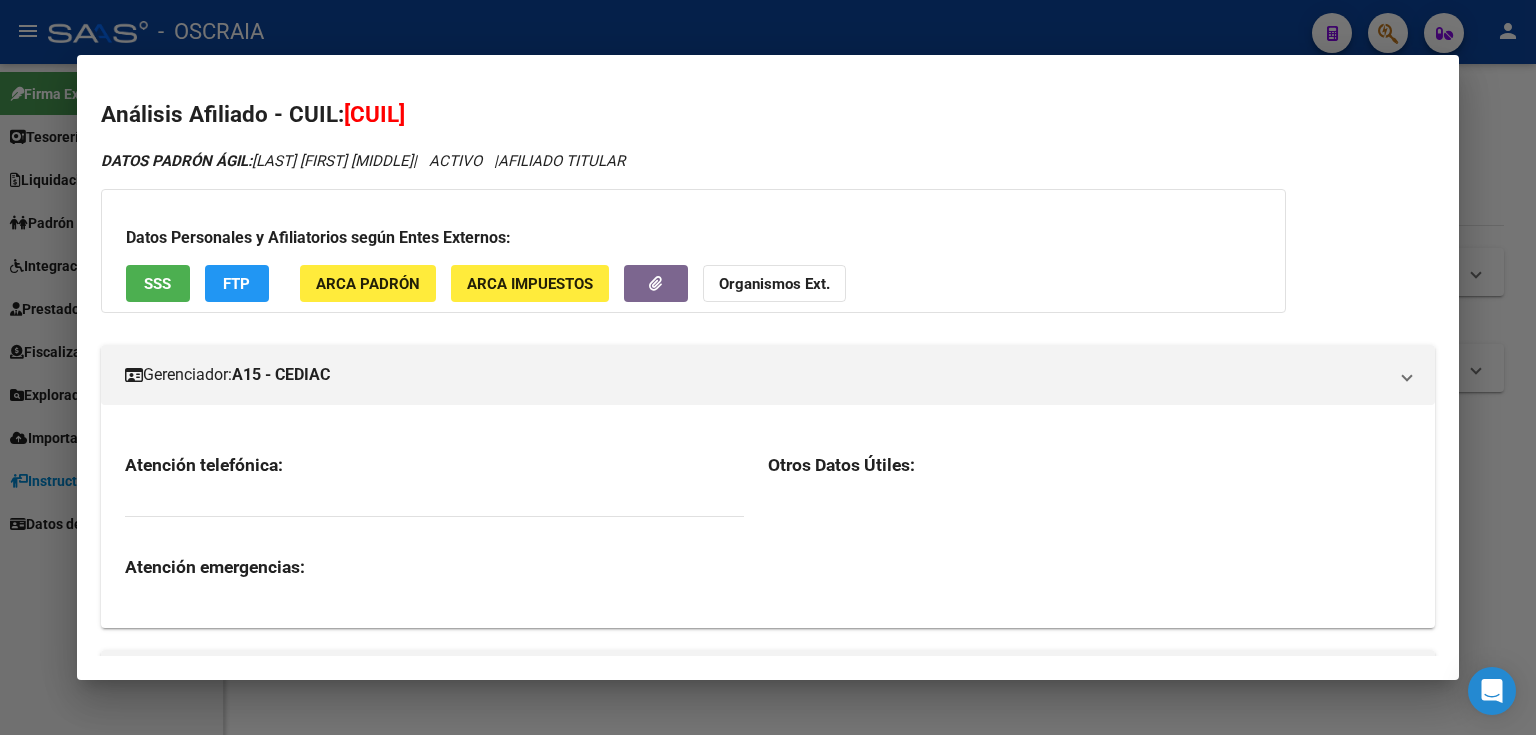 click on "[CUIL]" at bounding box center [374, 114] 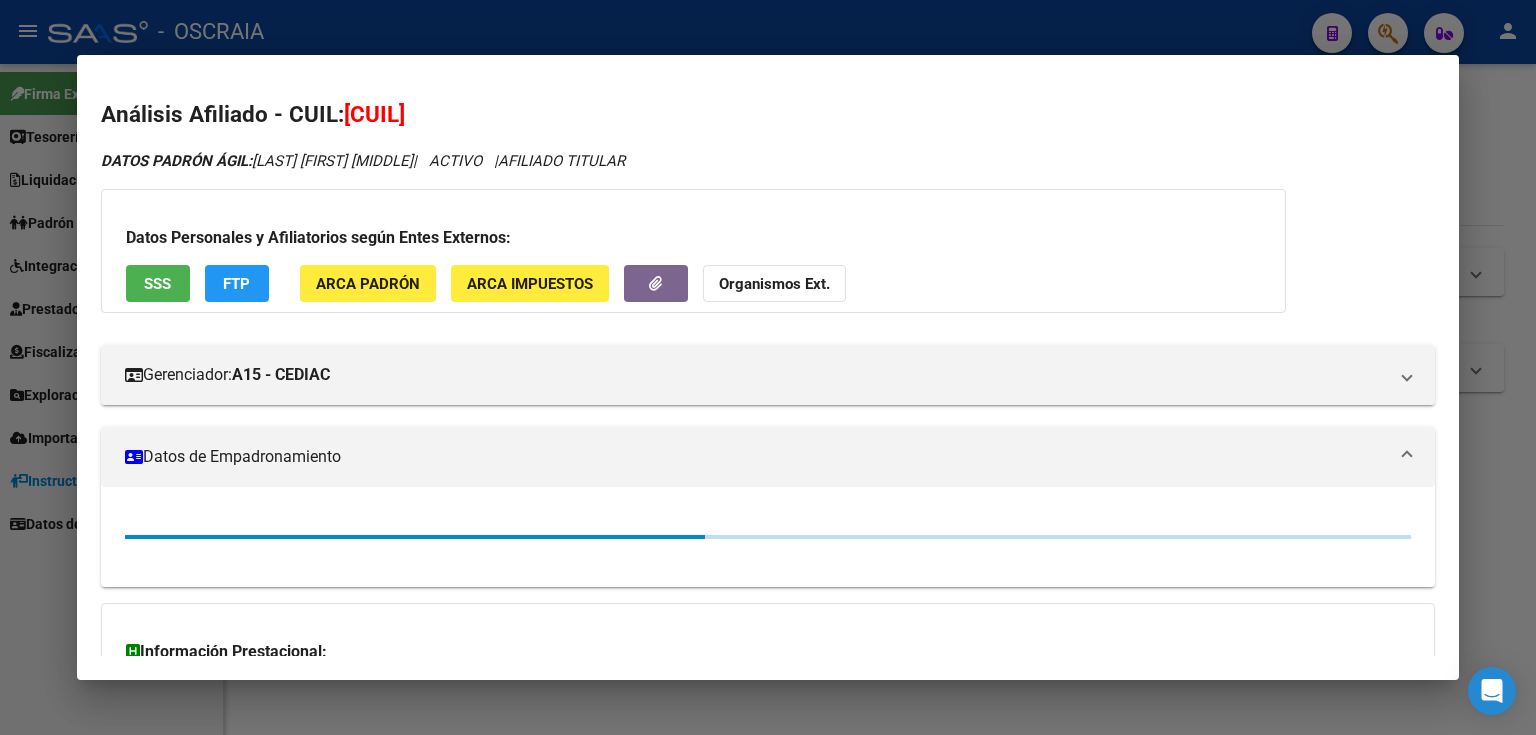 copy on "[CUIL]" 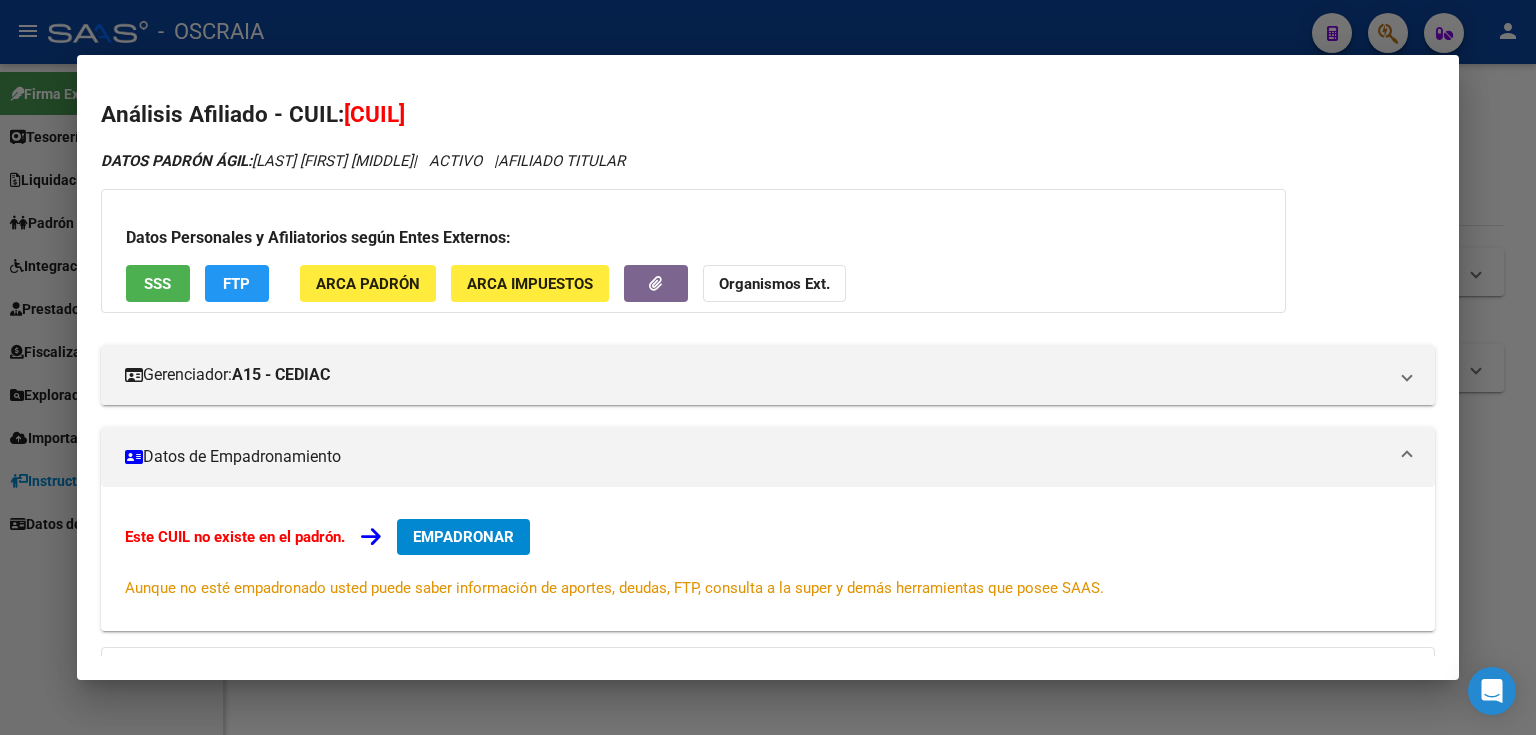 click at bounding box center [768, 367] 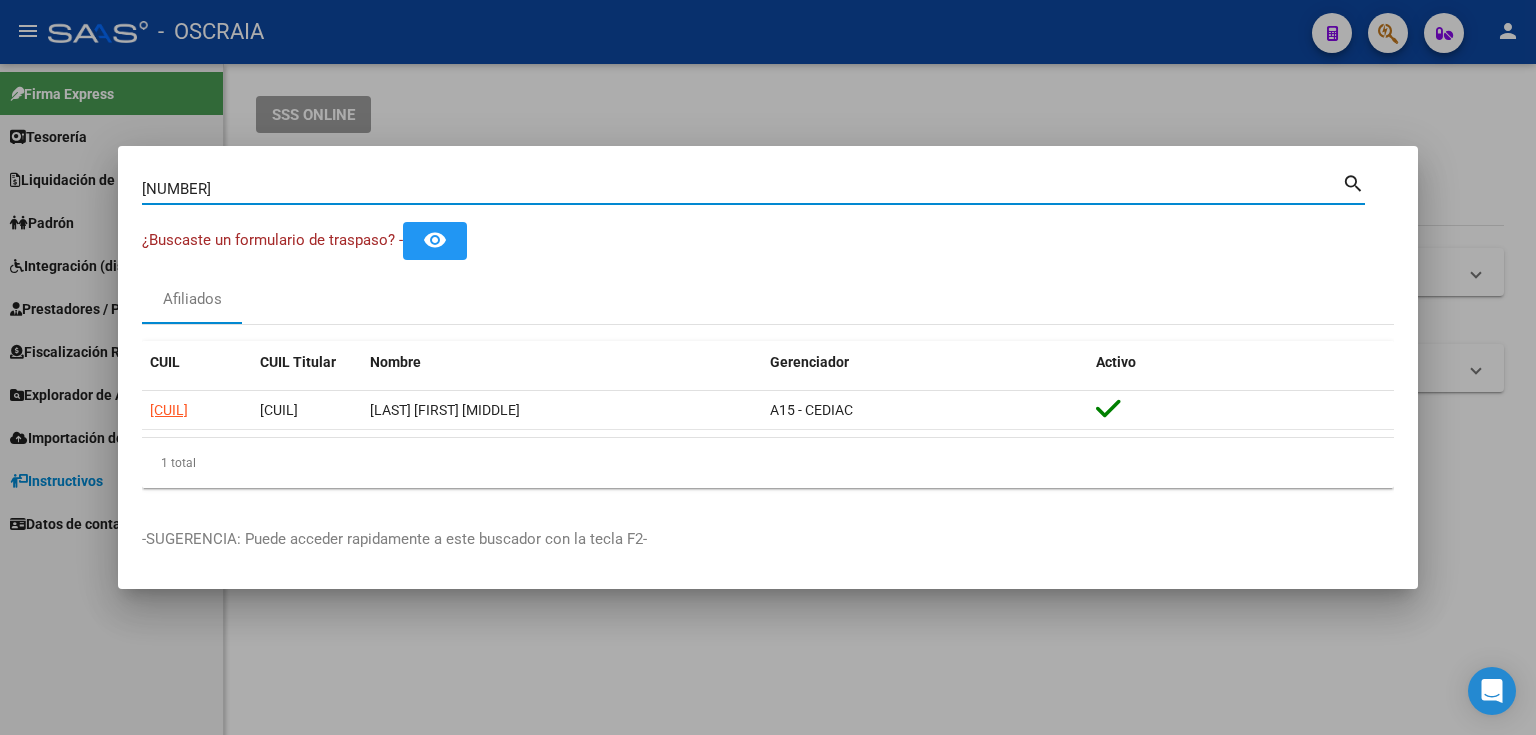 click on "[NUMBER]" at bounding box center [742, 189] 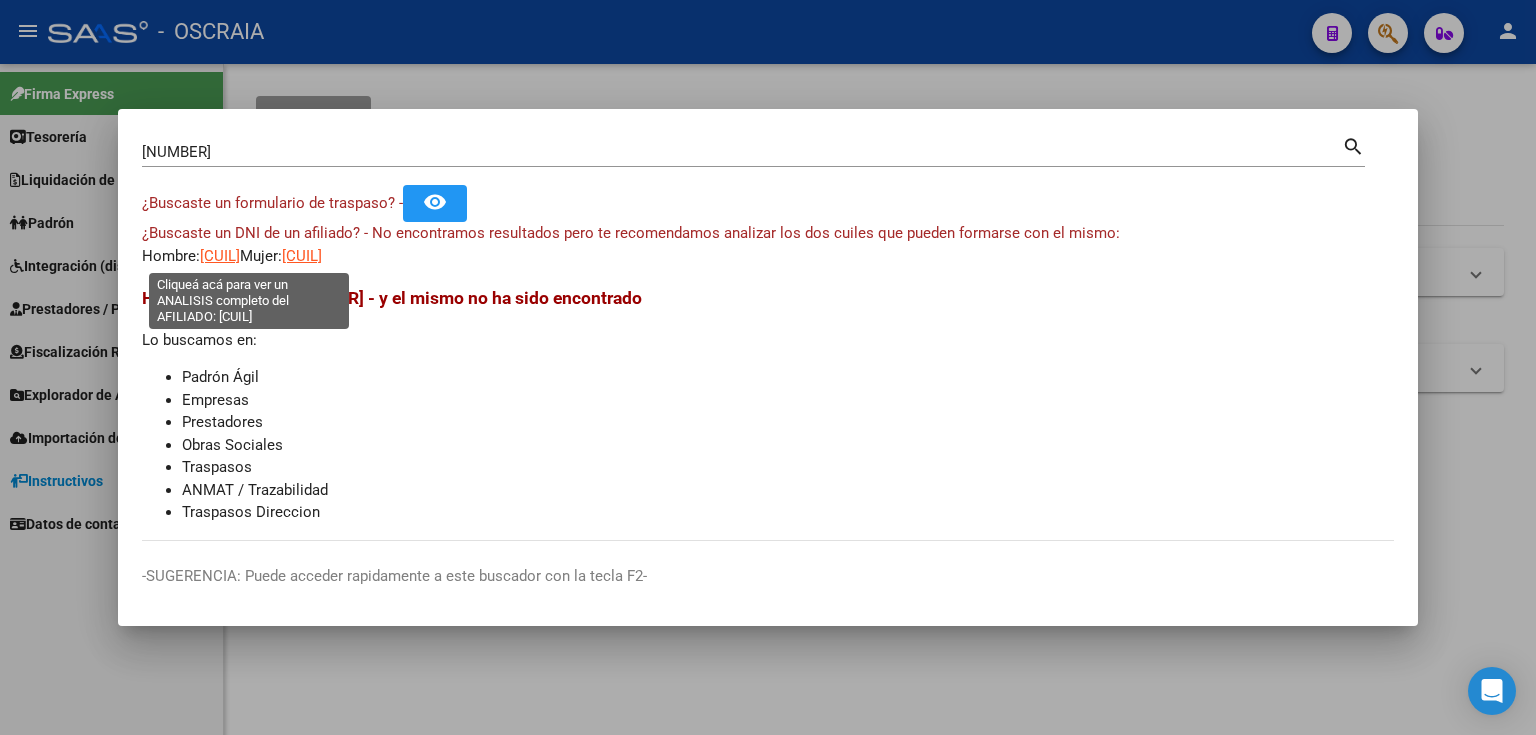 click on "[CUIL]" at bounding box center (220, 256) 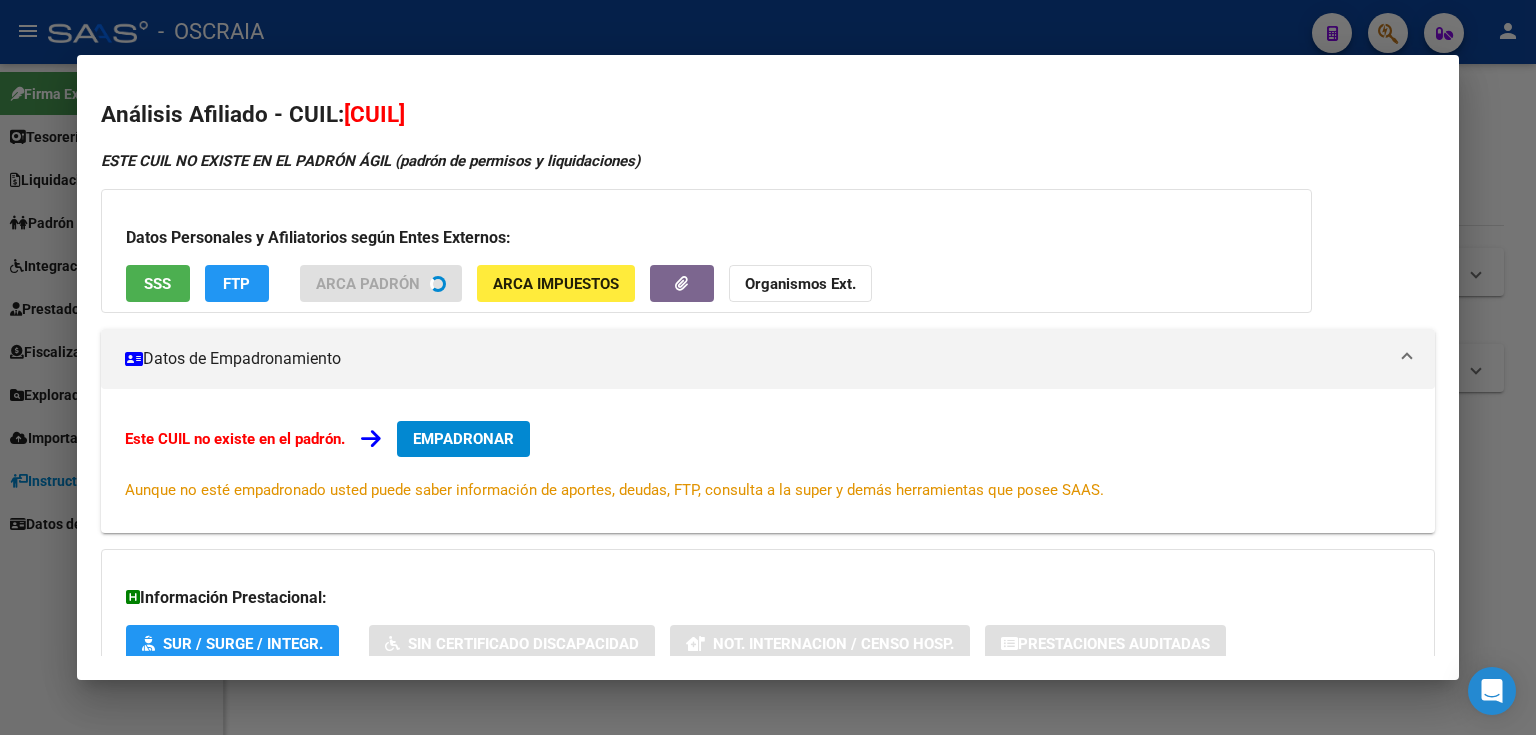 click on "[CUIL]" at bounding box center [374, 114] 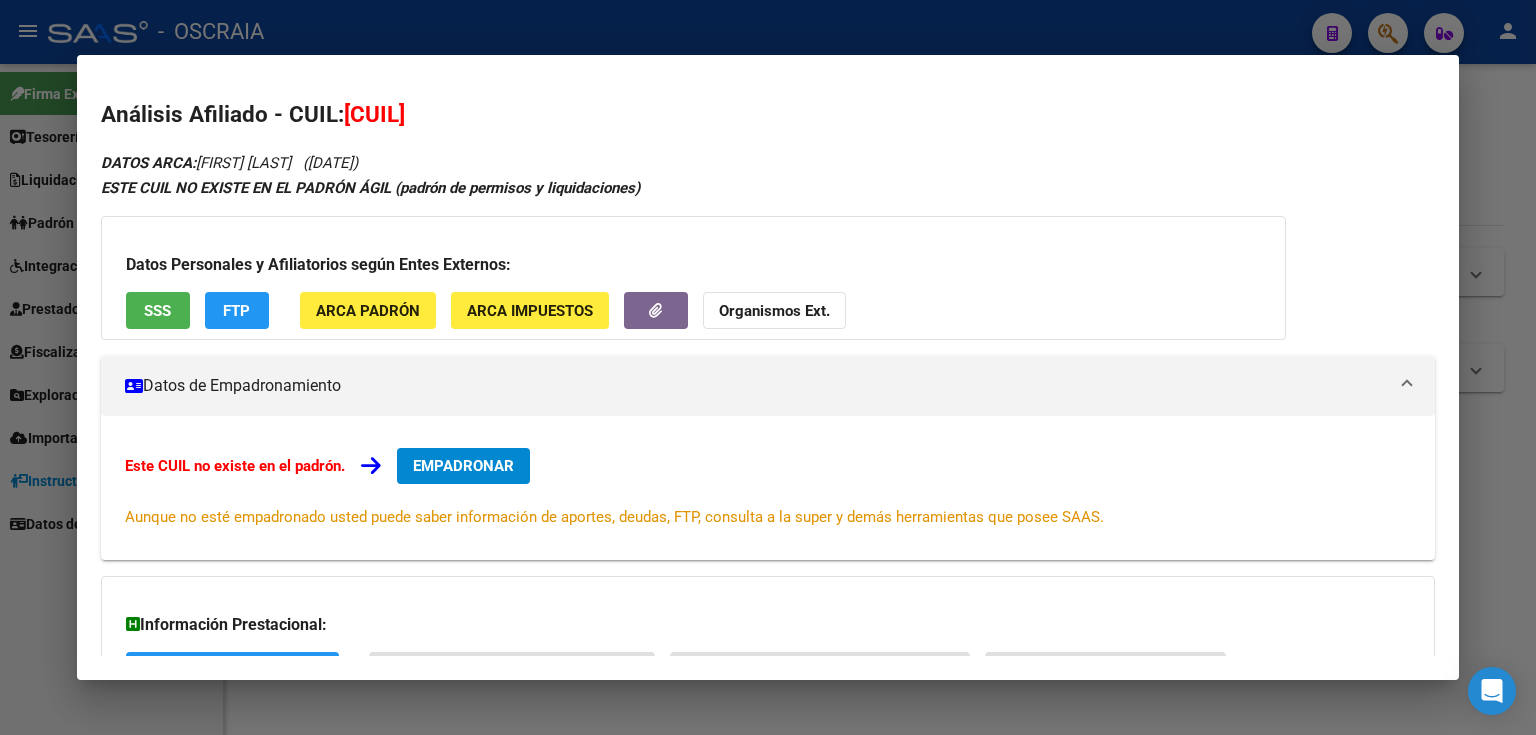 scroll, scrollTop: 166, scrollLeft: 0, axis: vertical 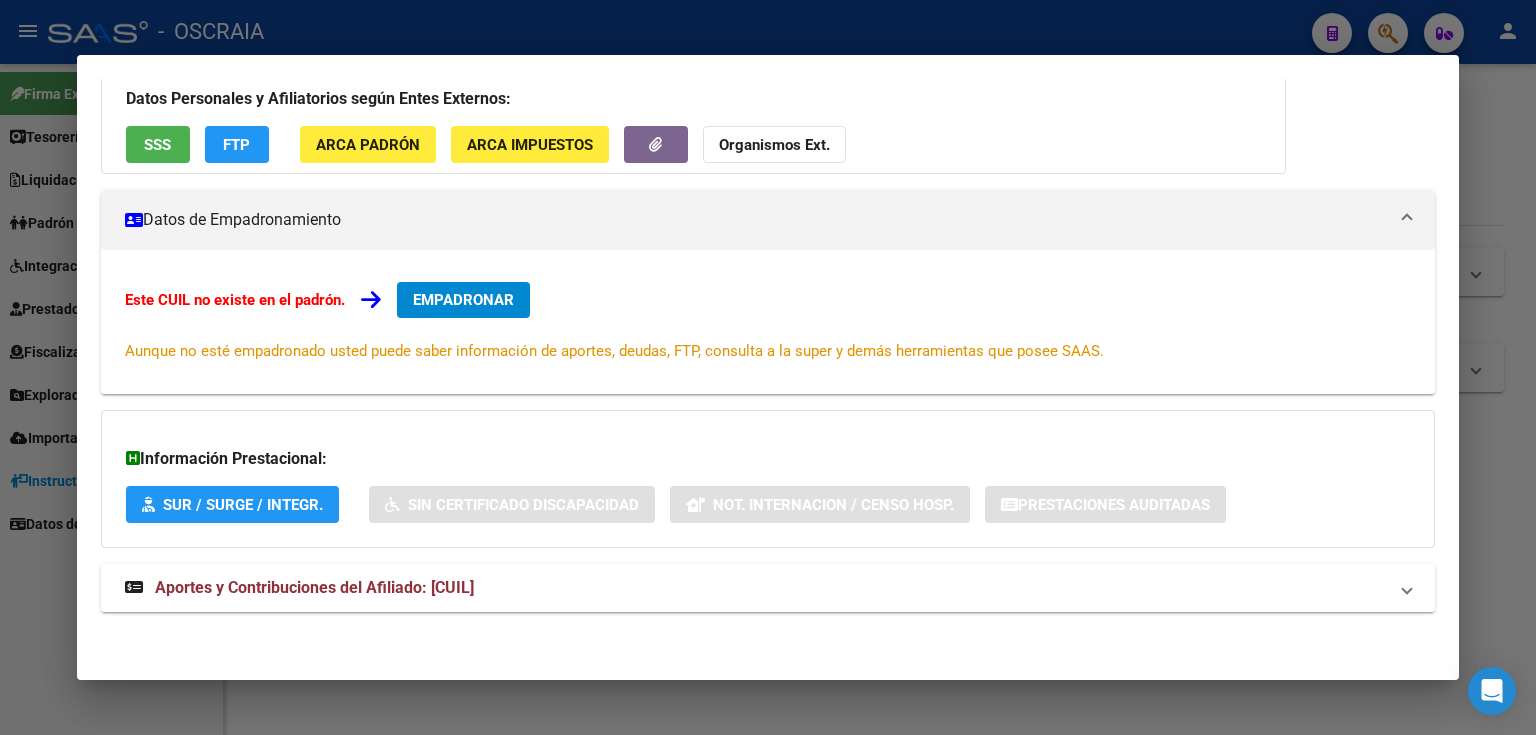 click on "Aportes y Contribuciones del Afiliado: [CUIL]" at bounding box center [768, 588] 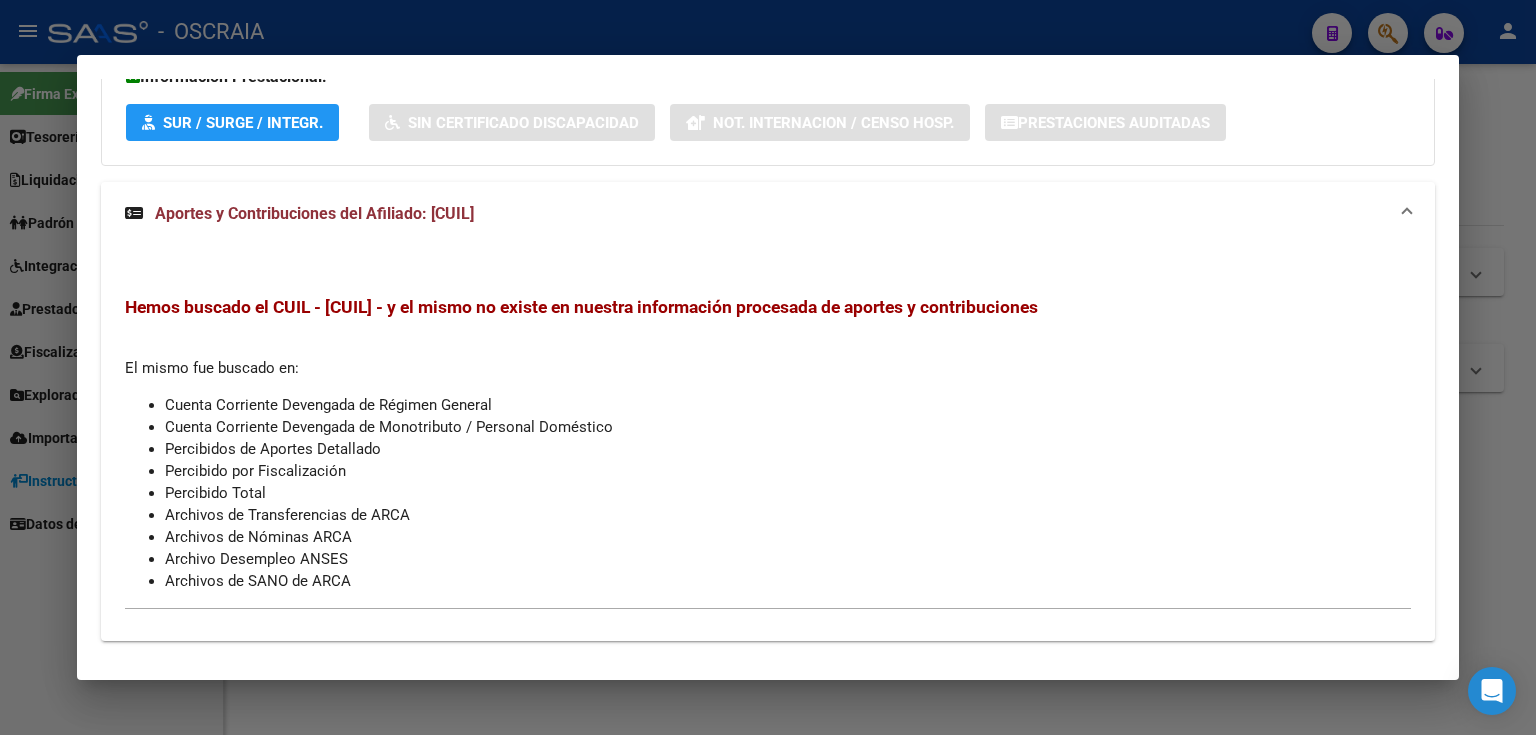 scroll, scrollTop: 577, scrollLeft: 0, axis: vertical 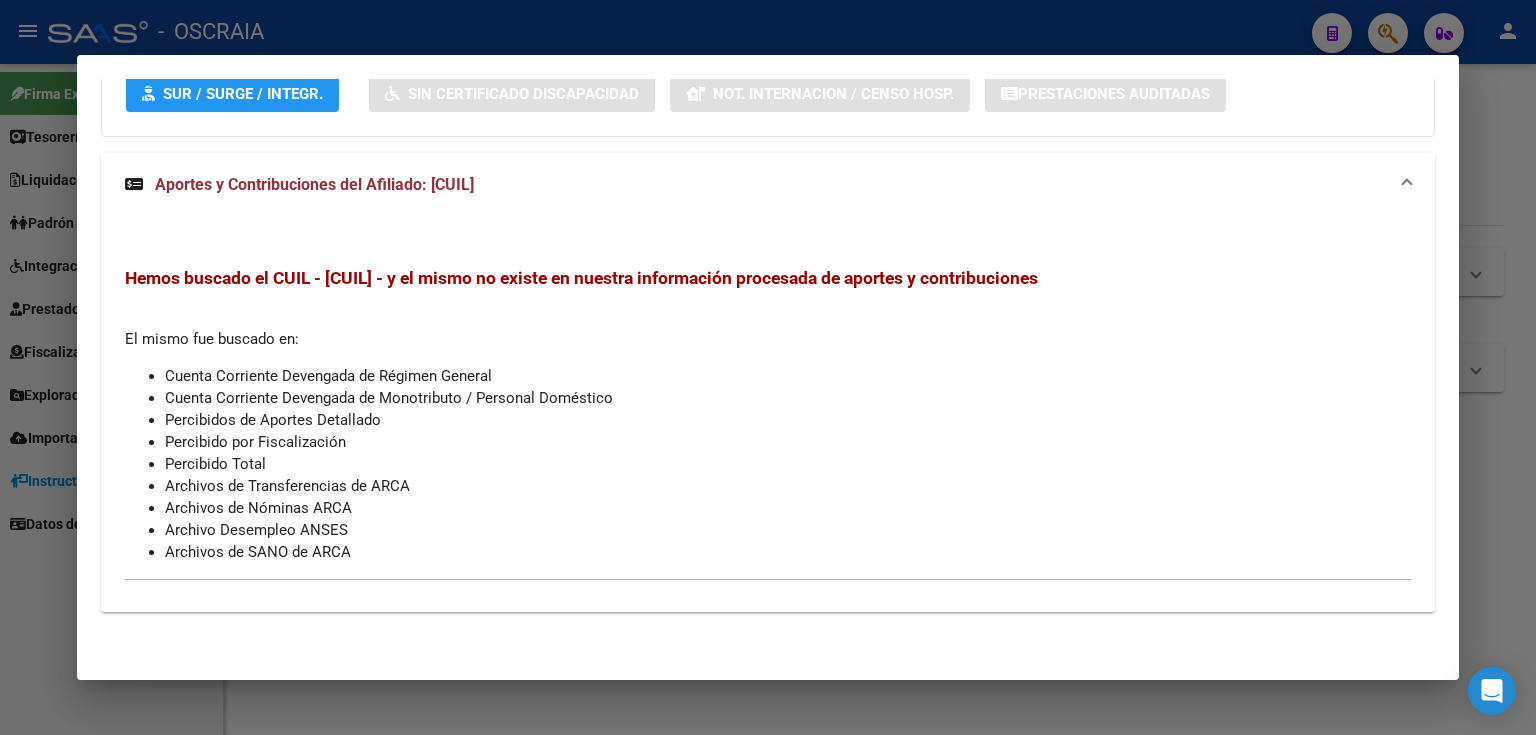click at bounding box center [768, 367] 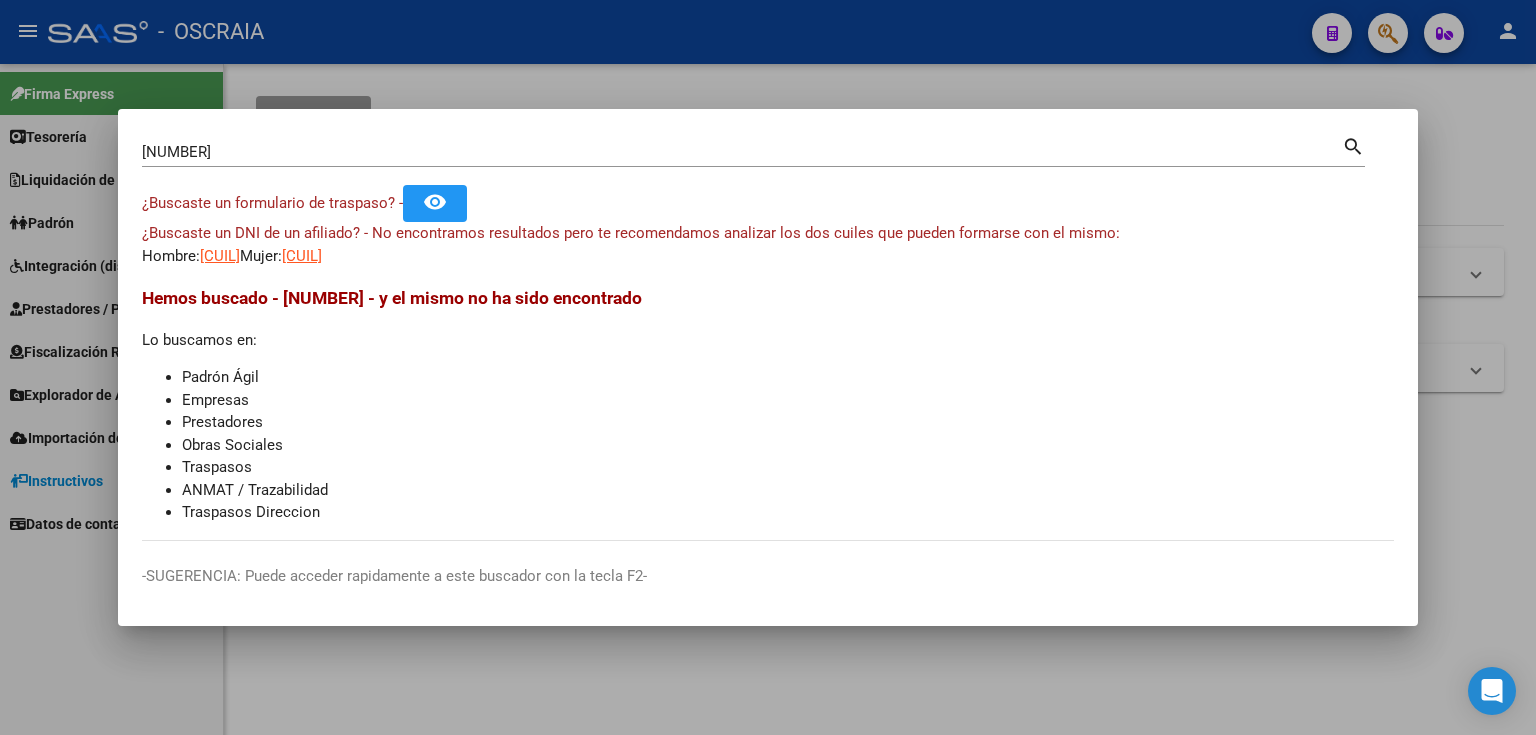 click on "[NUMBER]" at bounding box center (742, 152) 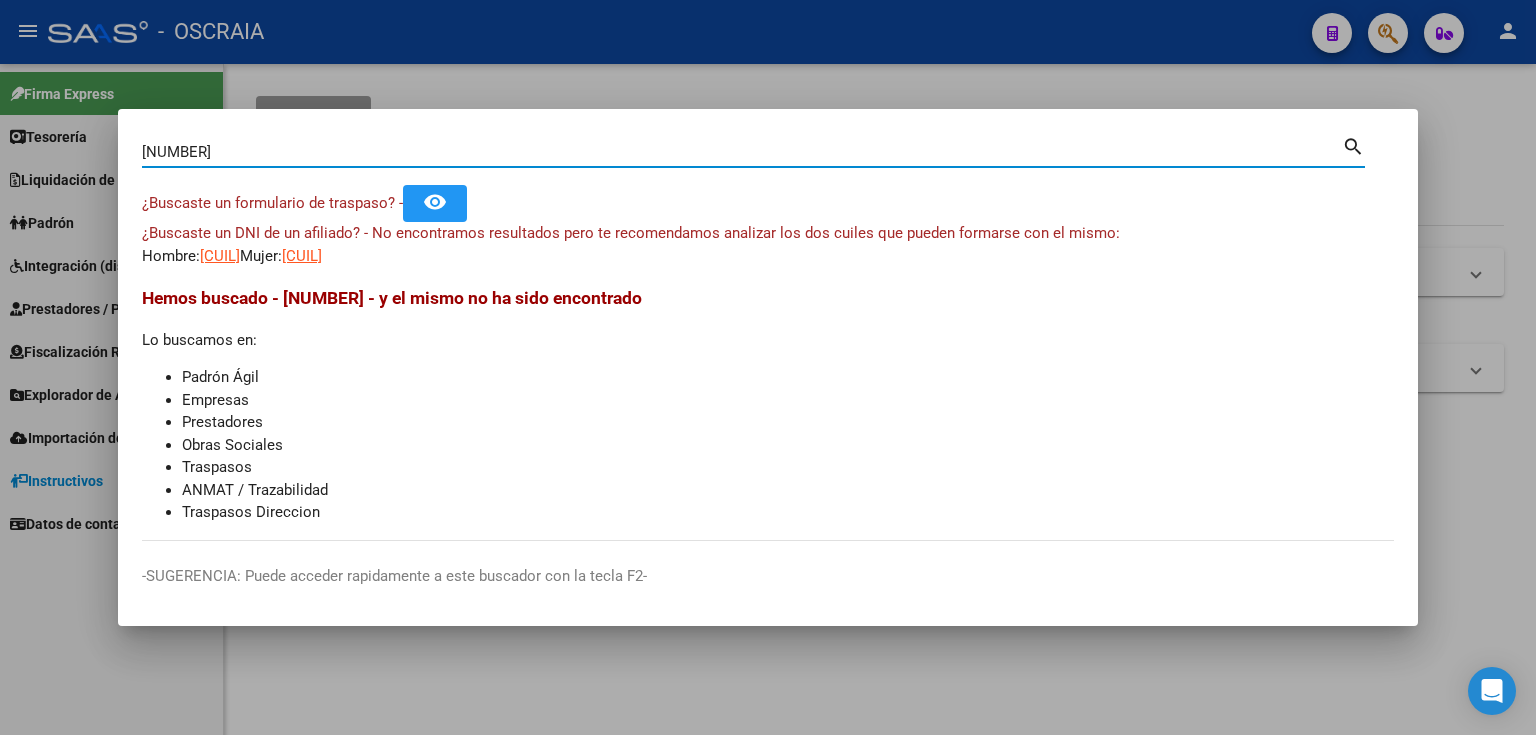 click on "[NUMBER]" at bounding box center [742, 152] 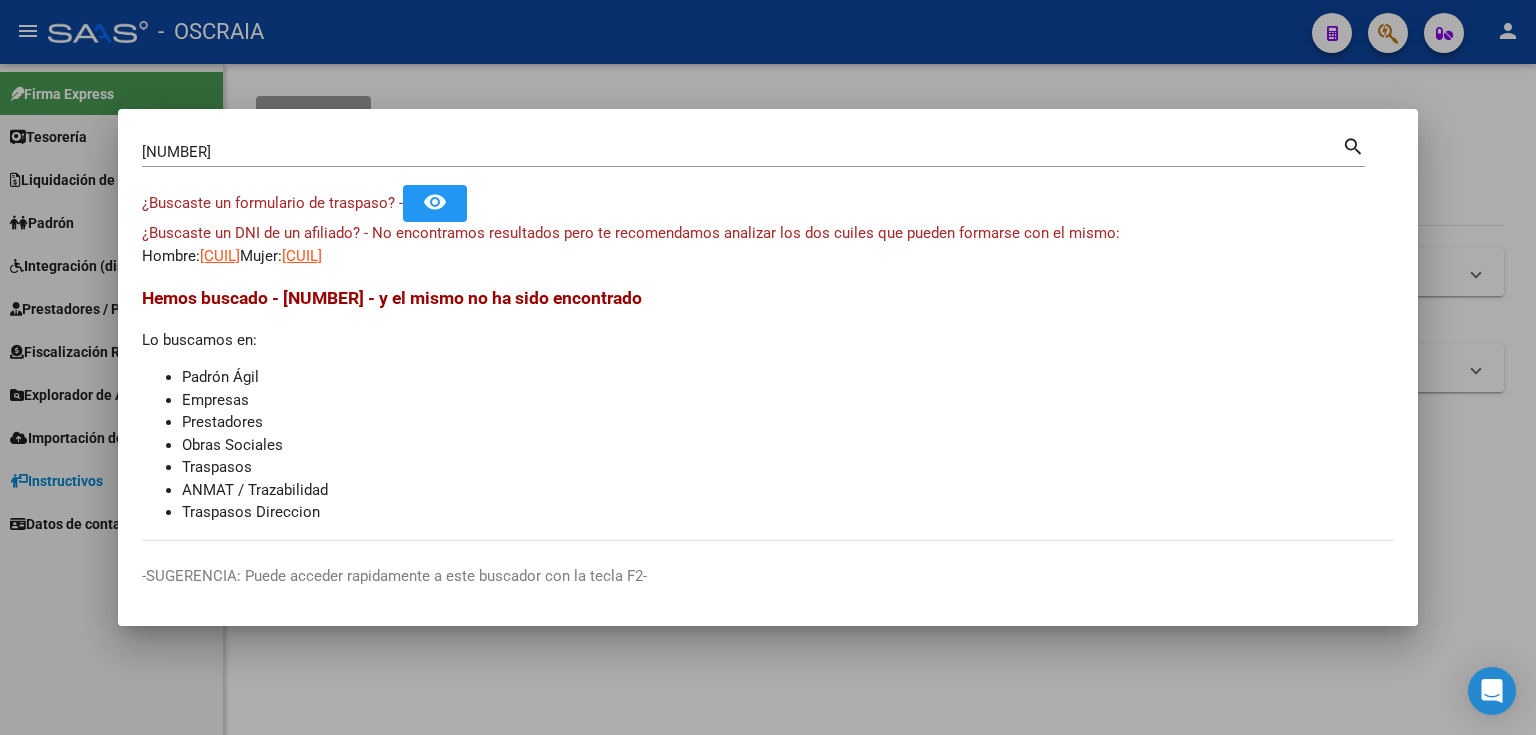 click on "¿Buscaste un DNI de un afiliado? - No encontramos resultados pero te recomendamos analizar los dos cuiles que pueden formarse con el mismo:  Hombre:  [CUIL]     Mujer:  [CUIL]" at bounding box center (768, 244) 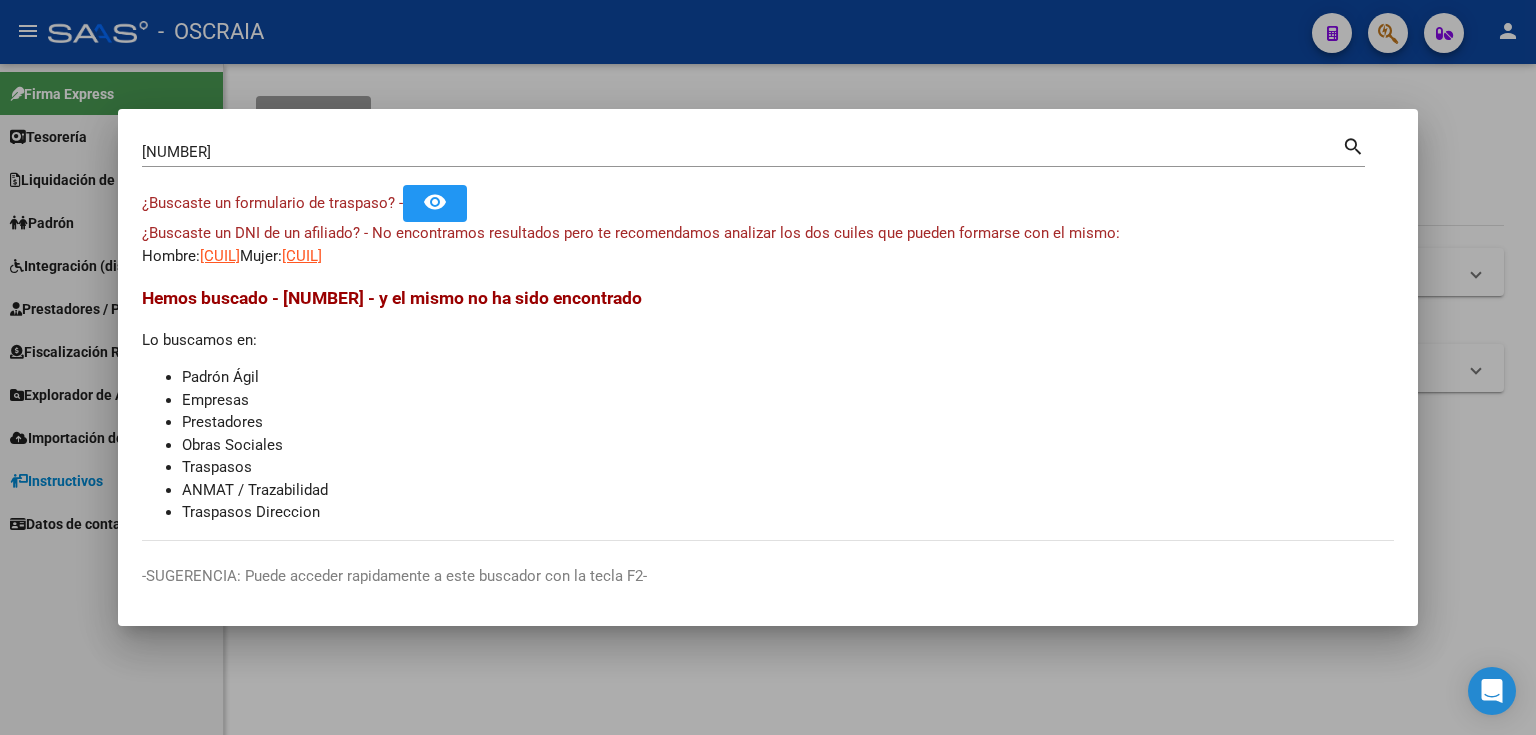 click on "¿Buscaste un DNI de un afiliado? - No encontramos resultados pero te recomendamos analizar los dos cuiles que pueden formarse con el mismo:  Hombre:  [CUIL]     Mujer:  [CUIL]" at bounding box center [768, 244] 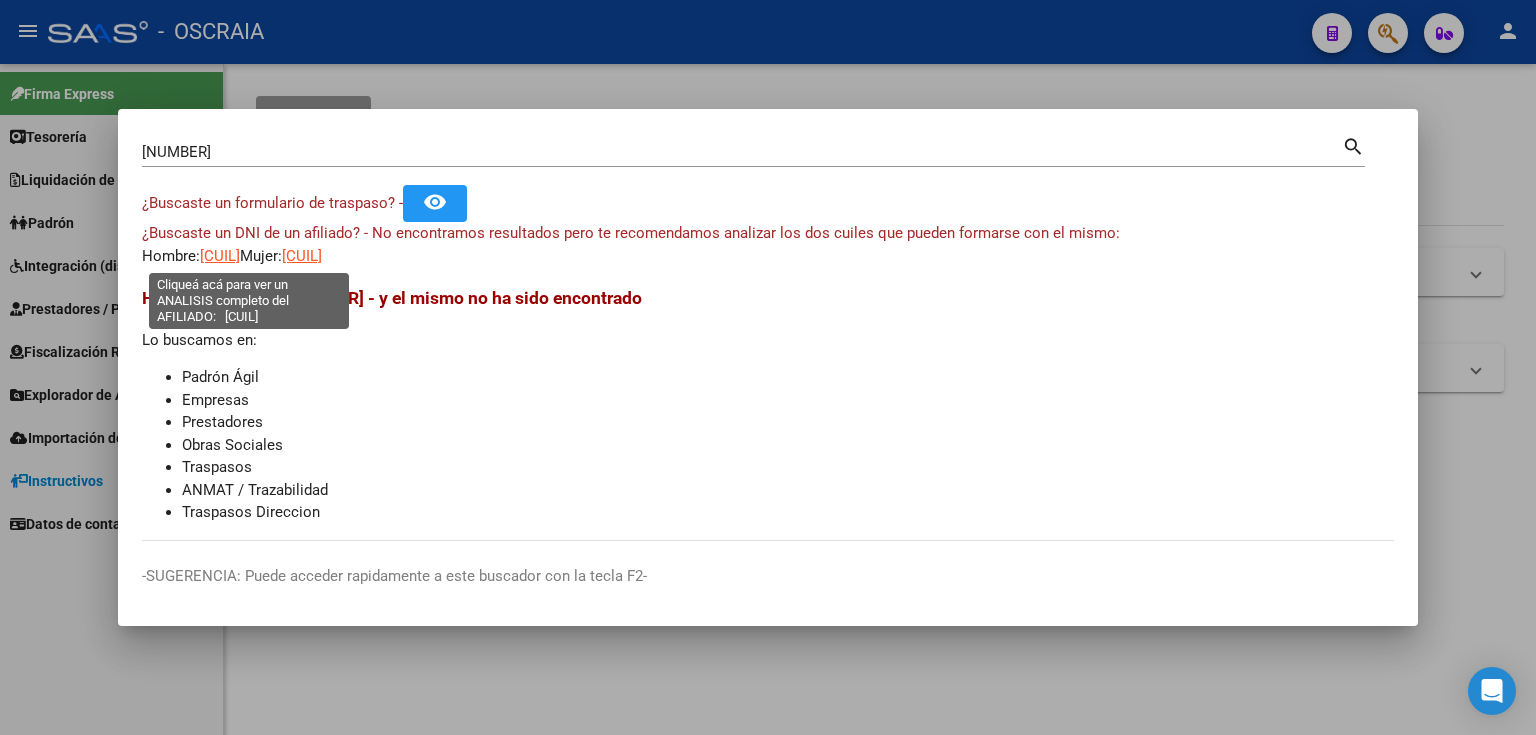 click on "[CUIL]" at bounding box center (220, 256) 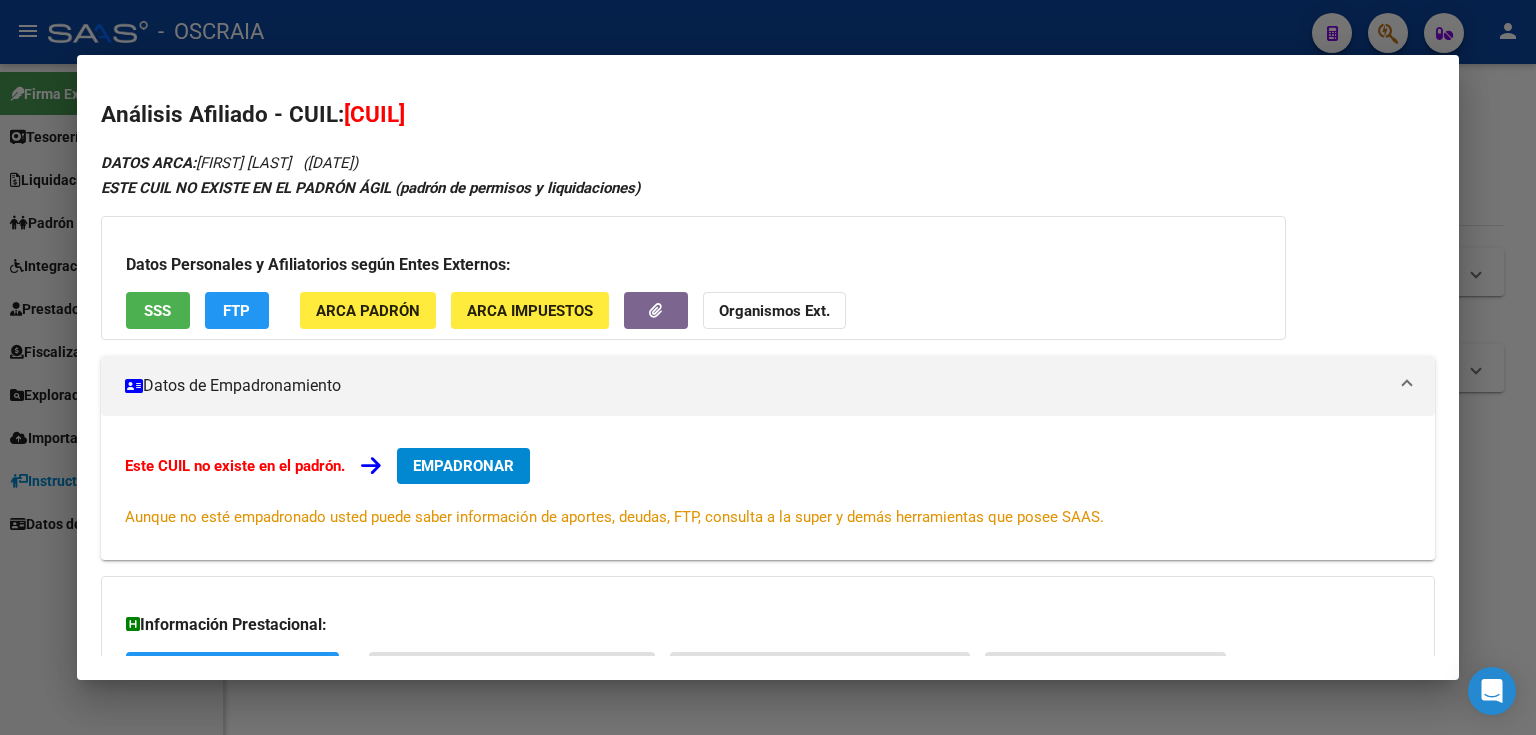 click on "[CUIL]" at bounding box center [374, 114] 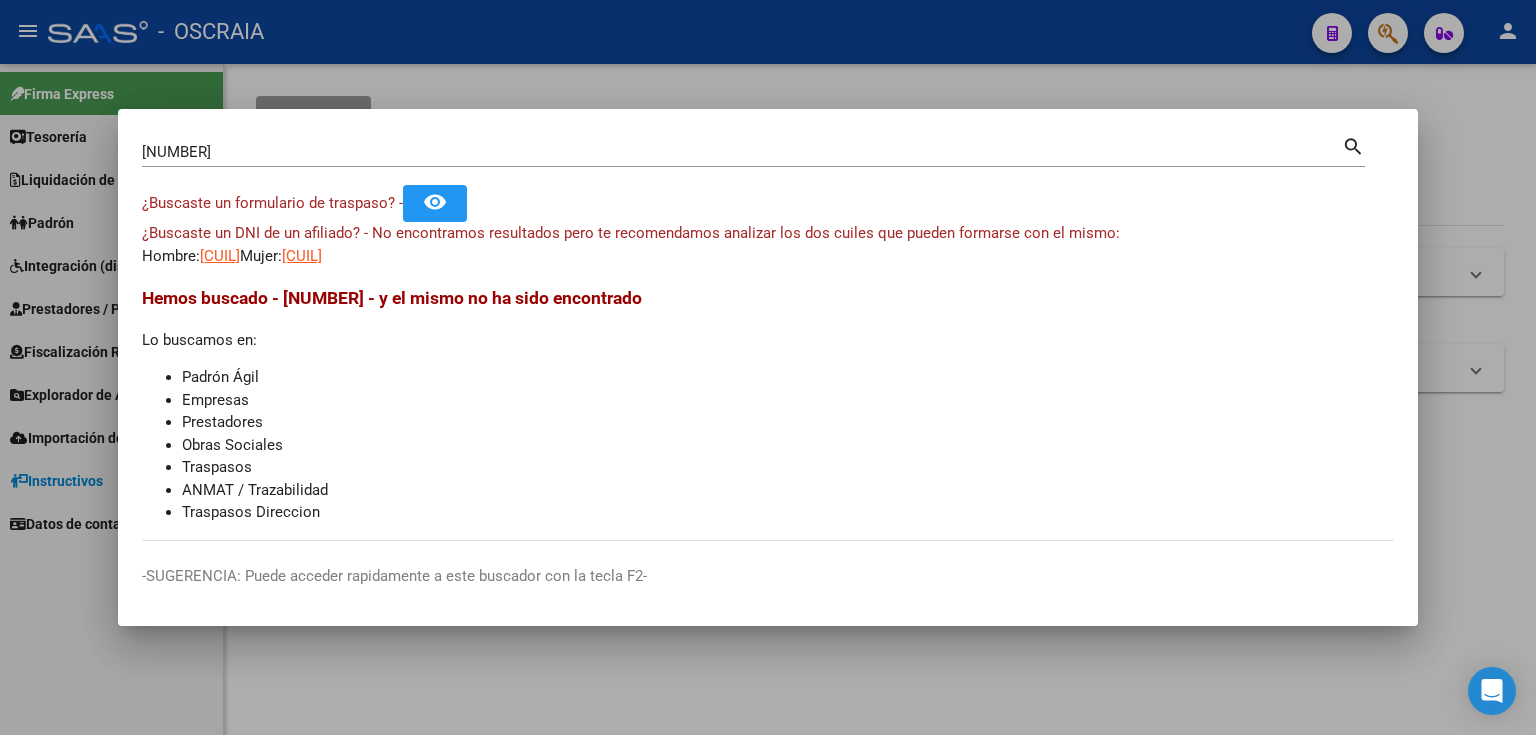 click on "[NUMBER] Buscar (apellido, dni, cuil, nro traspaso, cuit, obra social)" at bounding box center (742, 152) 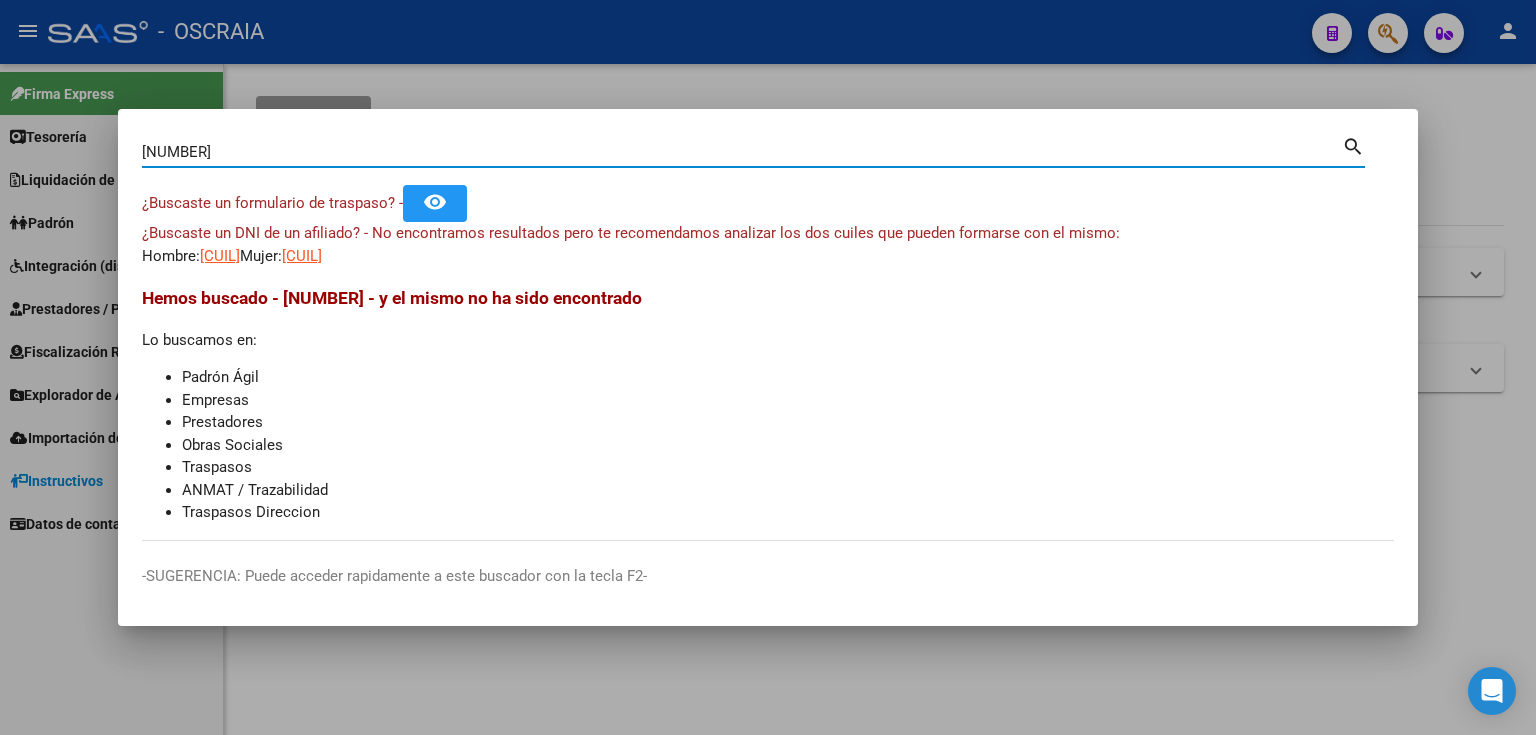 click on "[NUMBER]" at bounding box center (742, 152) 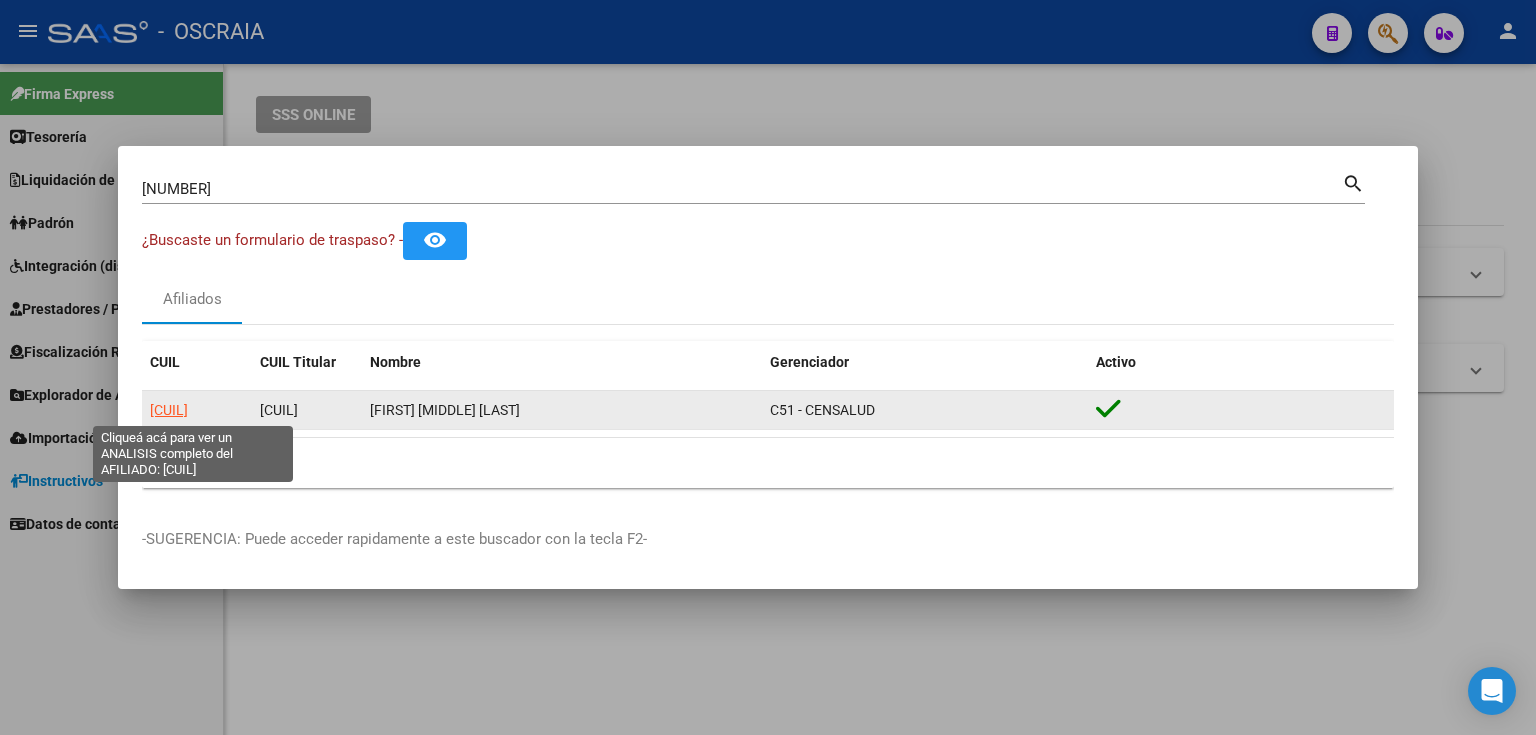 click on "[CUIL]" 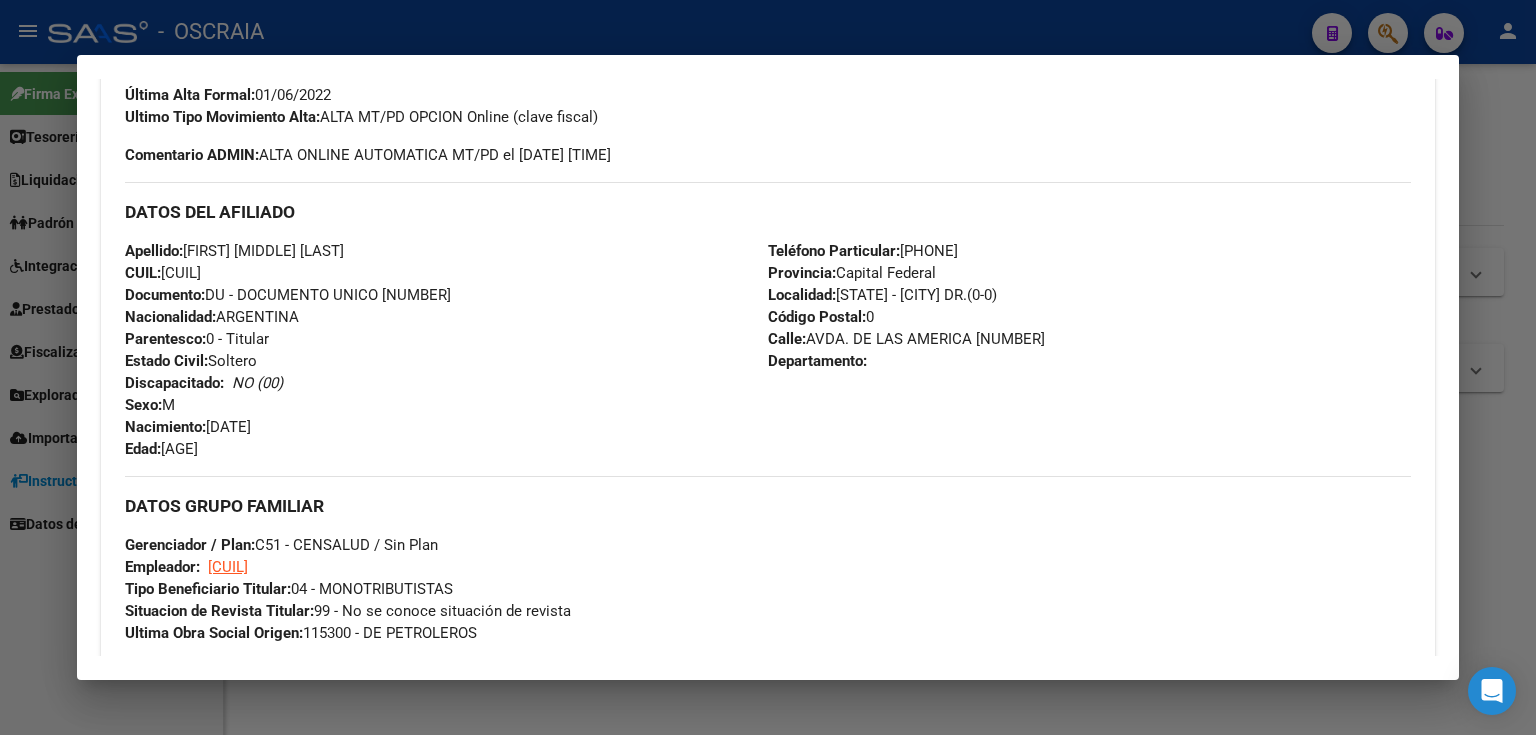 scroll, scrollTop: 921, scrollLeft: 0, axis: vertical 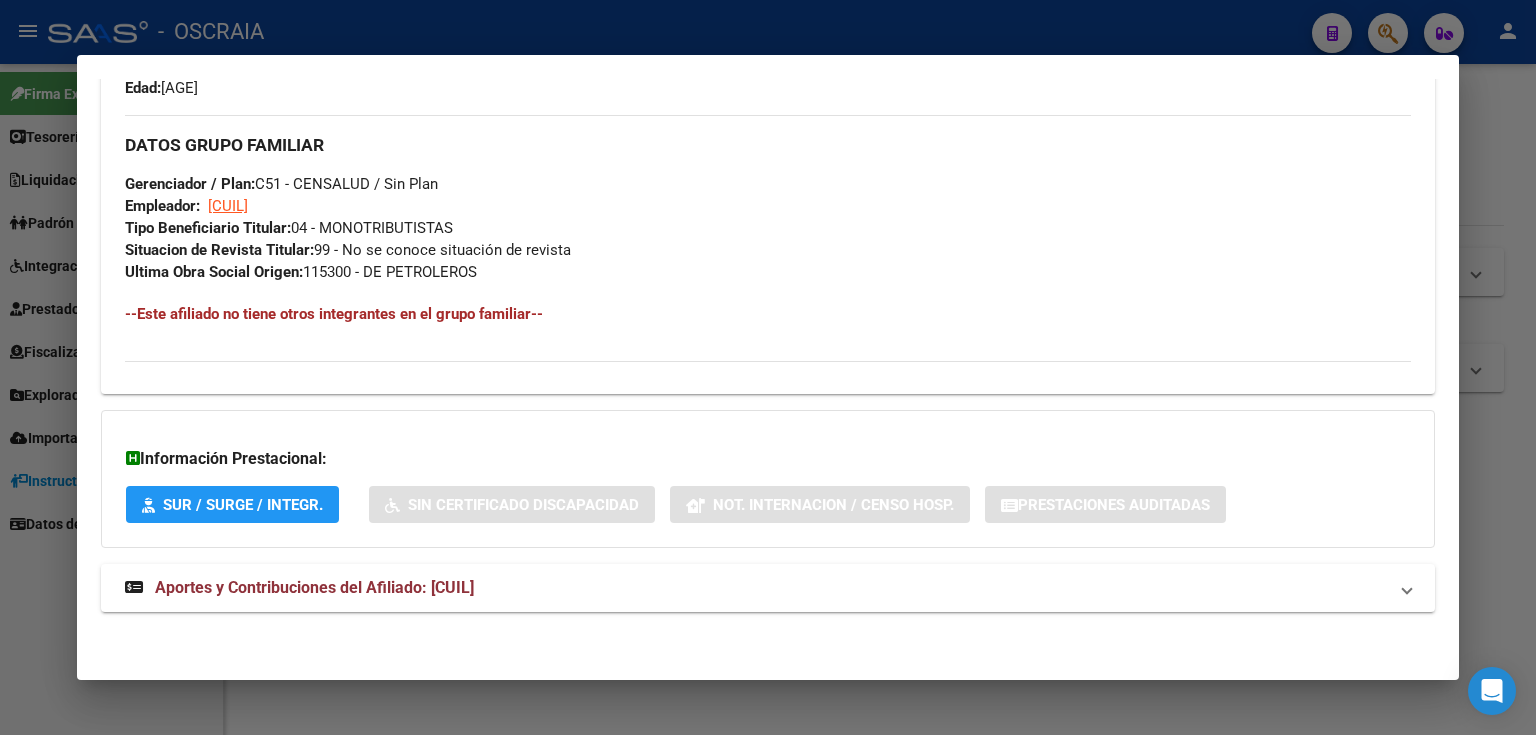 click at bounding box center [768, 367] 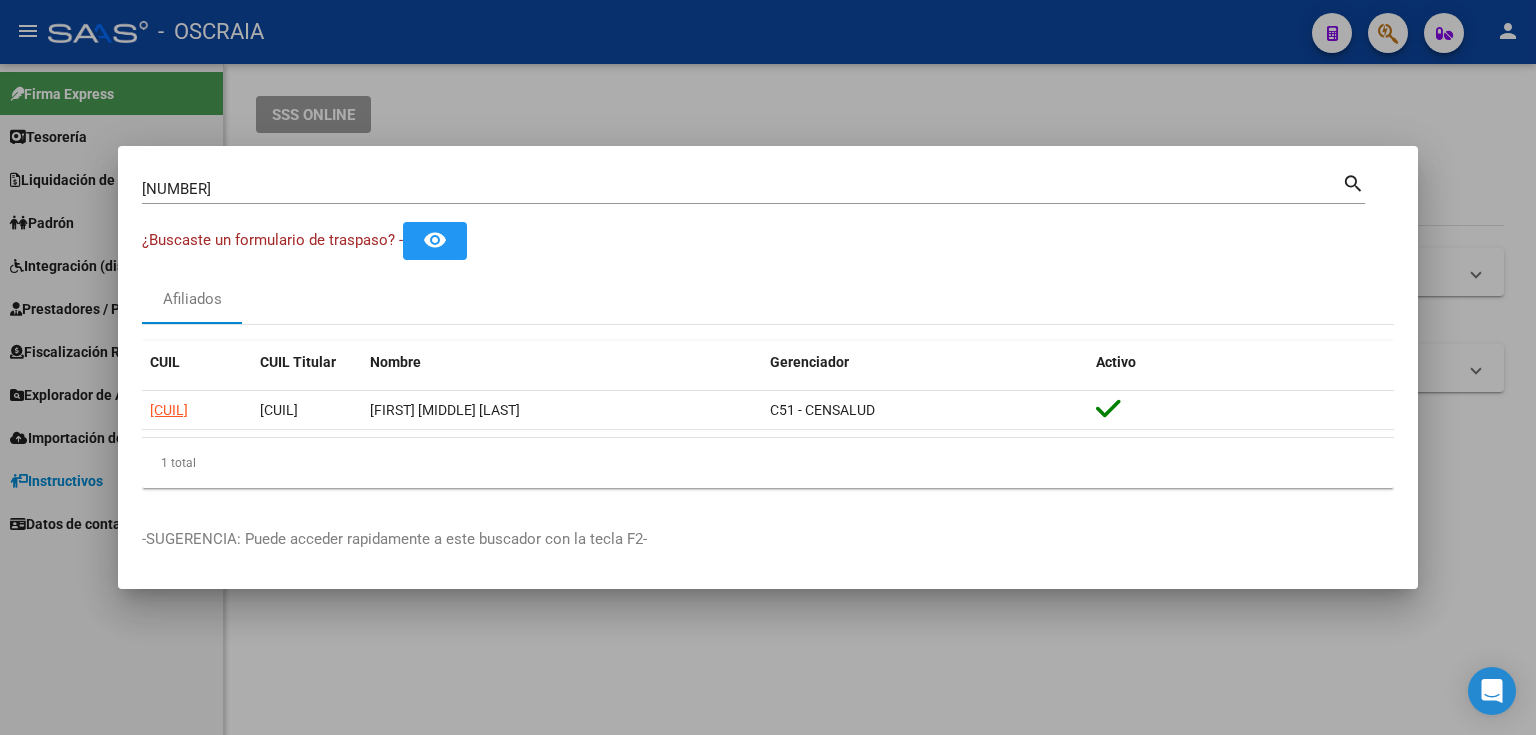 click on "[NUMBER] Buscar (apellido, dni, cuil, nro traspaso, cuit, obra social)" at bounding box center (742, 189) 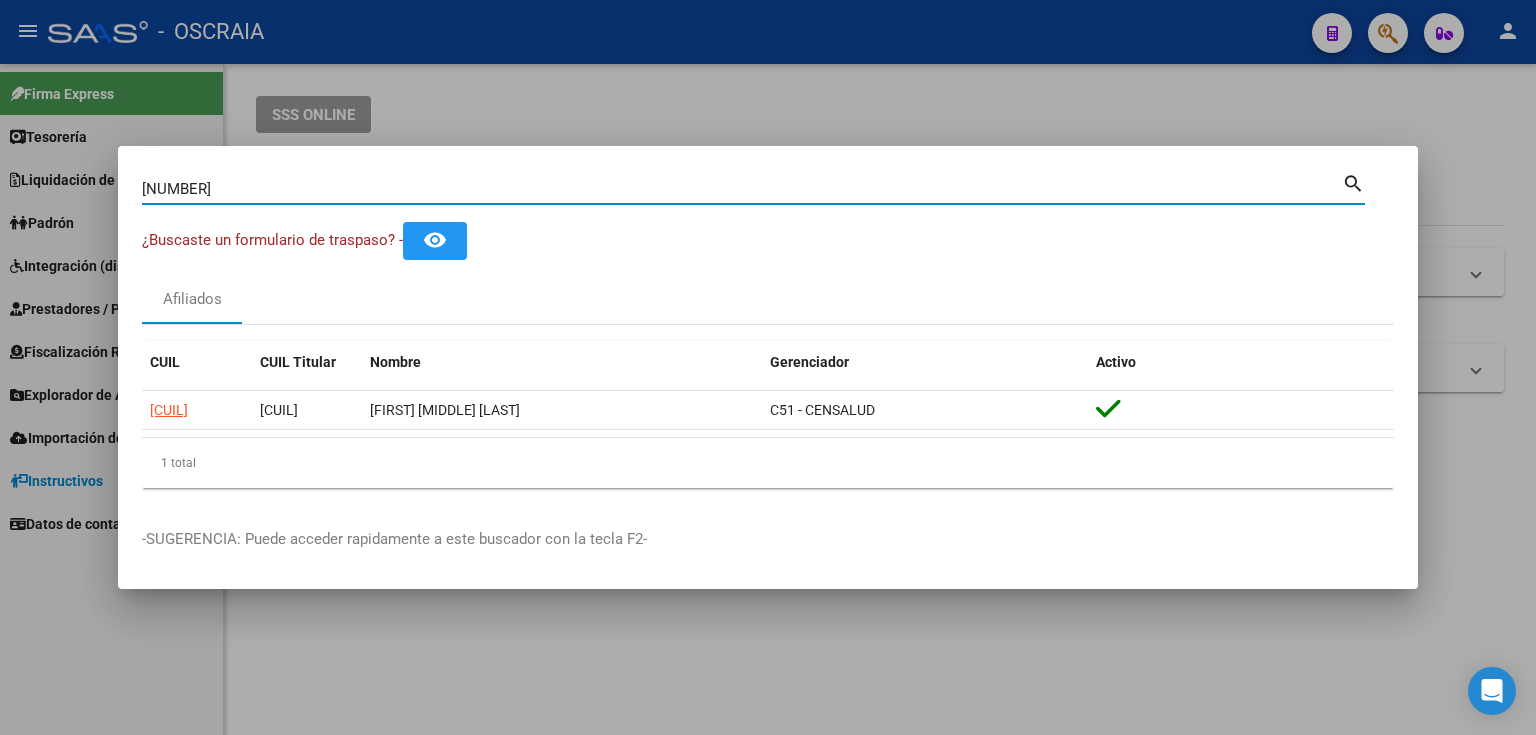 click on "[NUMBER]" at bounding box center (742, 189) 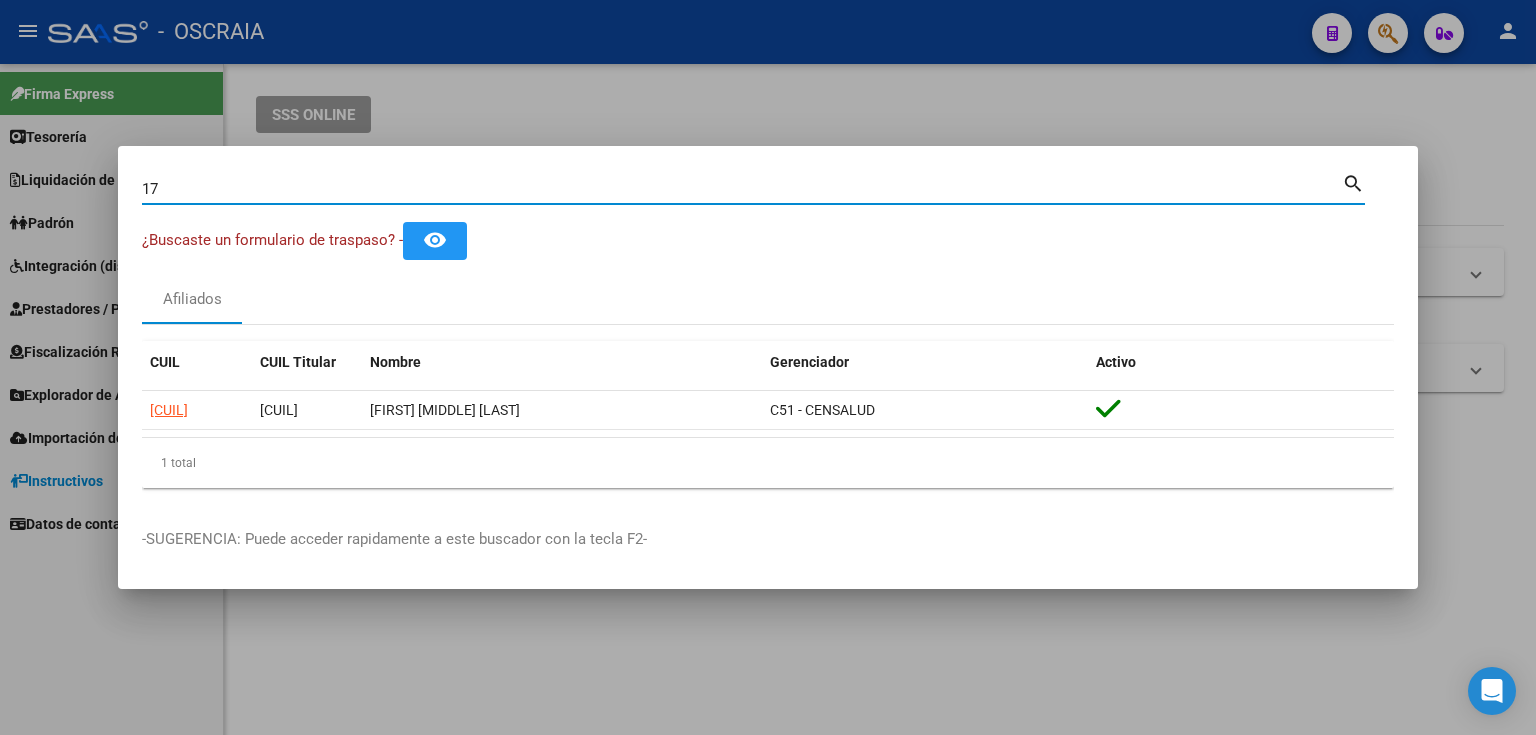 type on "1" 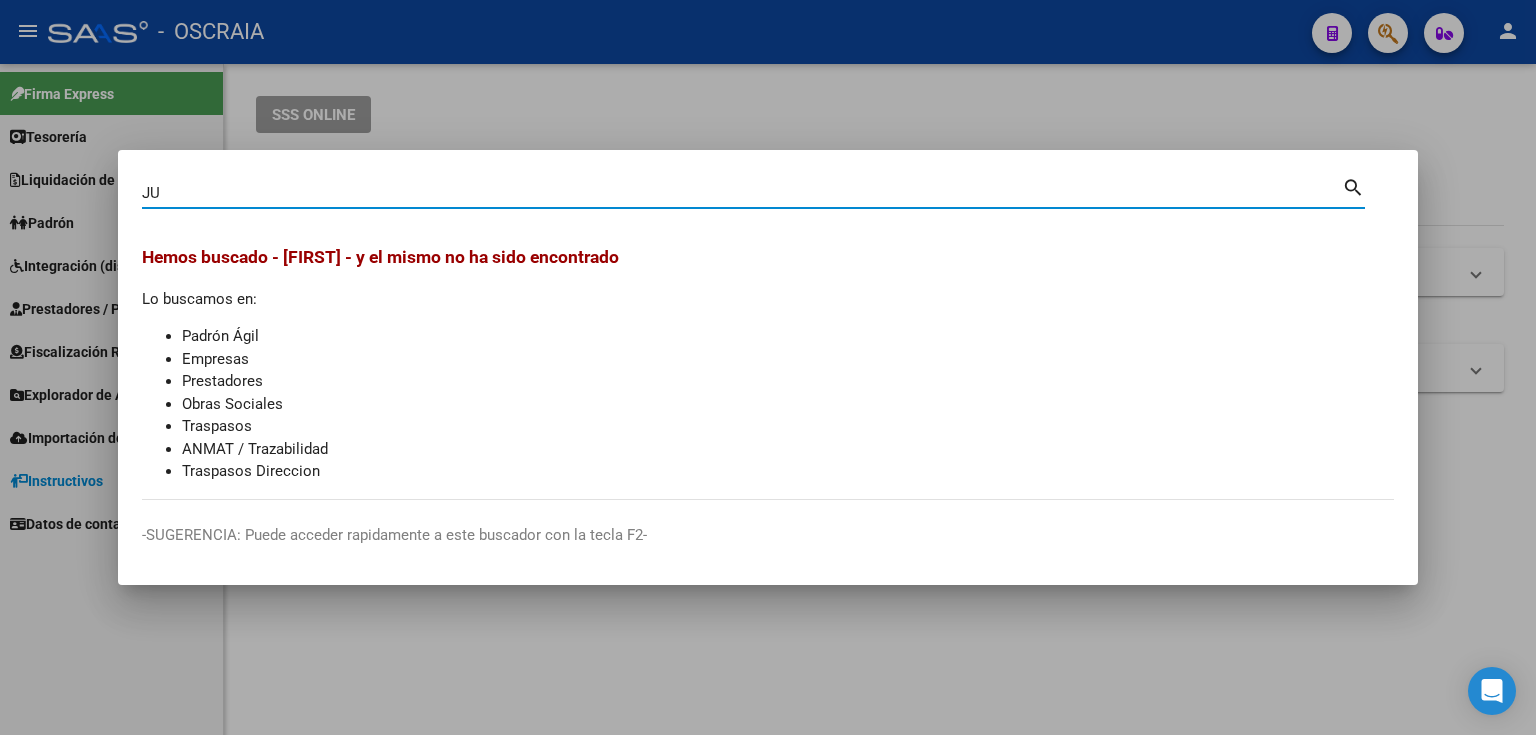 type on "J" 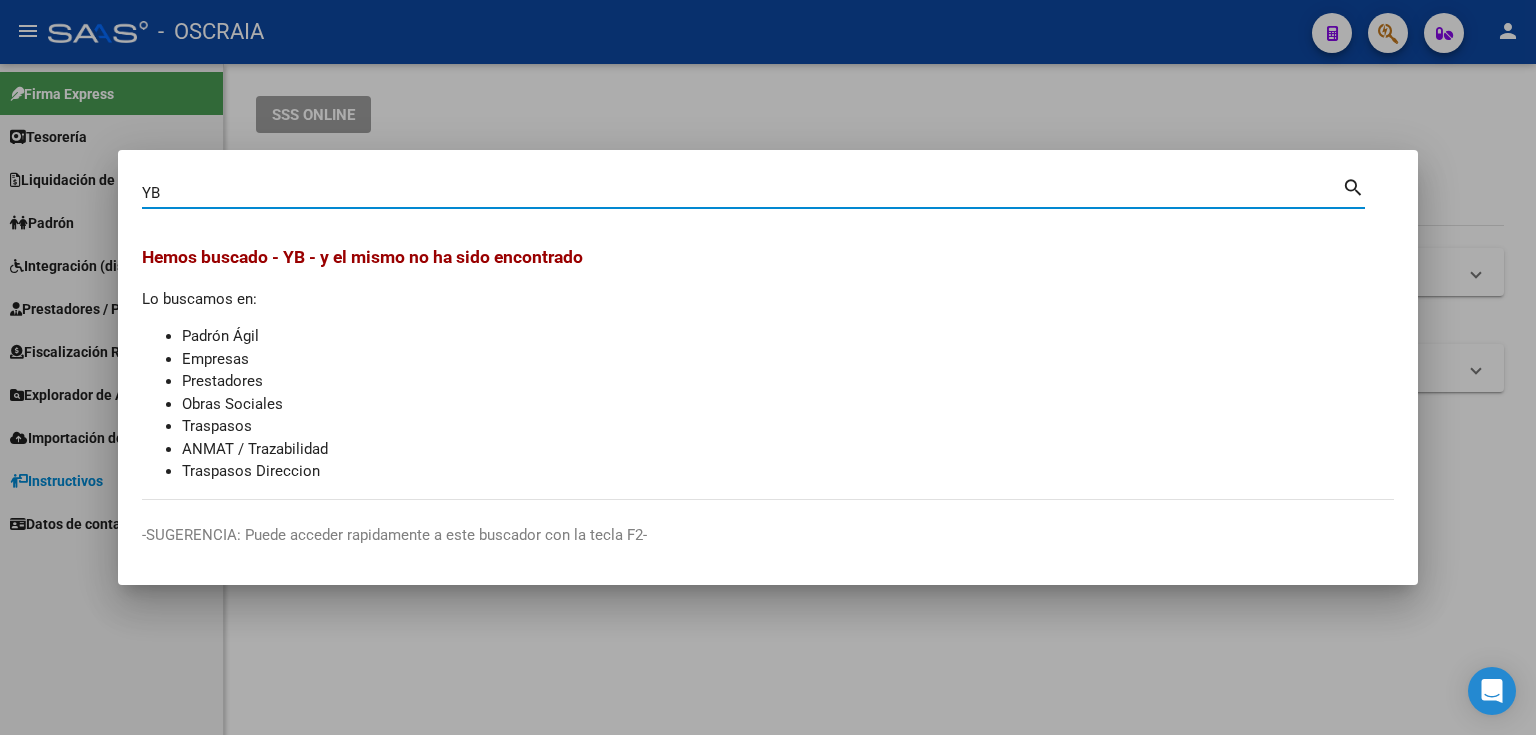 type on "Y" 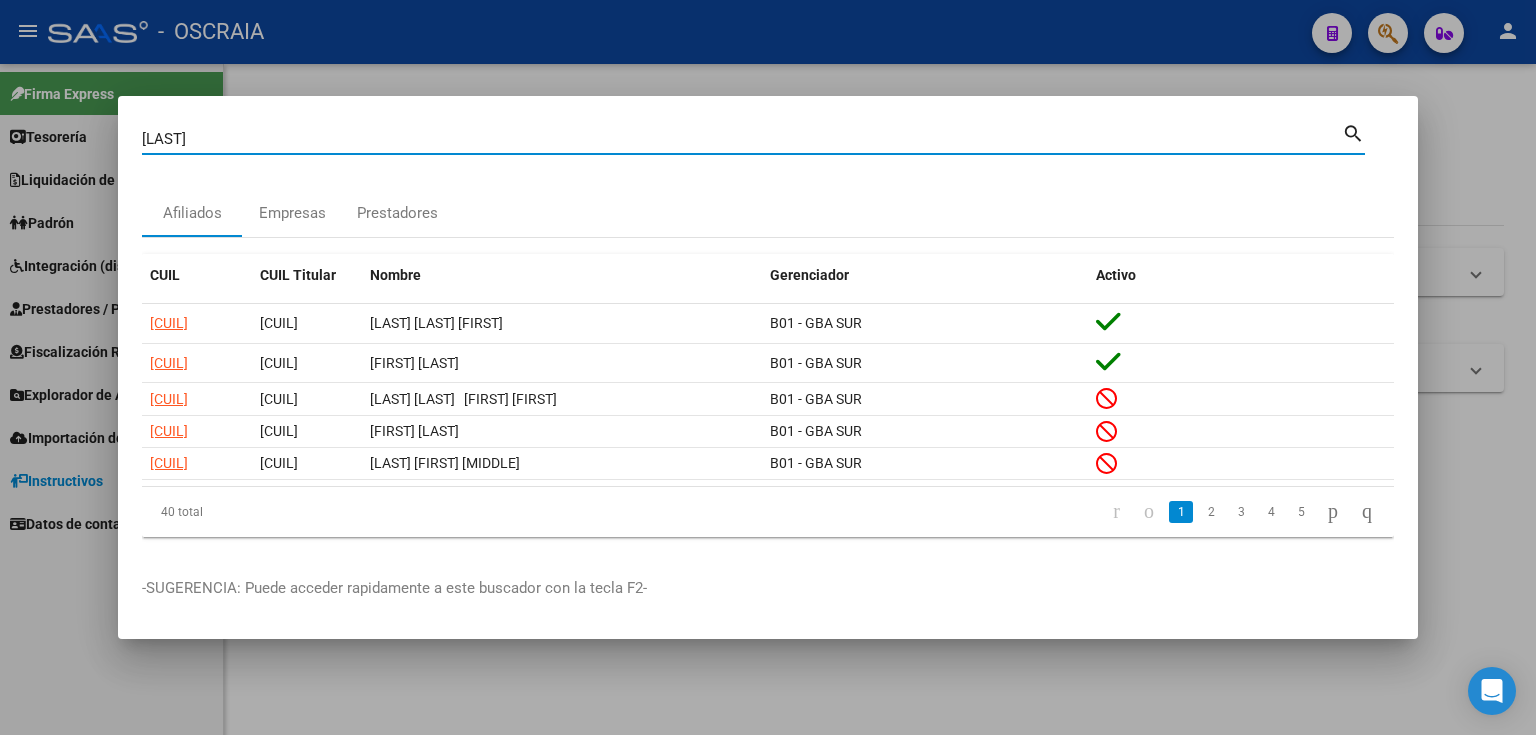 click on "[LAST]" at bounding box center [742, 139] 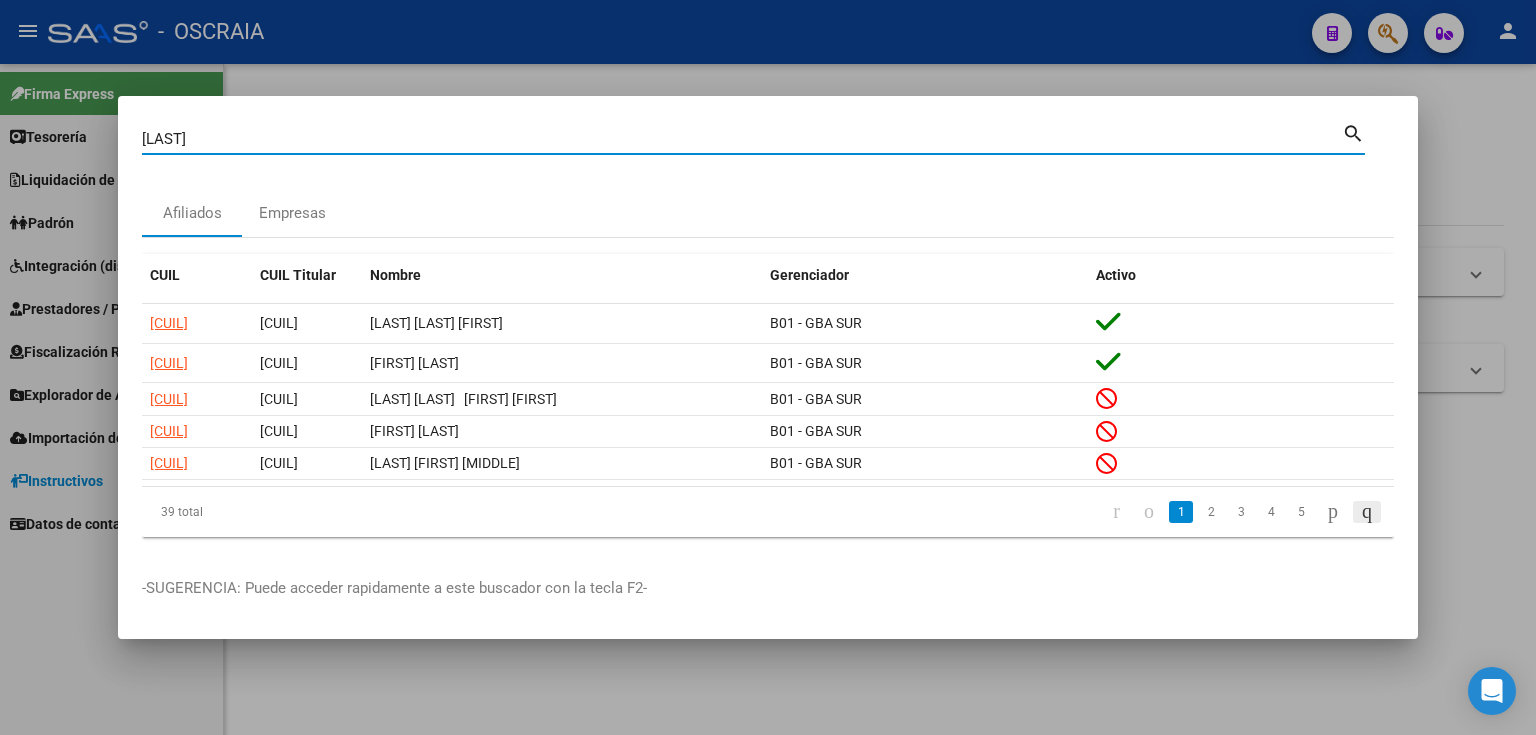 click 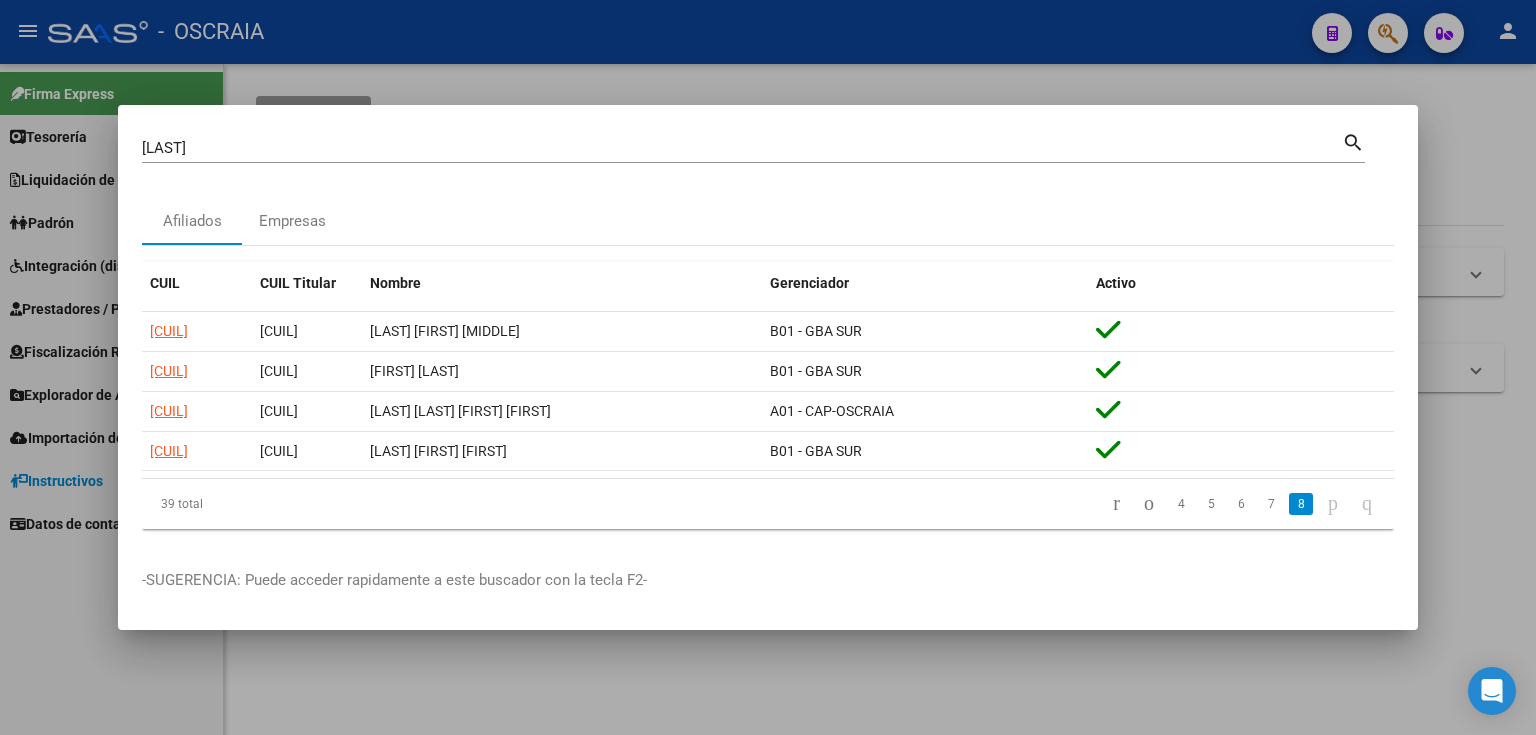 click at bounding box center [768, 367] 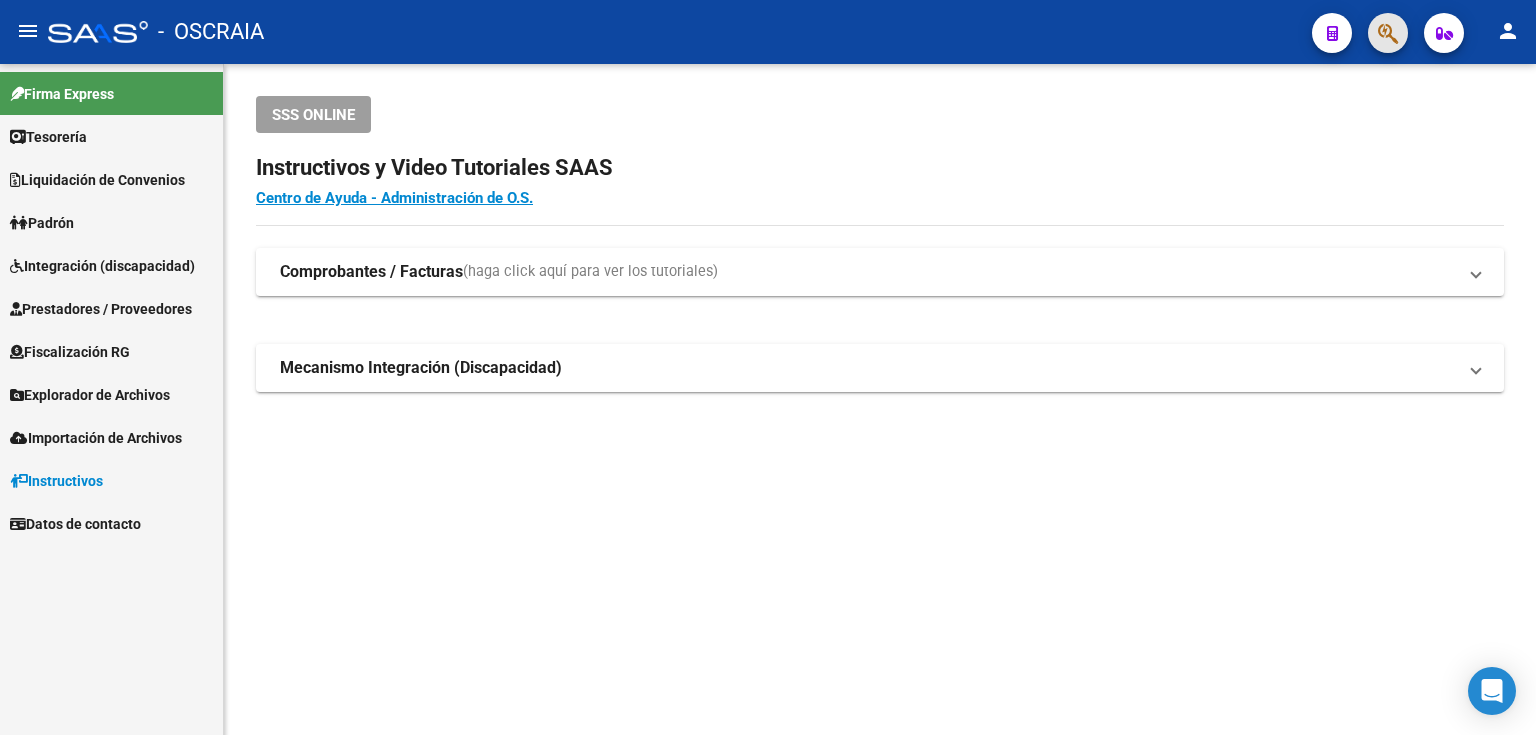 click 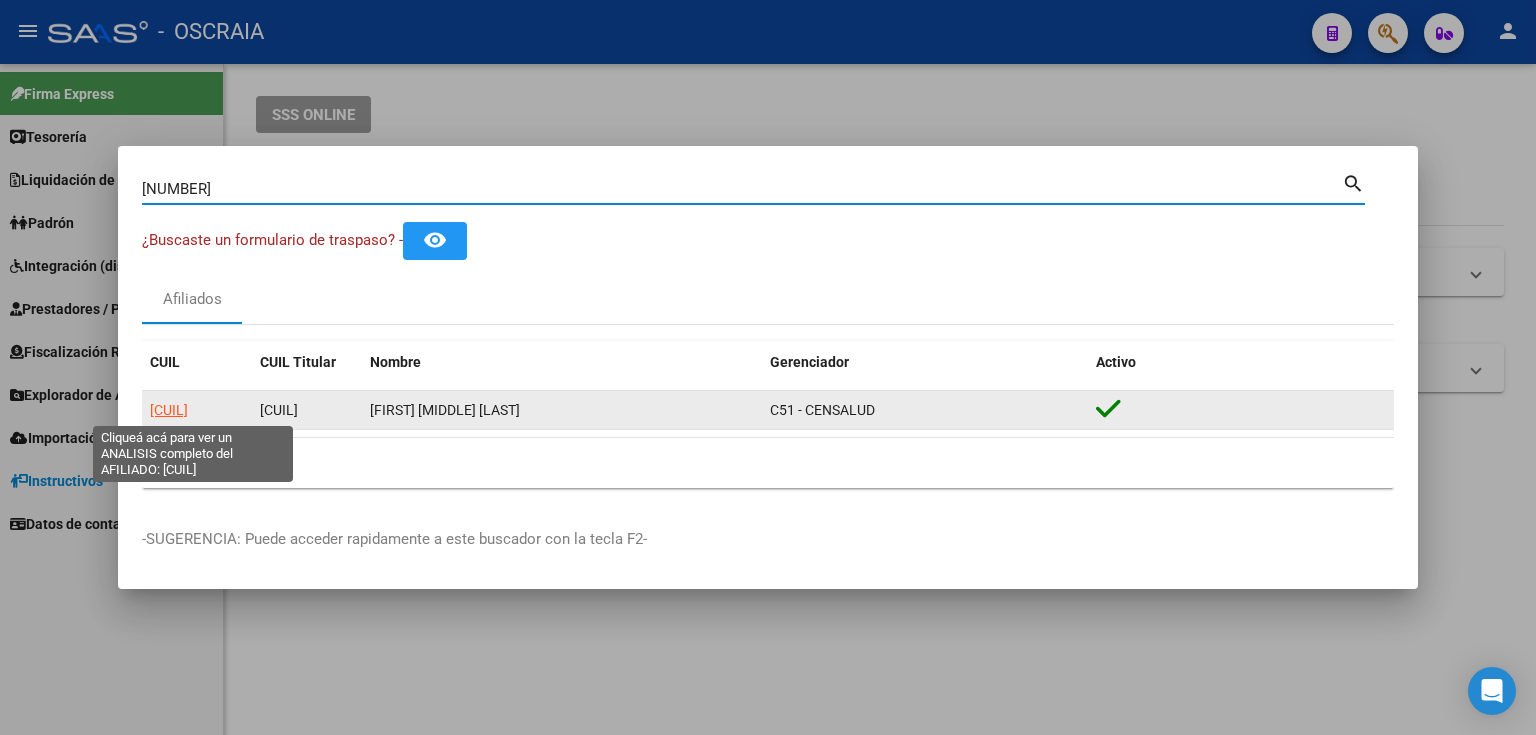 click on "[CUIL]" 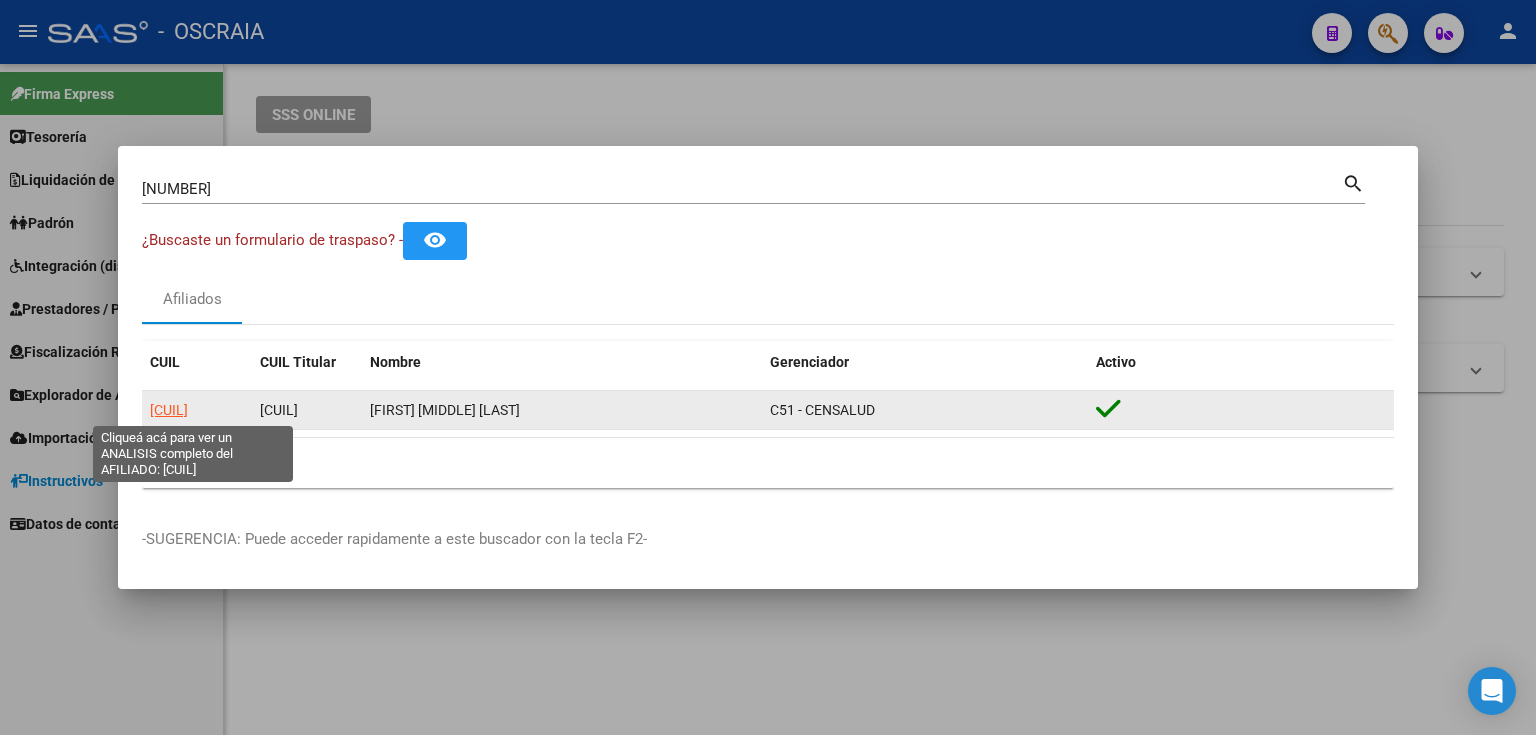 click on "[CUIL]" 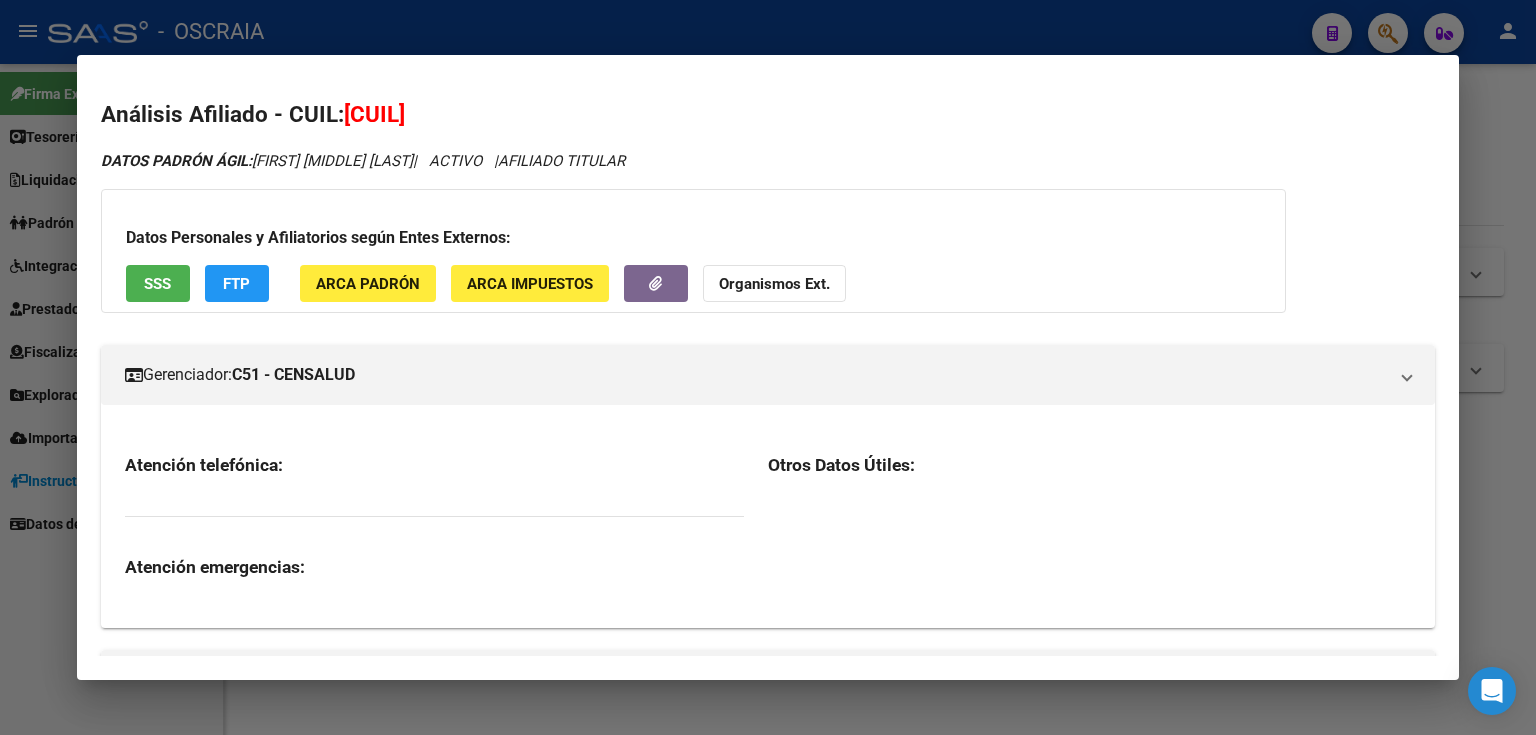 click on "[CUIL]" at bounding box center (374, 114) 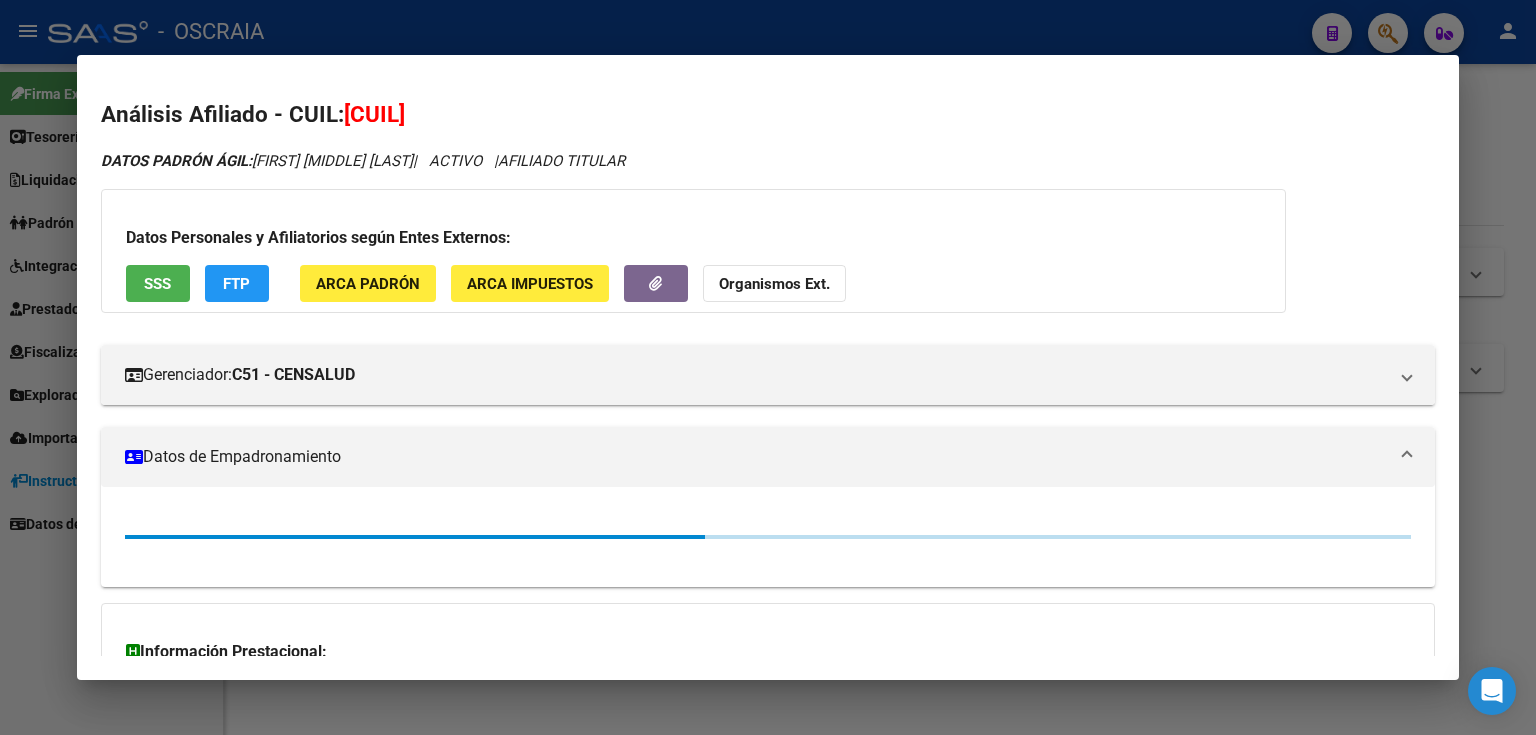 click on "[CUIL]" at bounding box center [374, 114] 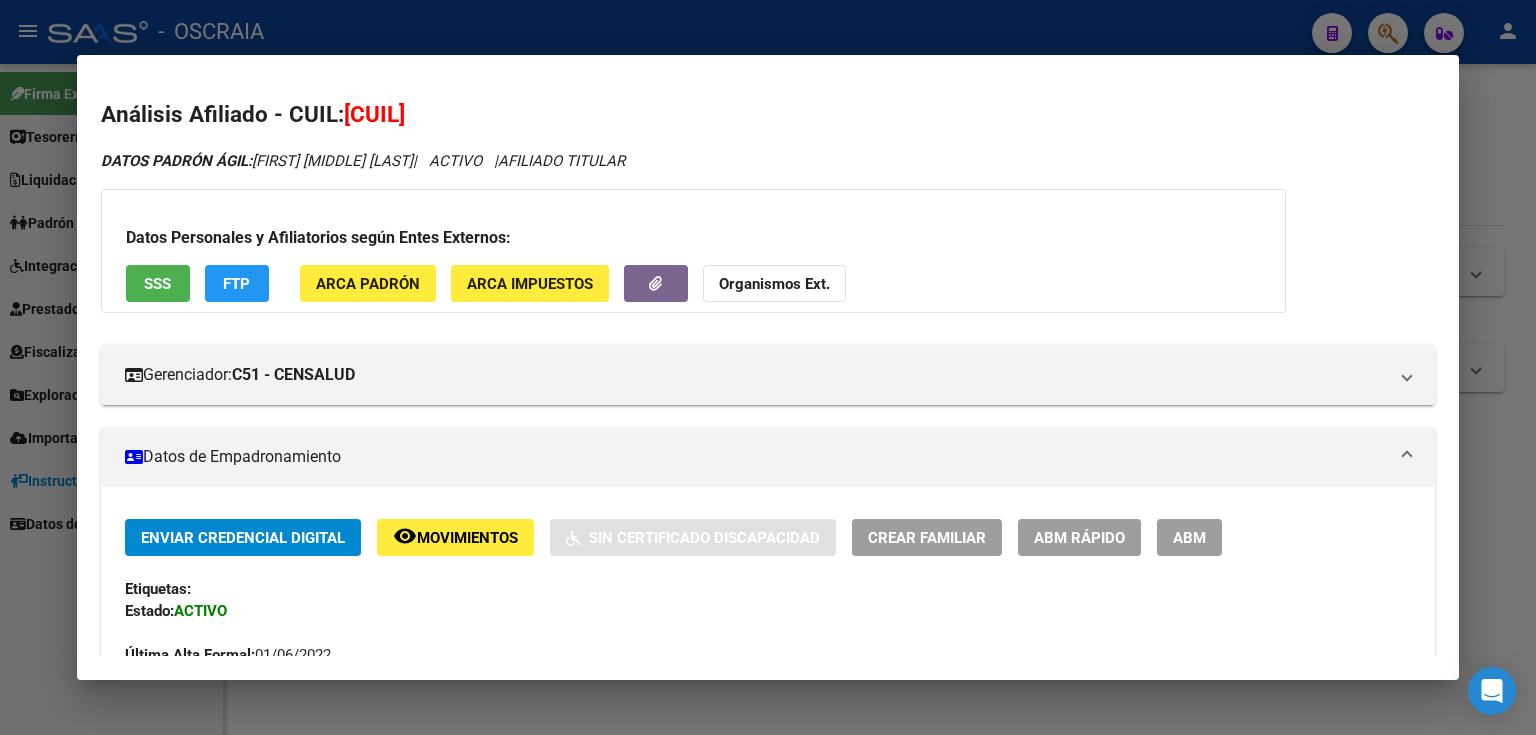 click at bounding box center [768, 367] 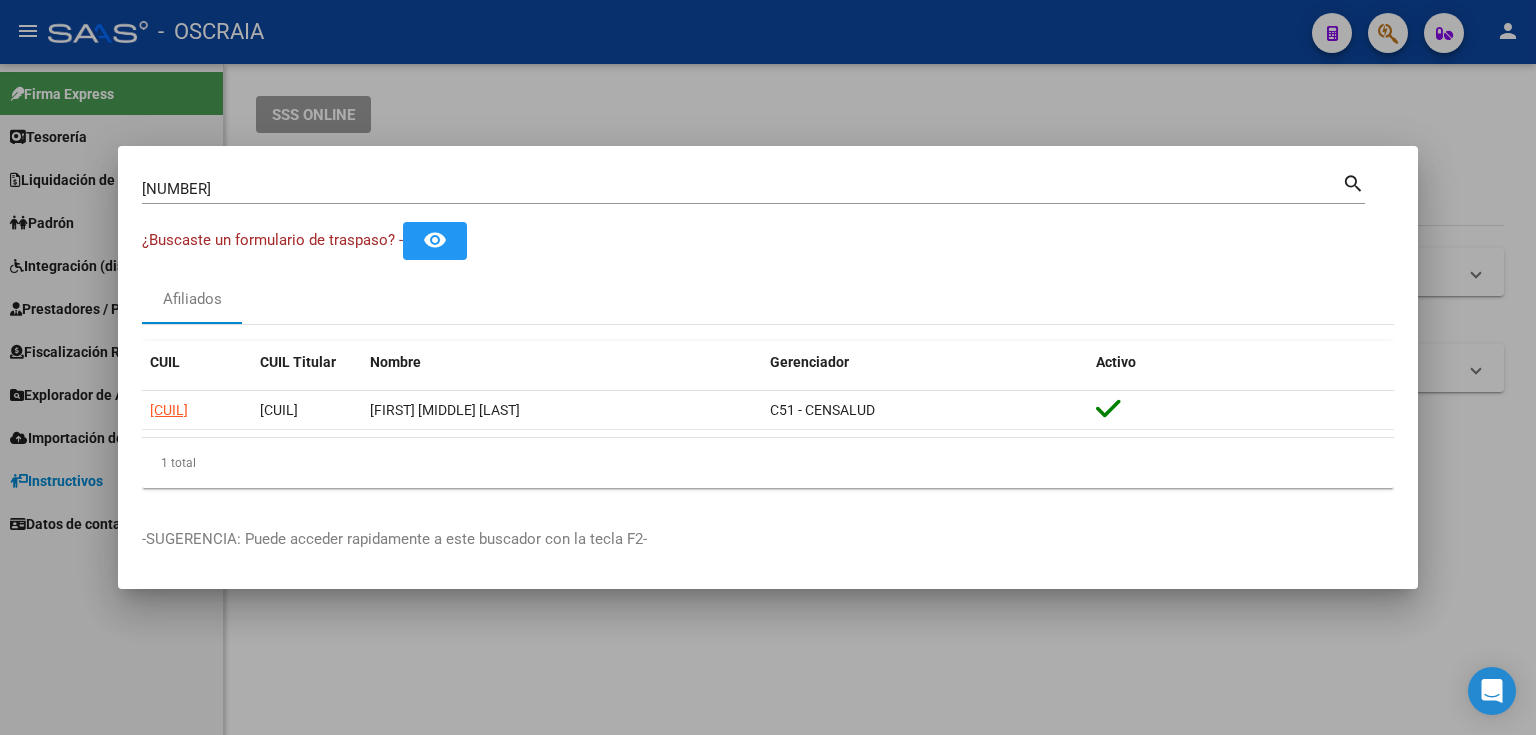 click on "[NUMBER] Buscar (apellido, dni, cuil, nro traspaso, cuit, obra social)" at bounding box center (742, 189) 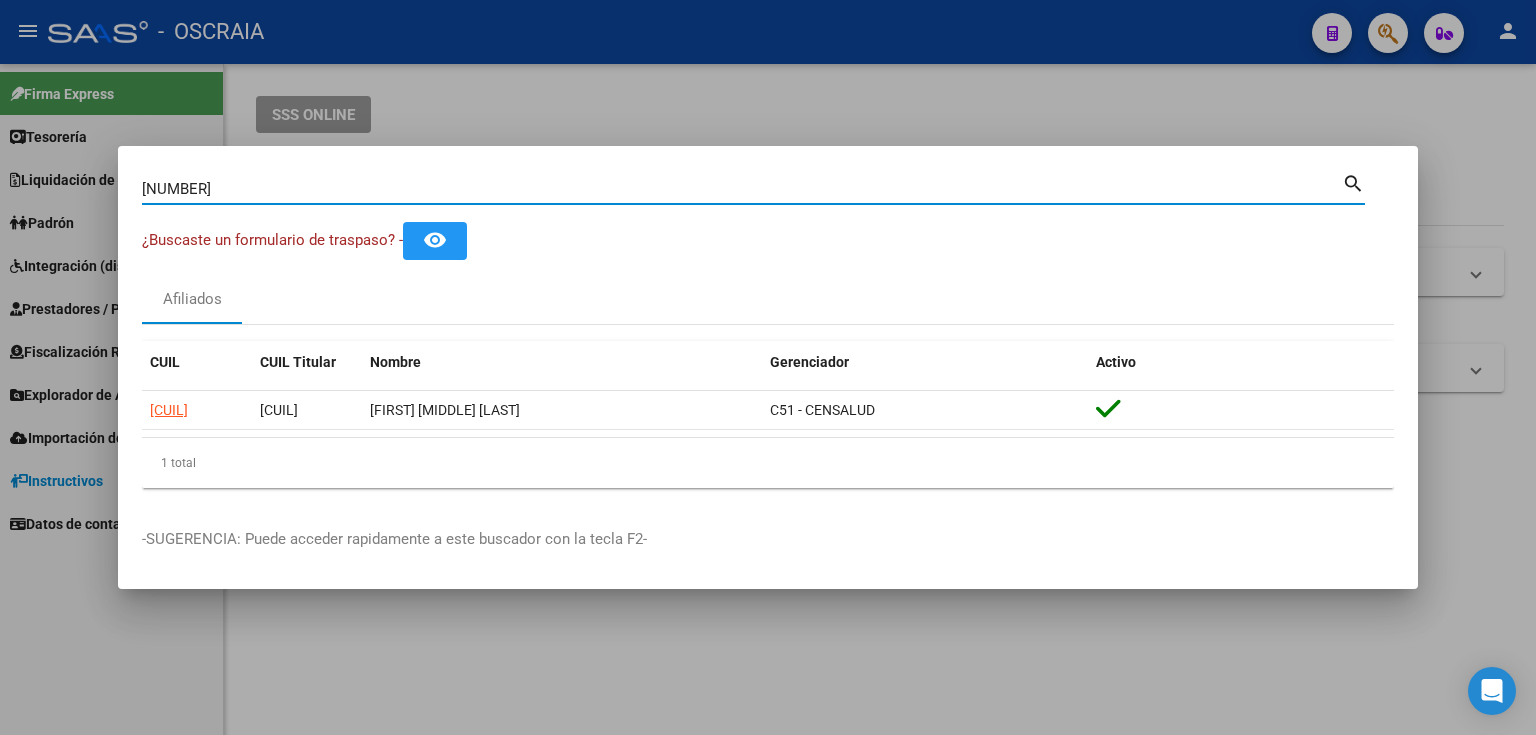 paste on "[CUIT]" 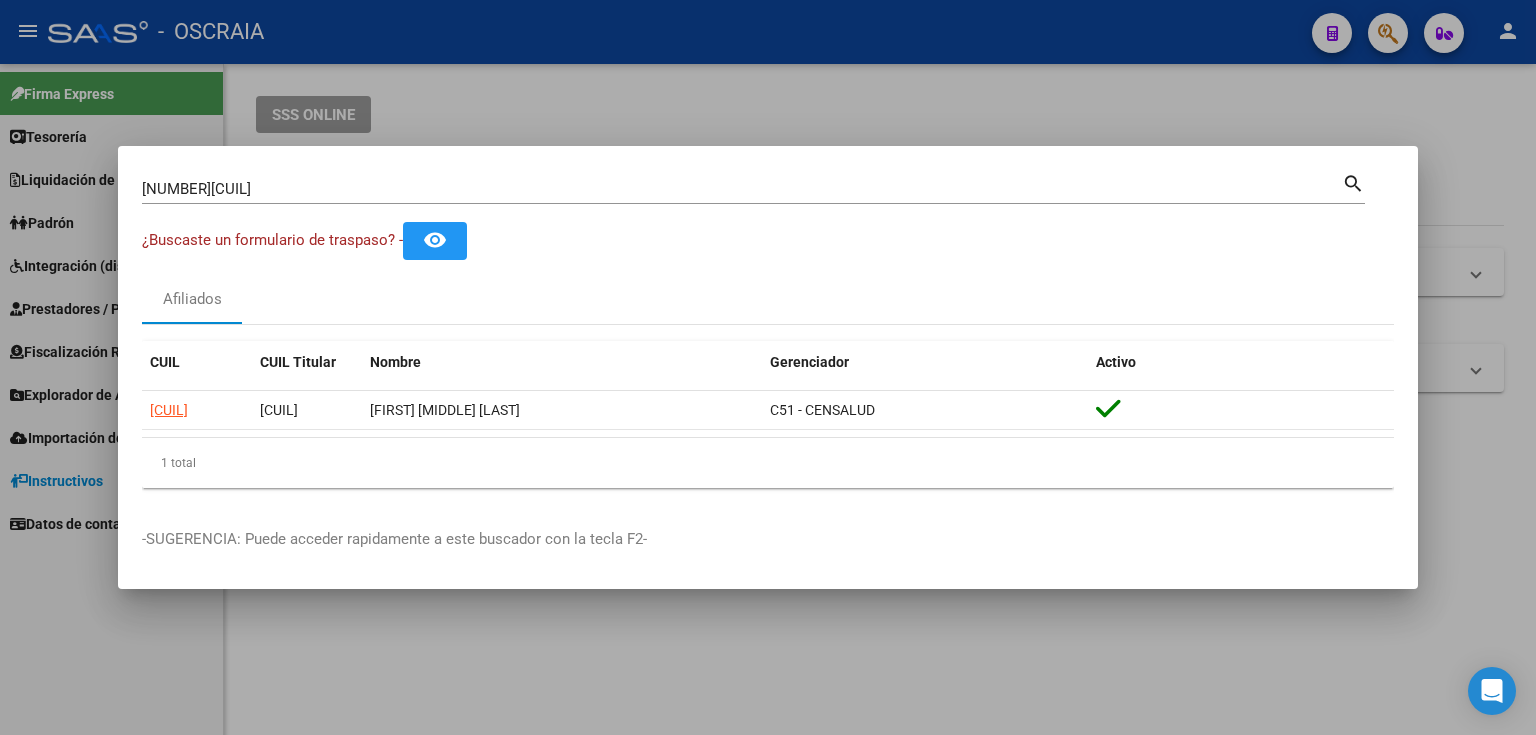 click on "[NUMBER][CUIT] Buscar (apellido, dni, cuil, nro traspaso, cuit, obra social)" at bounding box center [742, 189] 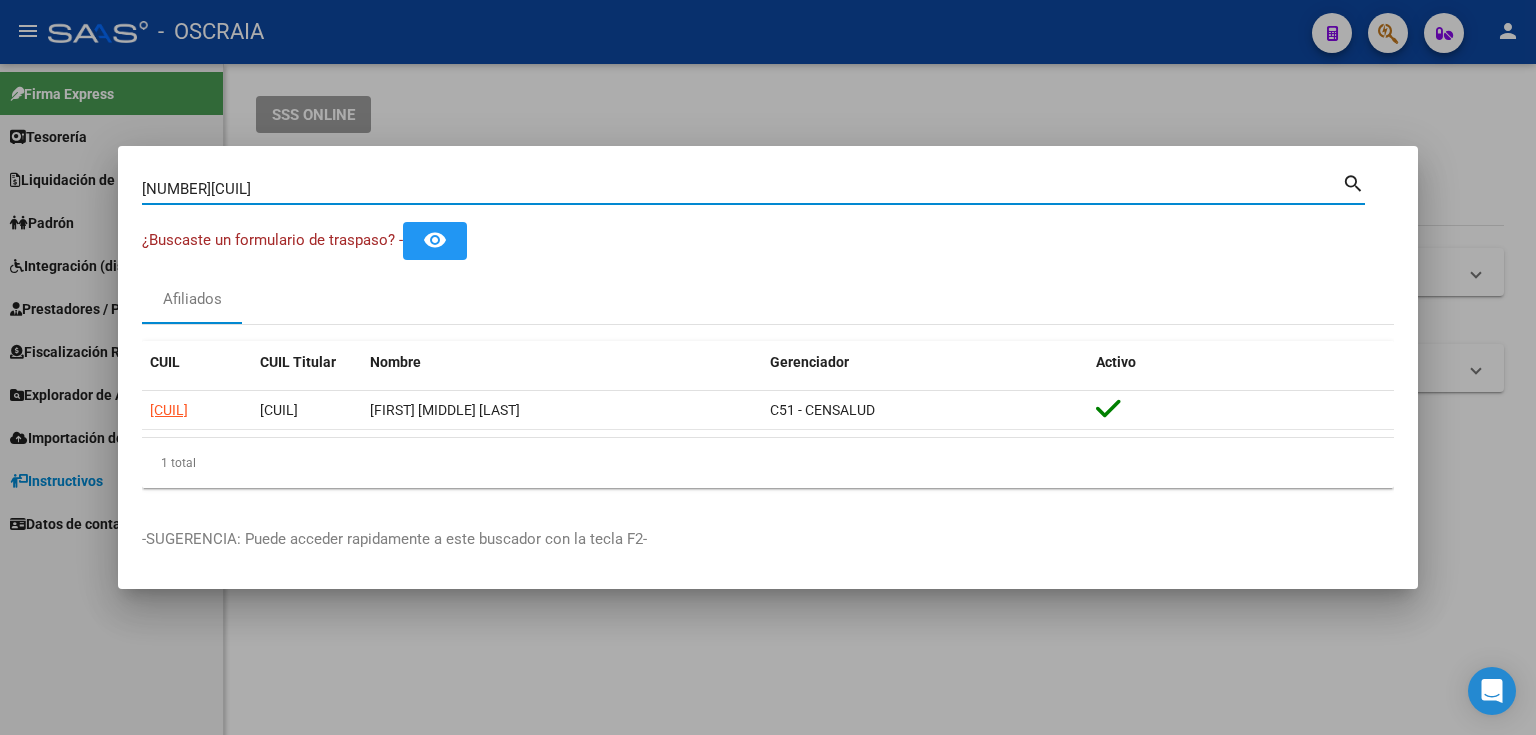 click on "[NUMBER][CUIL]" at bounding box center (742, 189) 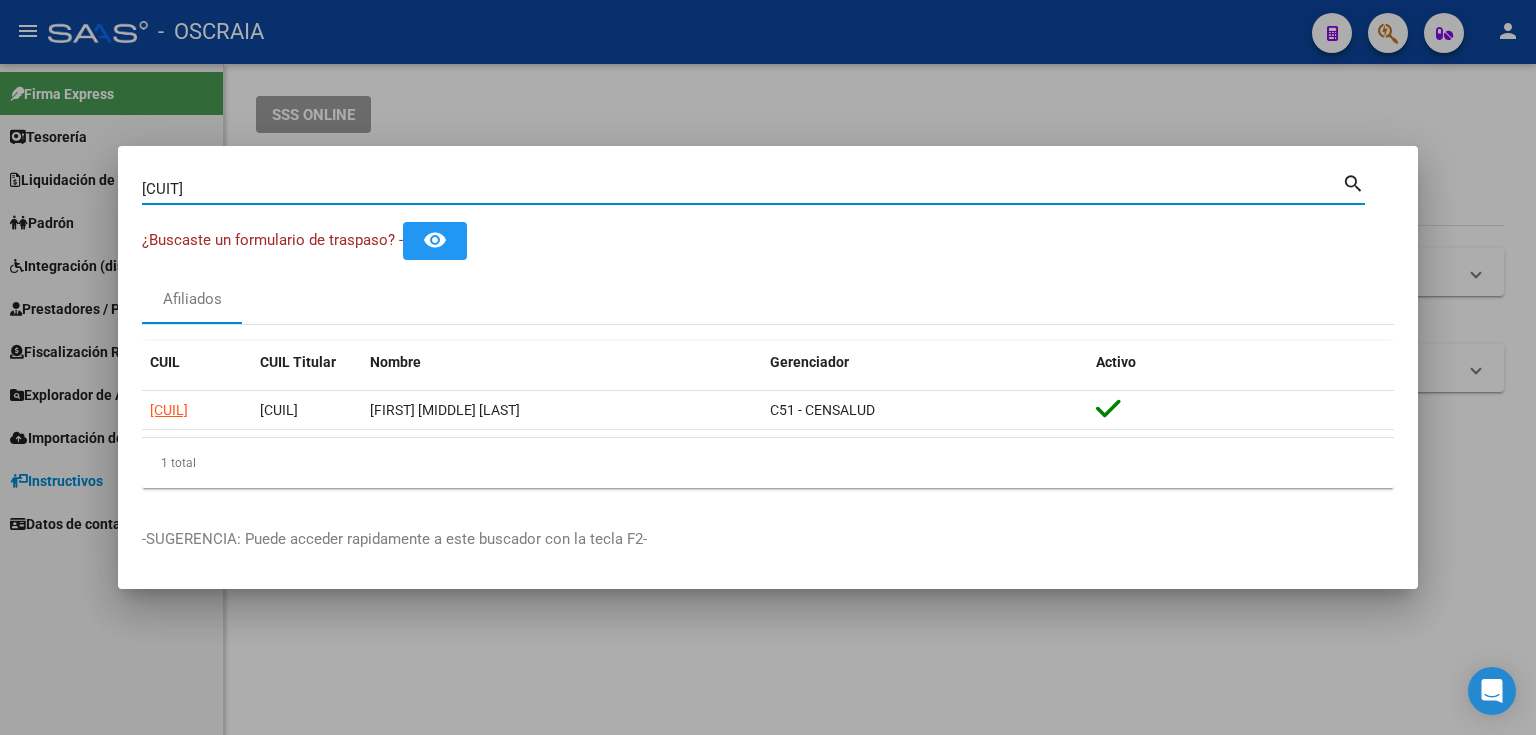 type on "[CUIT]" 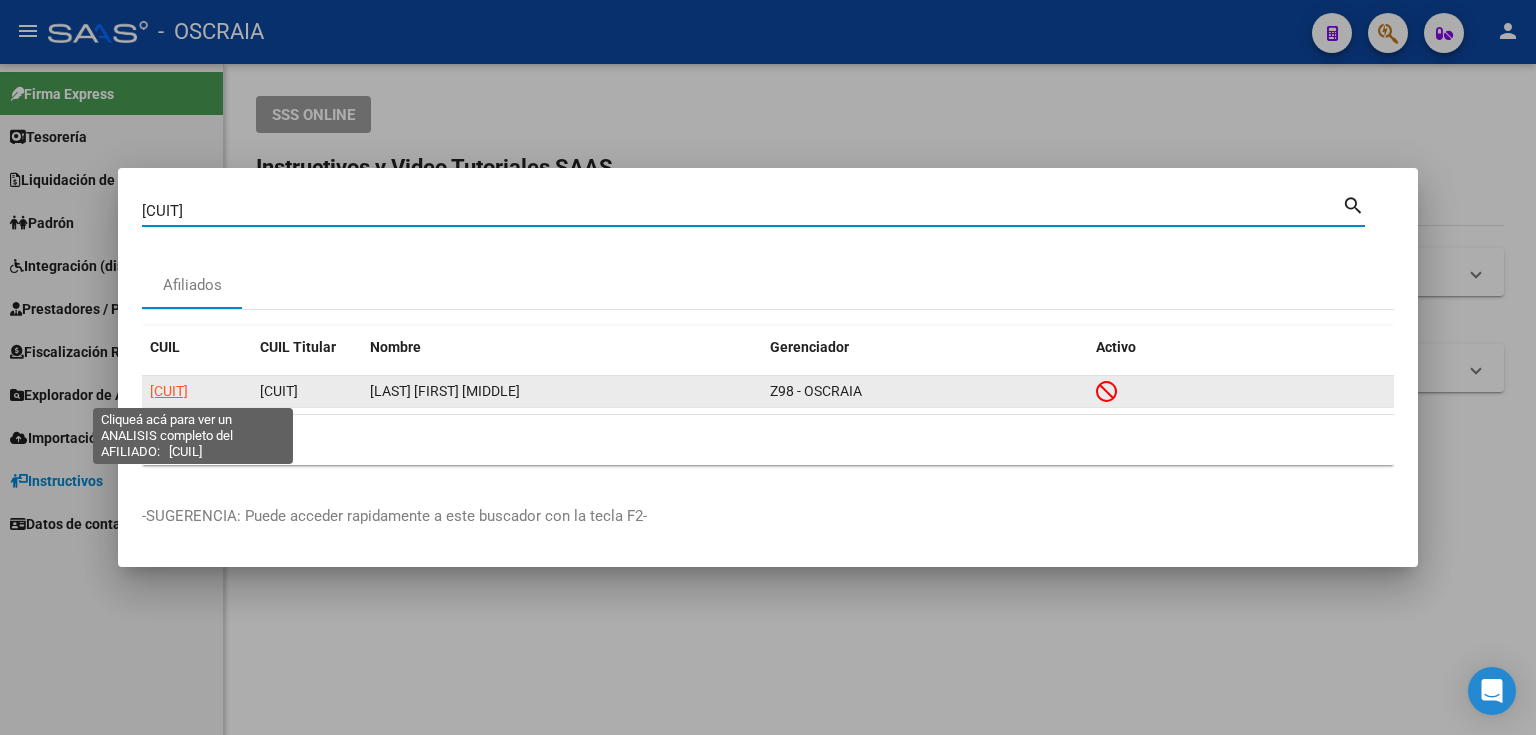 click on "[CUIT]" 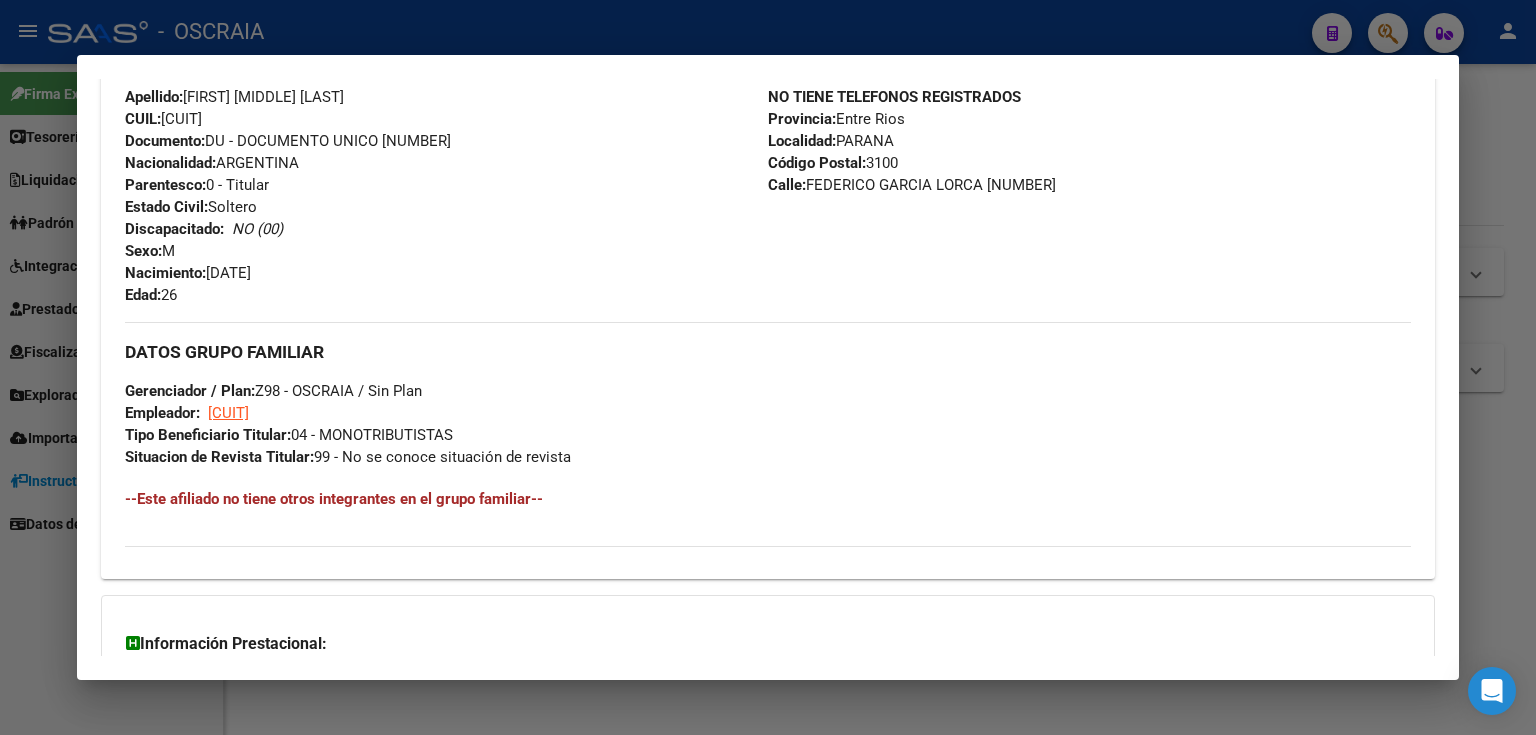 scroll, scrollTop: 905, scrollLeft: 0, axis: vertical 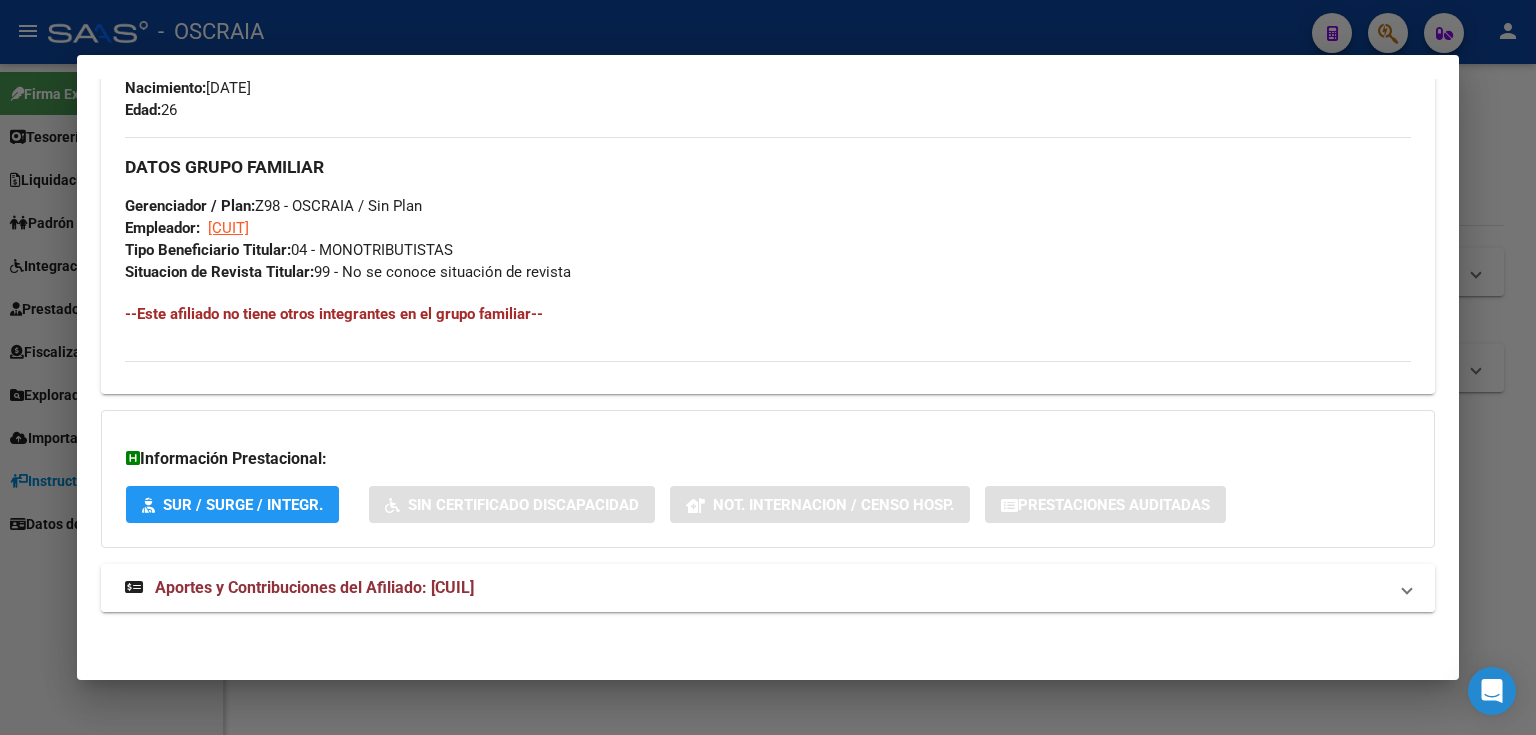 click on "Aportes y Contribuciones del Afiliado: [CUIL]" at bounding box center (768, 588) 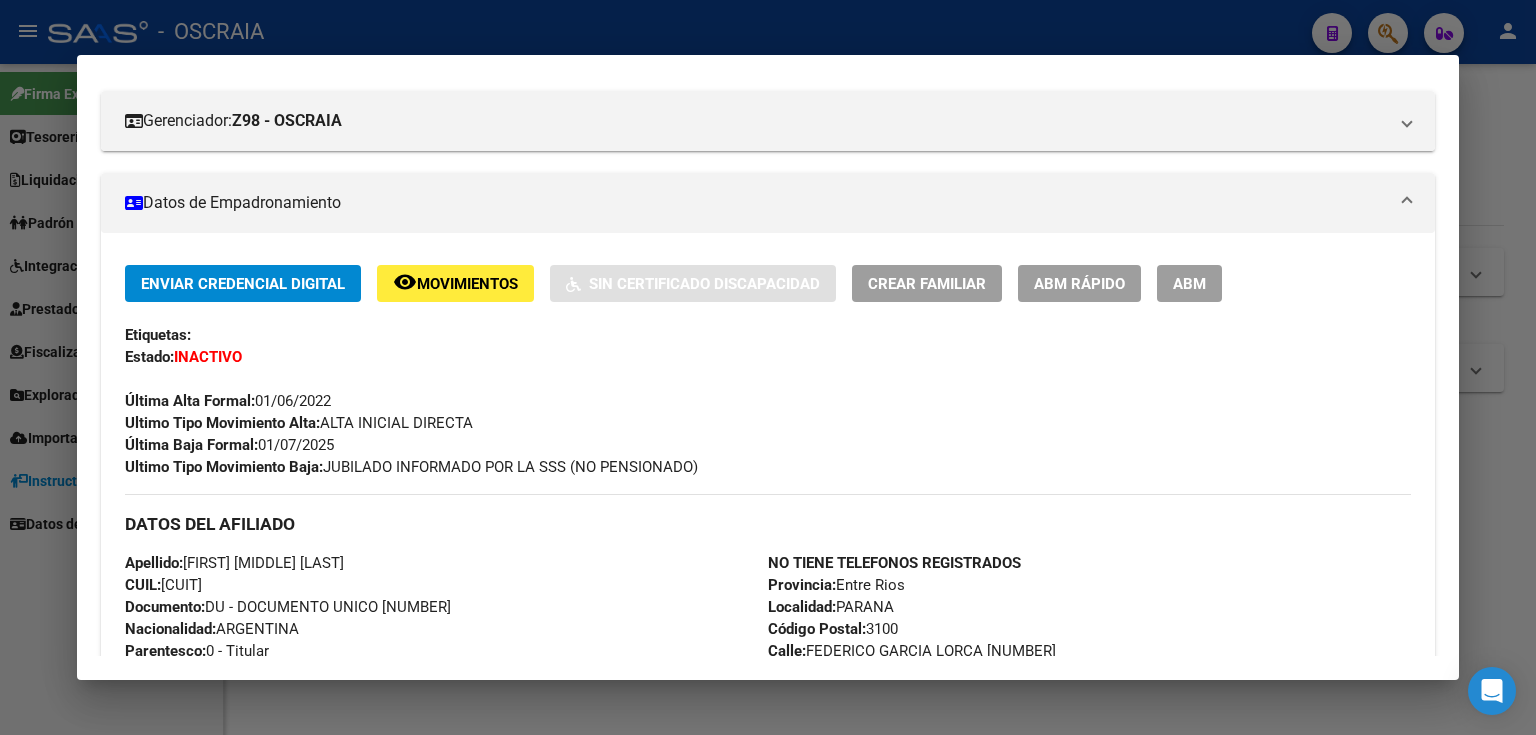 scroll, scrollTop: 25, scrollLeft: 0, axis: vertical 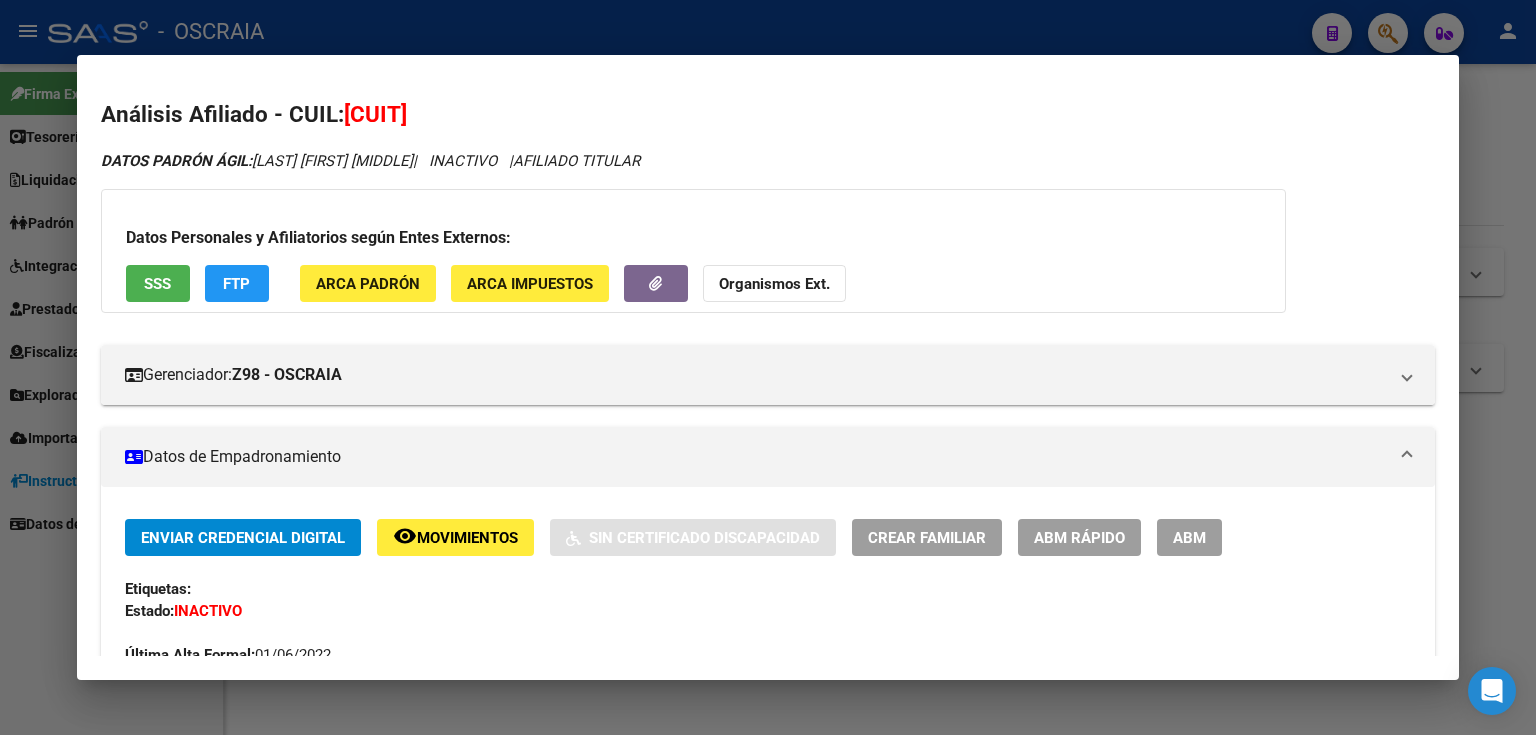 click at bounding box center [768, 367] 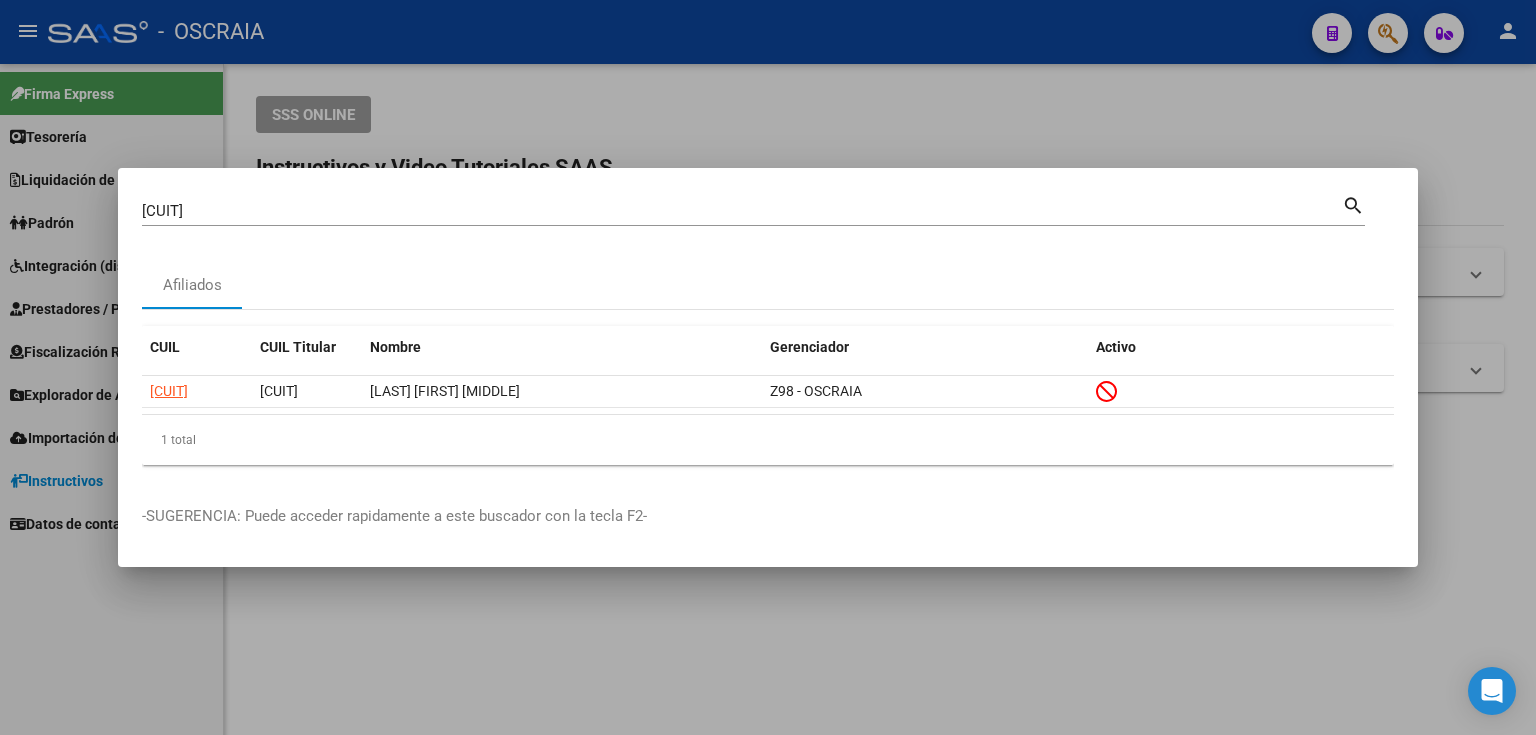 click on "[CUIT]" at bounding box center (742, 211) 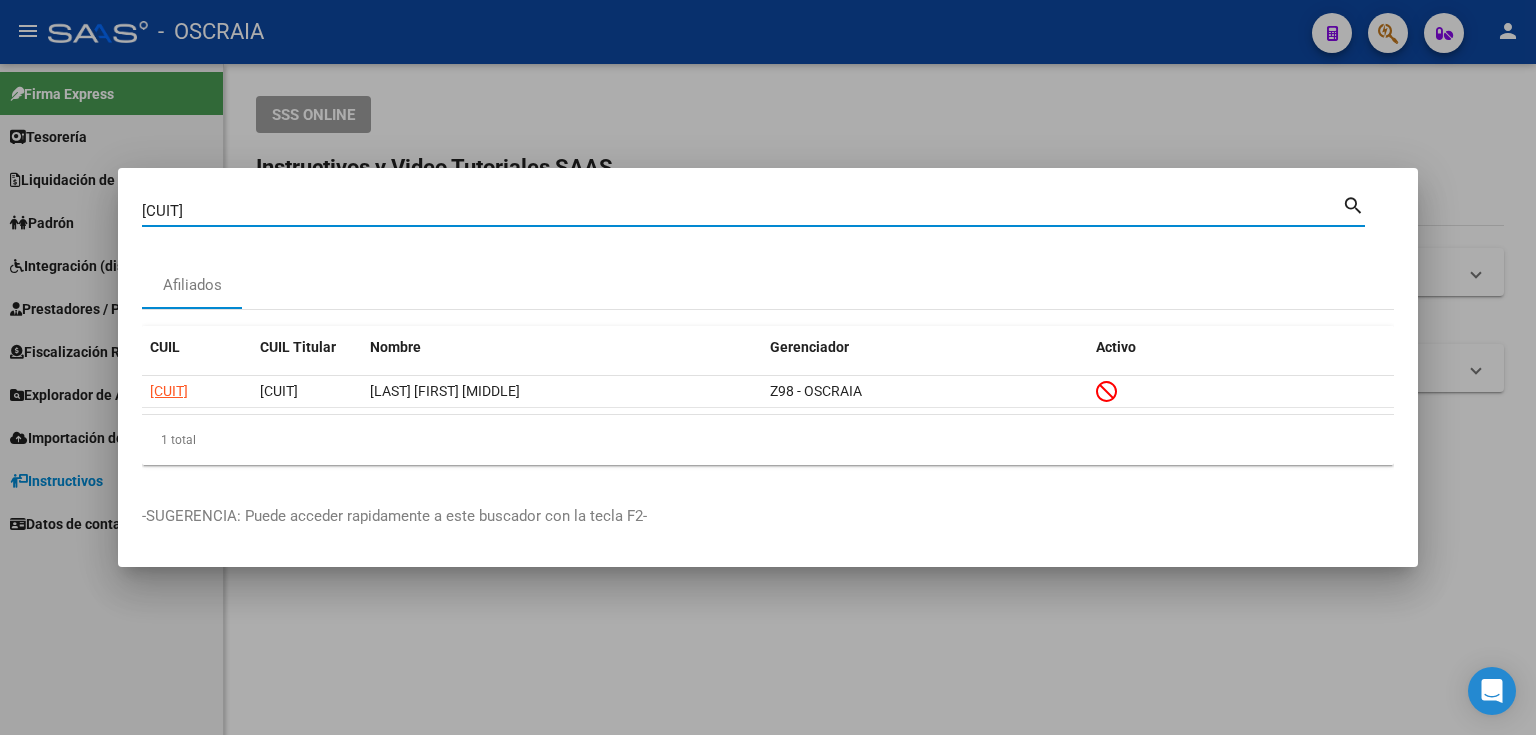 click on "[CUIT]" at bounding box center (742, 211) 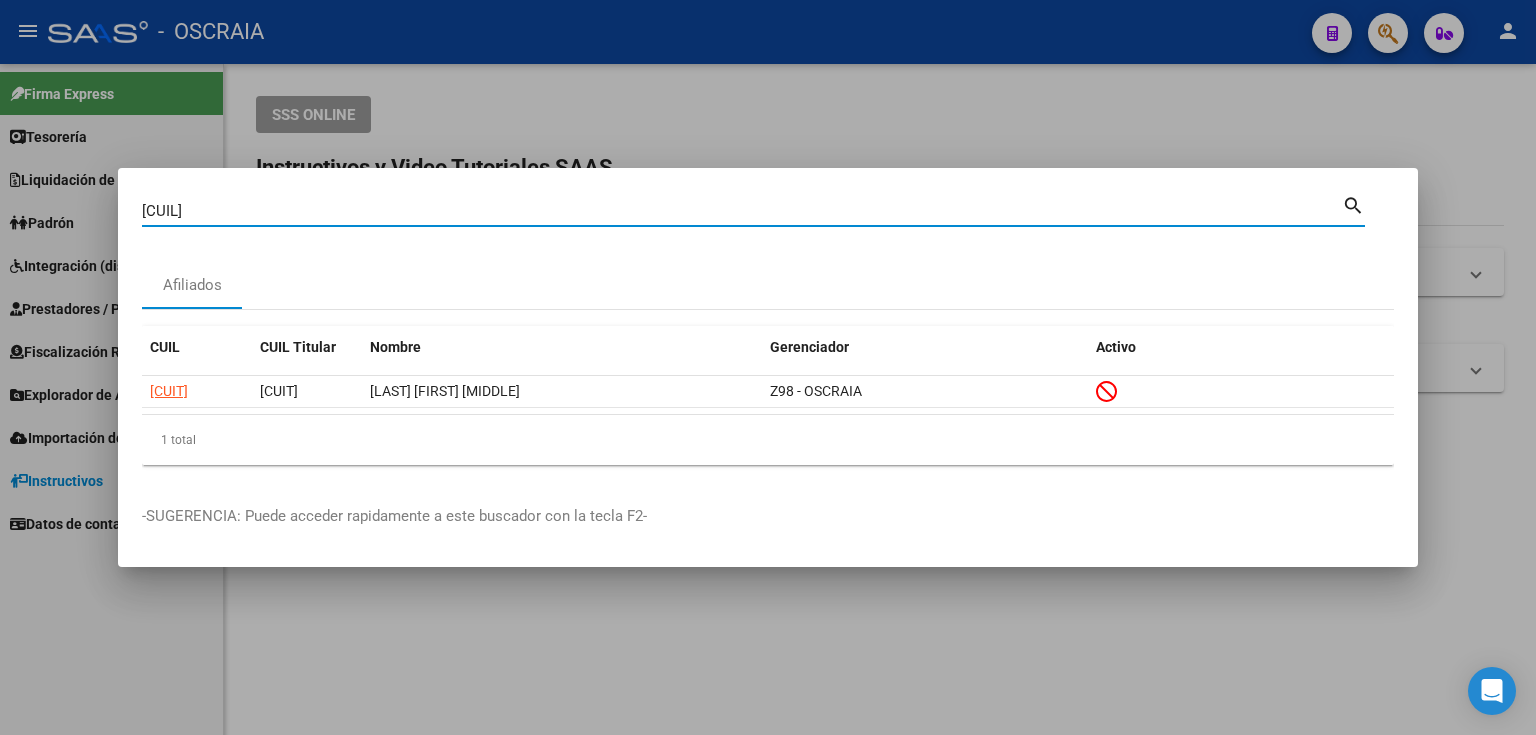 type on "[CUIL]" 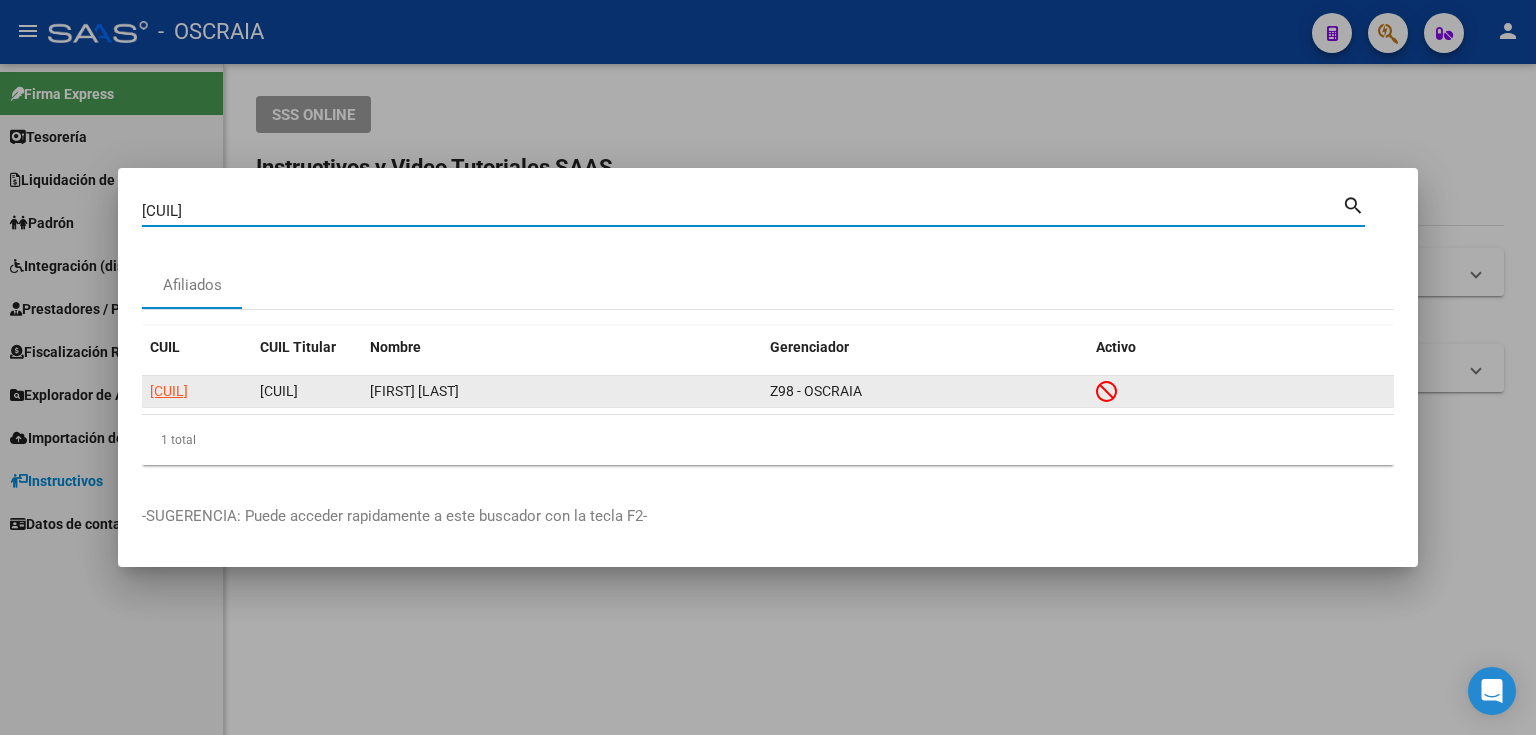 click on "[CUIL]" 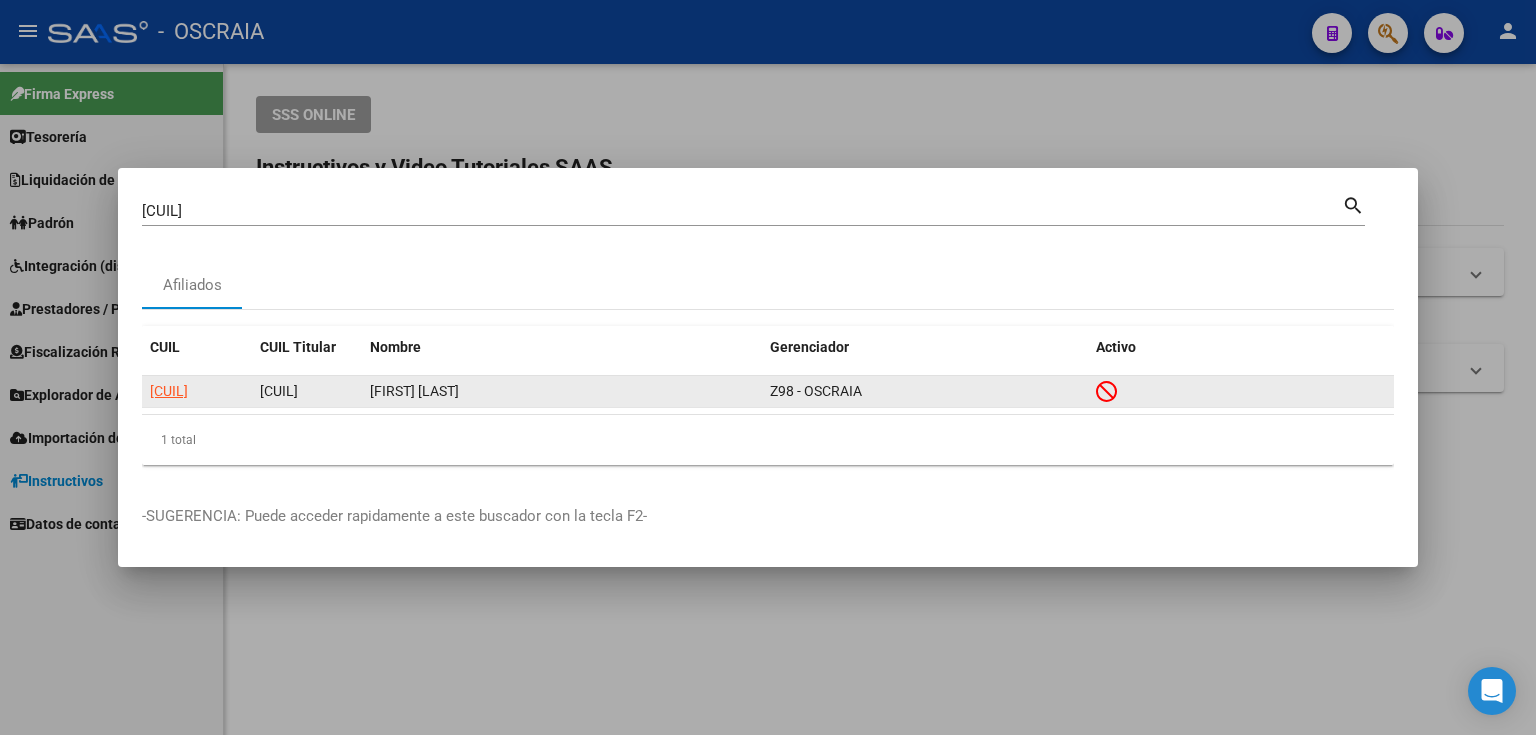 click on "[CUIL]" 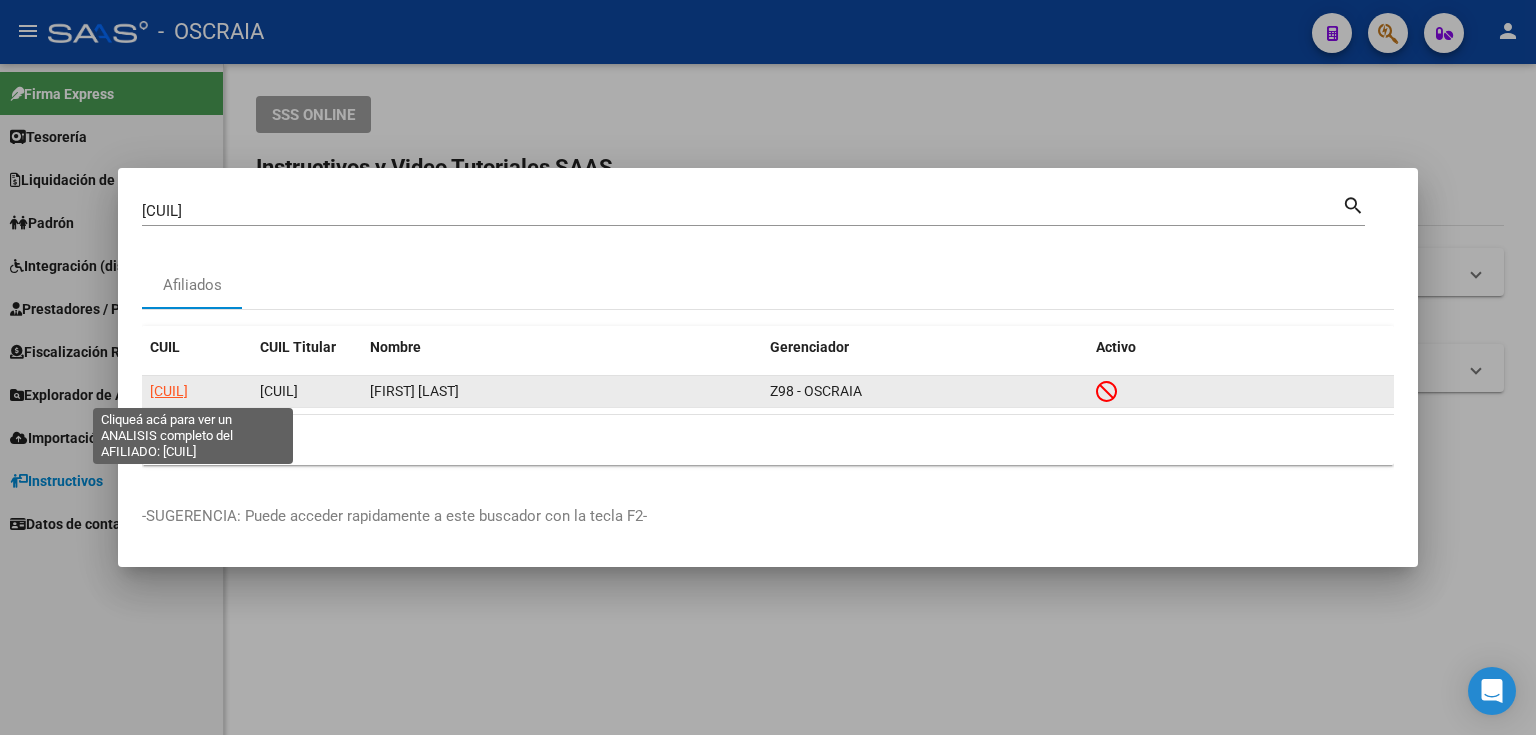 click on "[CUIL]" 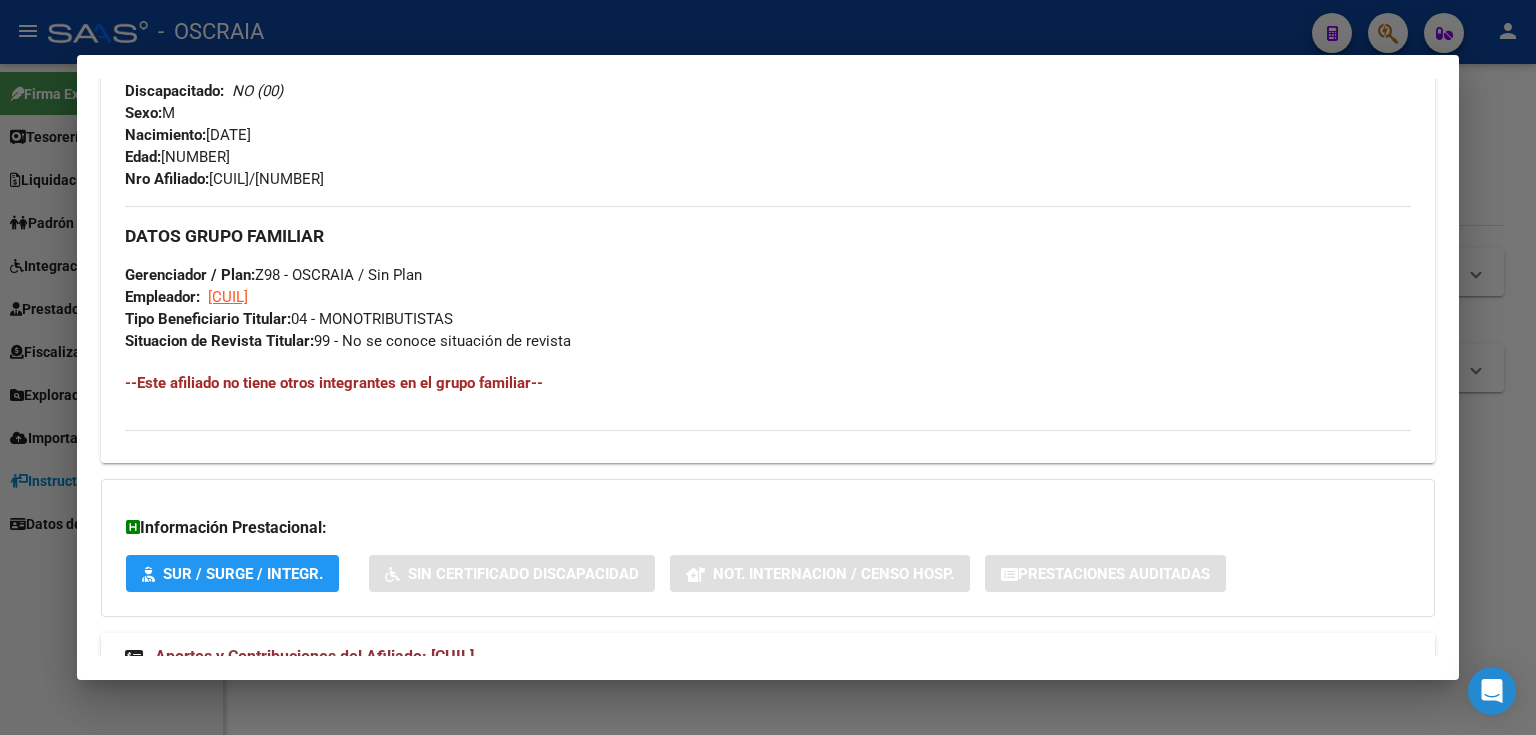 scroll, scrollTop: 884, scrollLeft: 0, axis: vertical 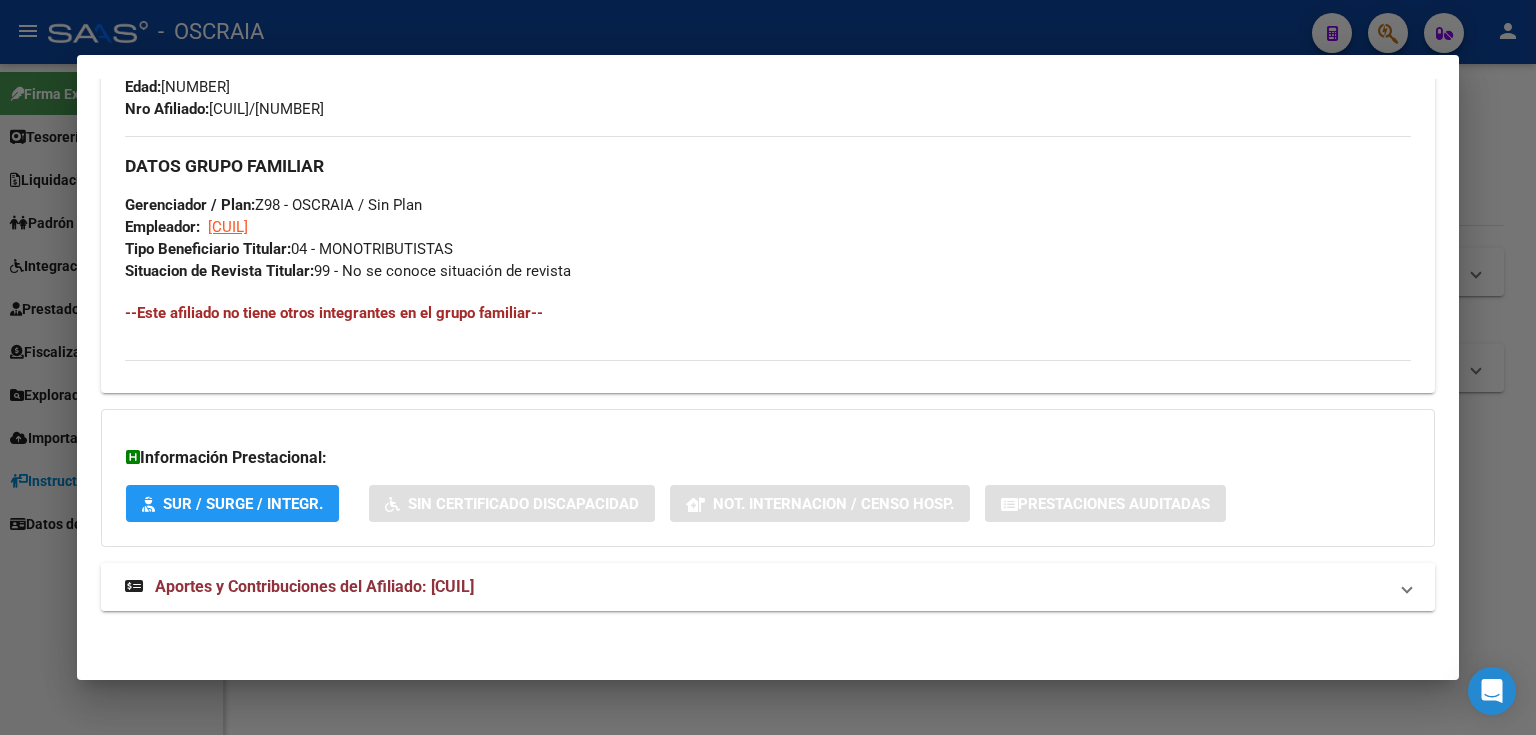 click on "Aportes y Contribuciones del Afiliado: [CUIL]" at bounding box center [314, 586] 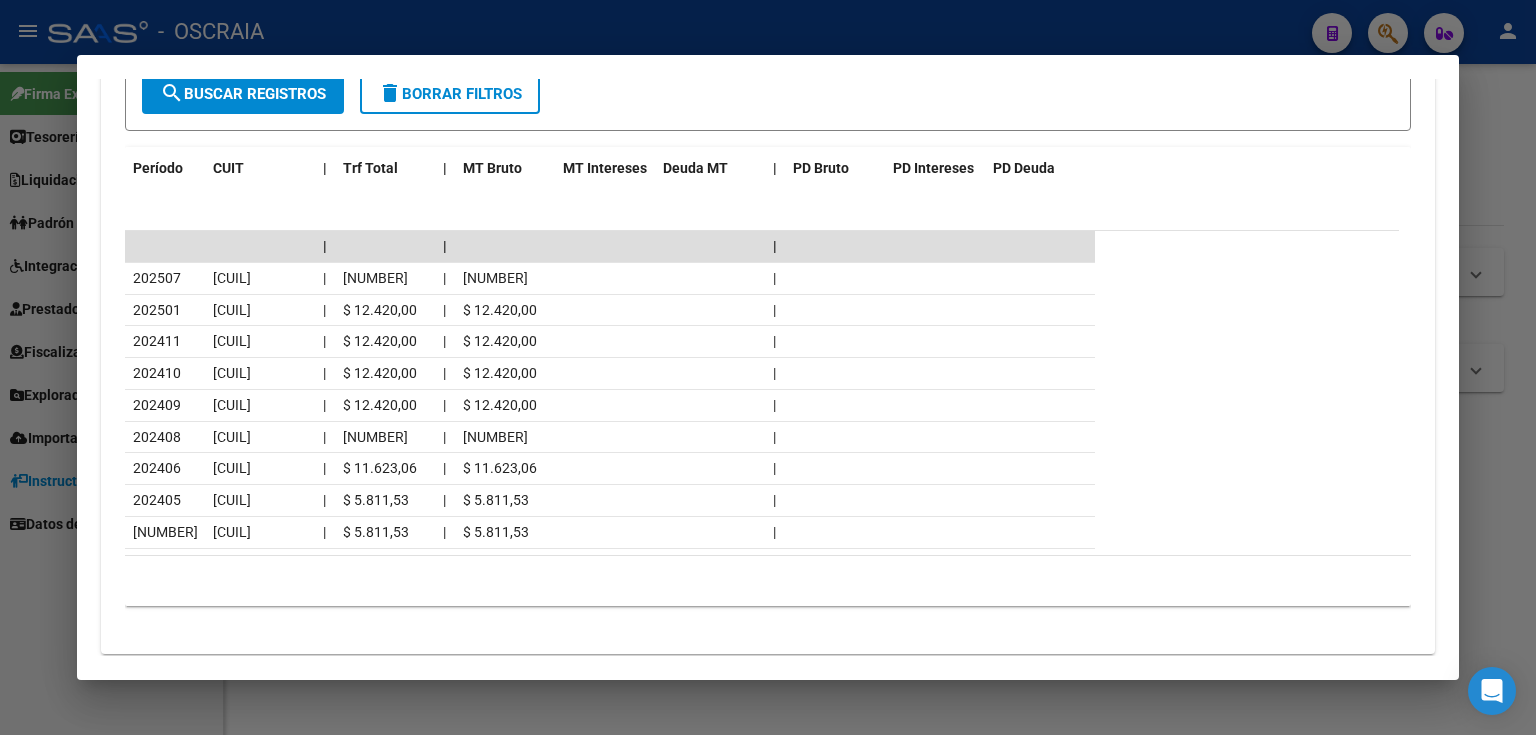 scroll, scrollTop: 1717, scrollLeft: 0, axis: vertical 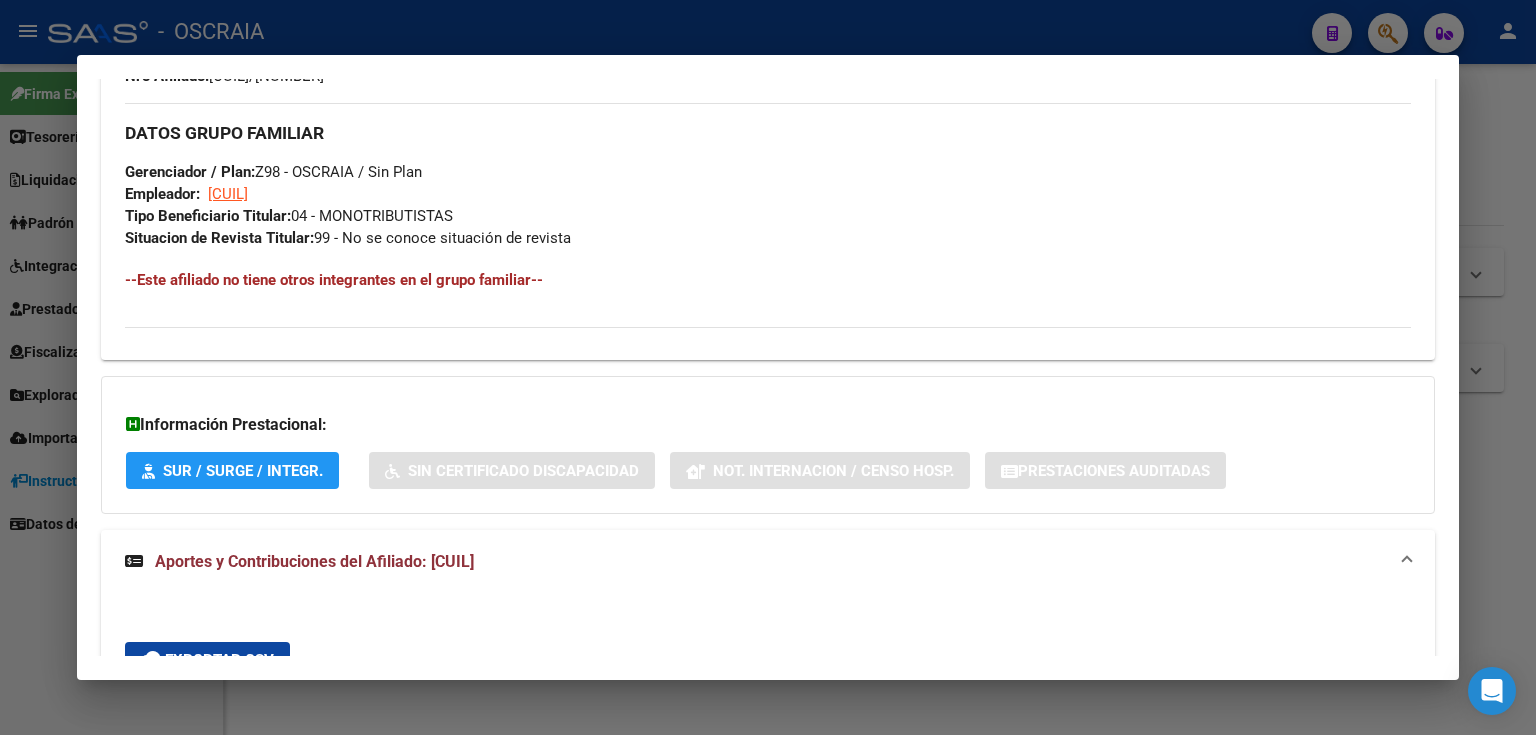 click at bounding box center [768, 367] 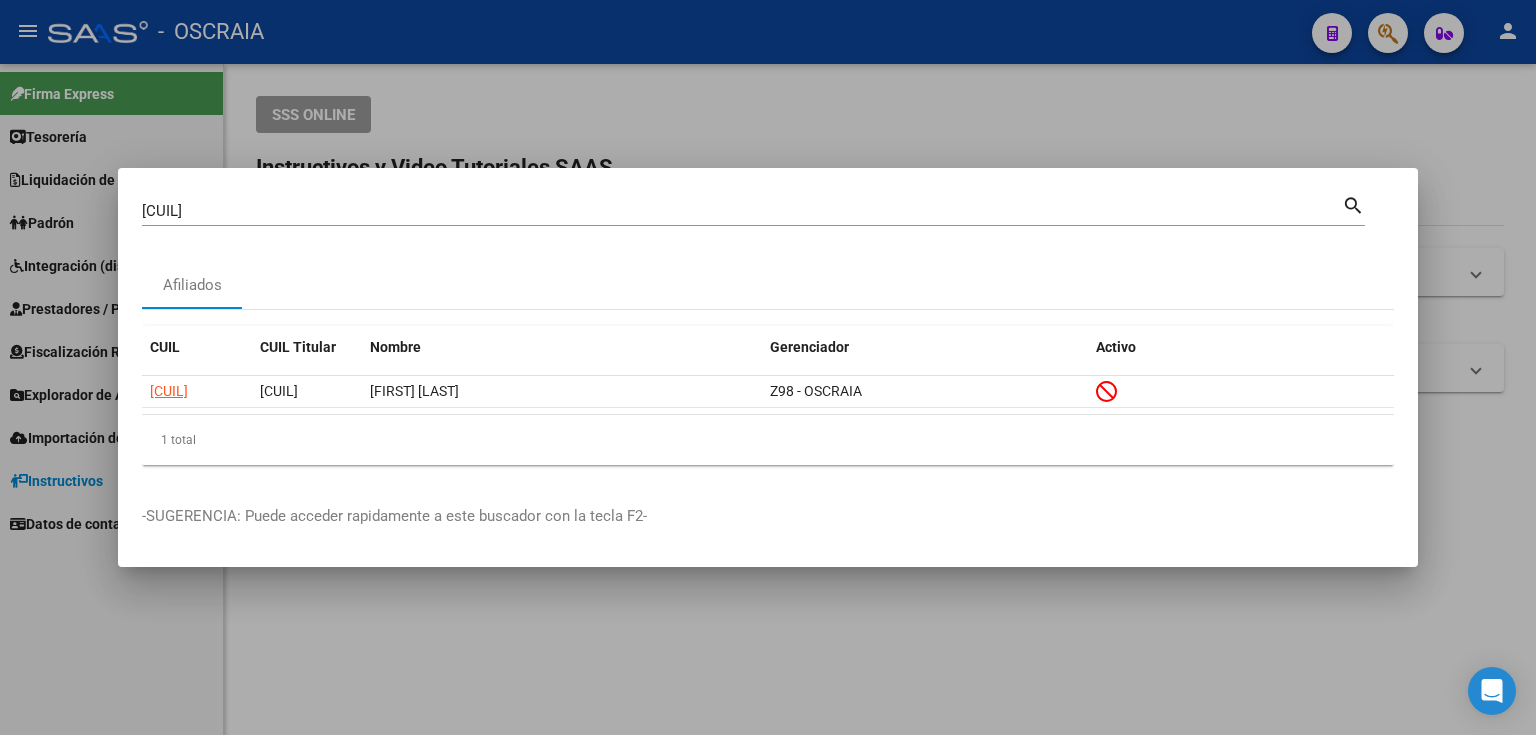 click at bounding box center (768, 367) 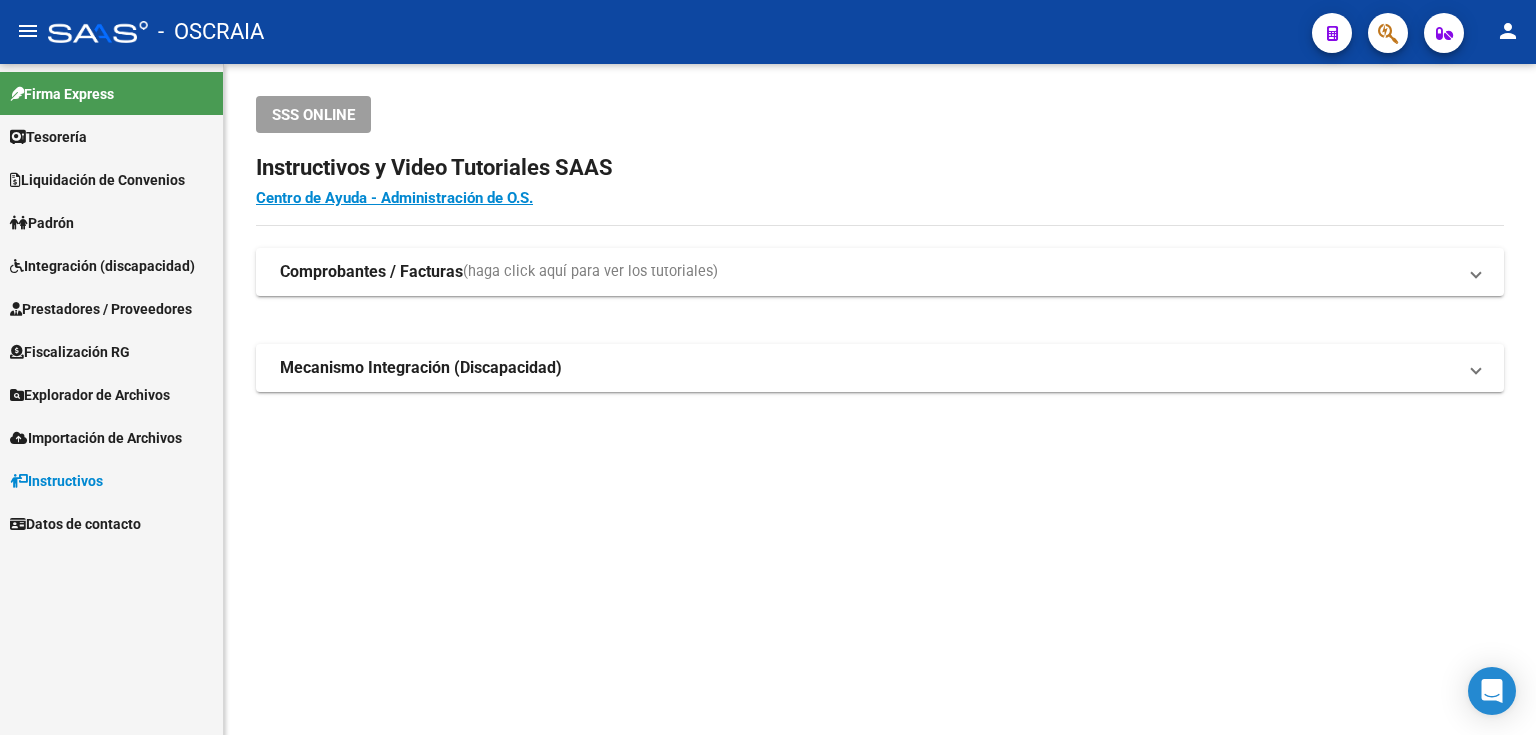 click on "Prestadores / Proveedores" at bounding box center (111, 308) 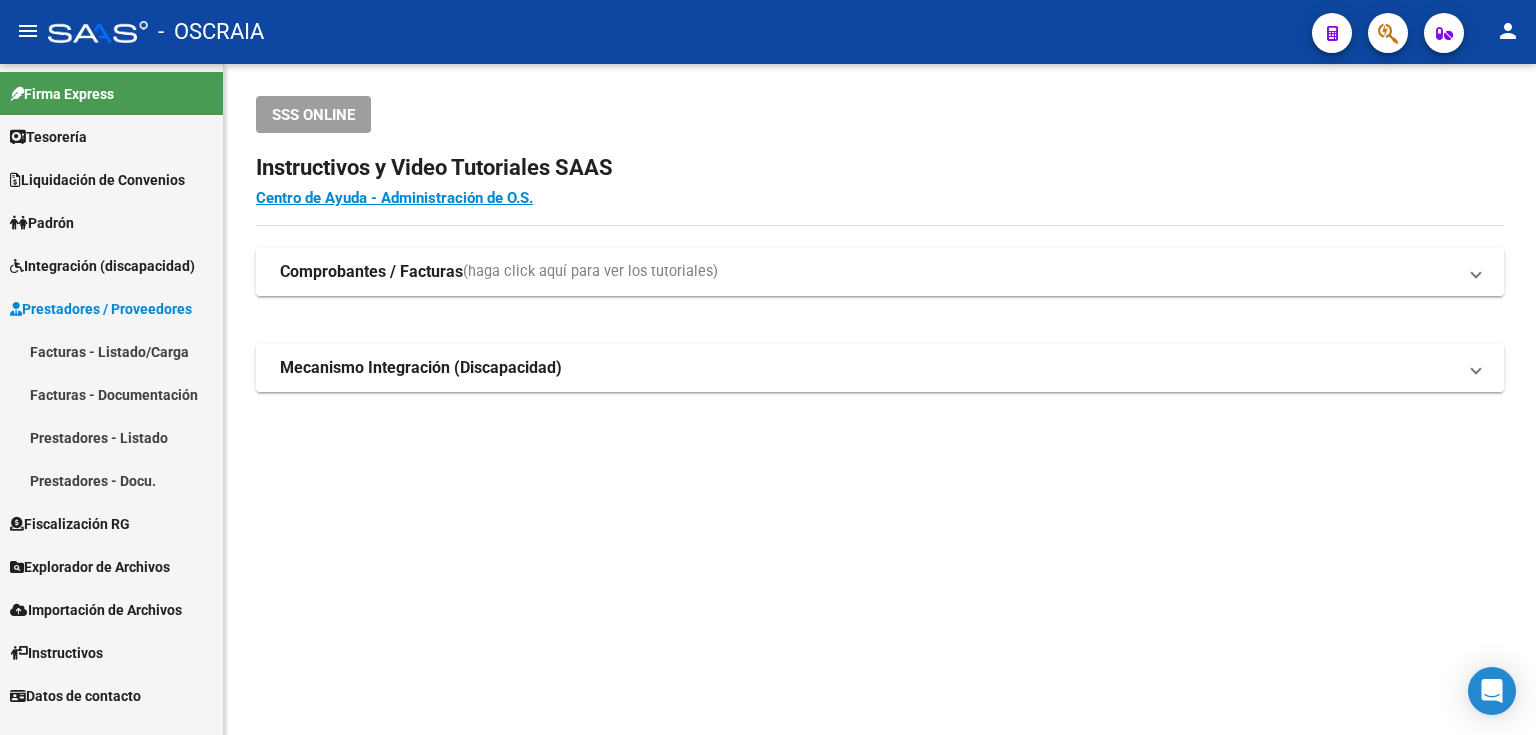 click on "Integración (discapacidad)" at bounding box center [102, 266] 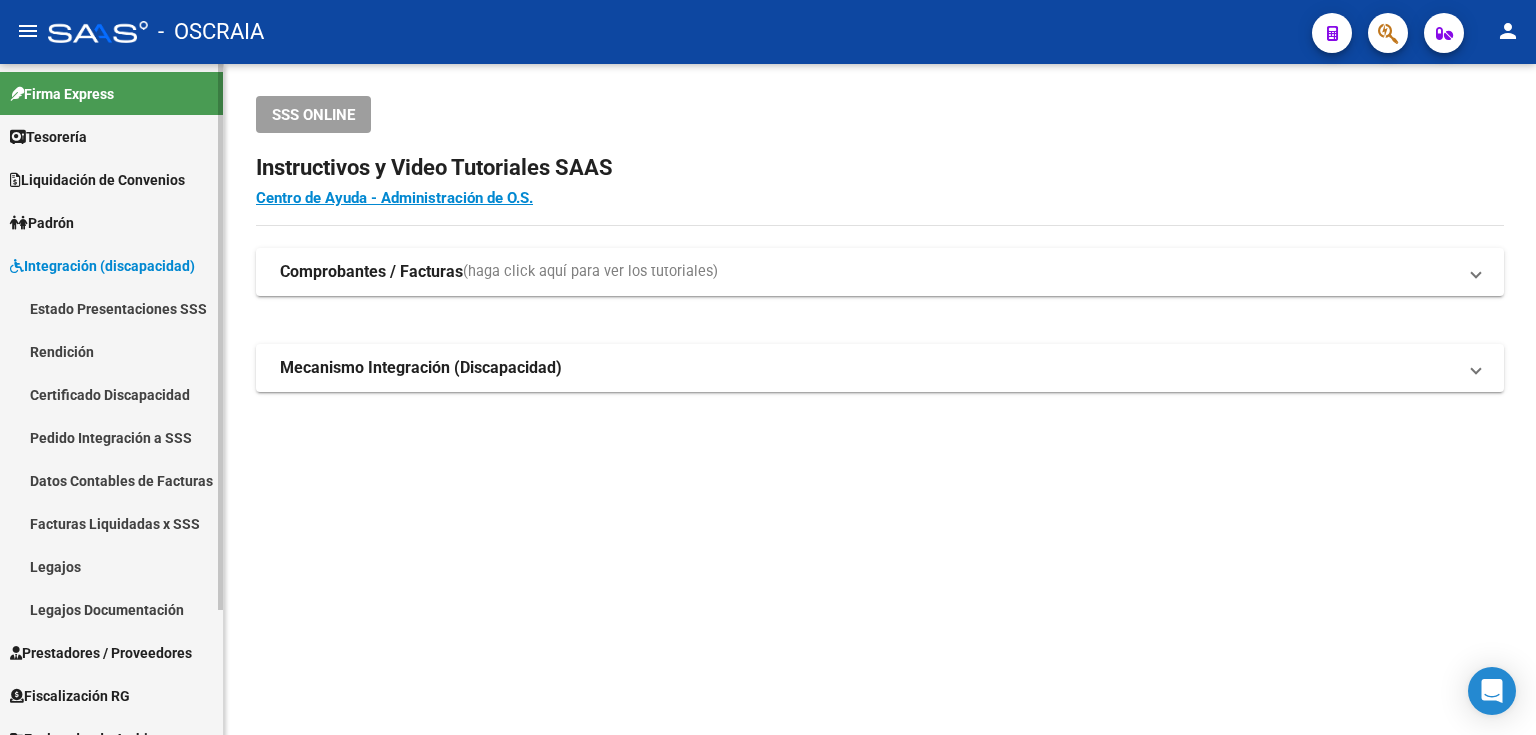 click on "Estado Presentaciones SSS" at bounding box center [111, 308] 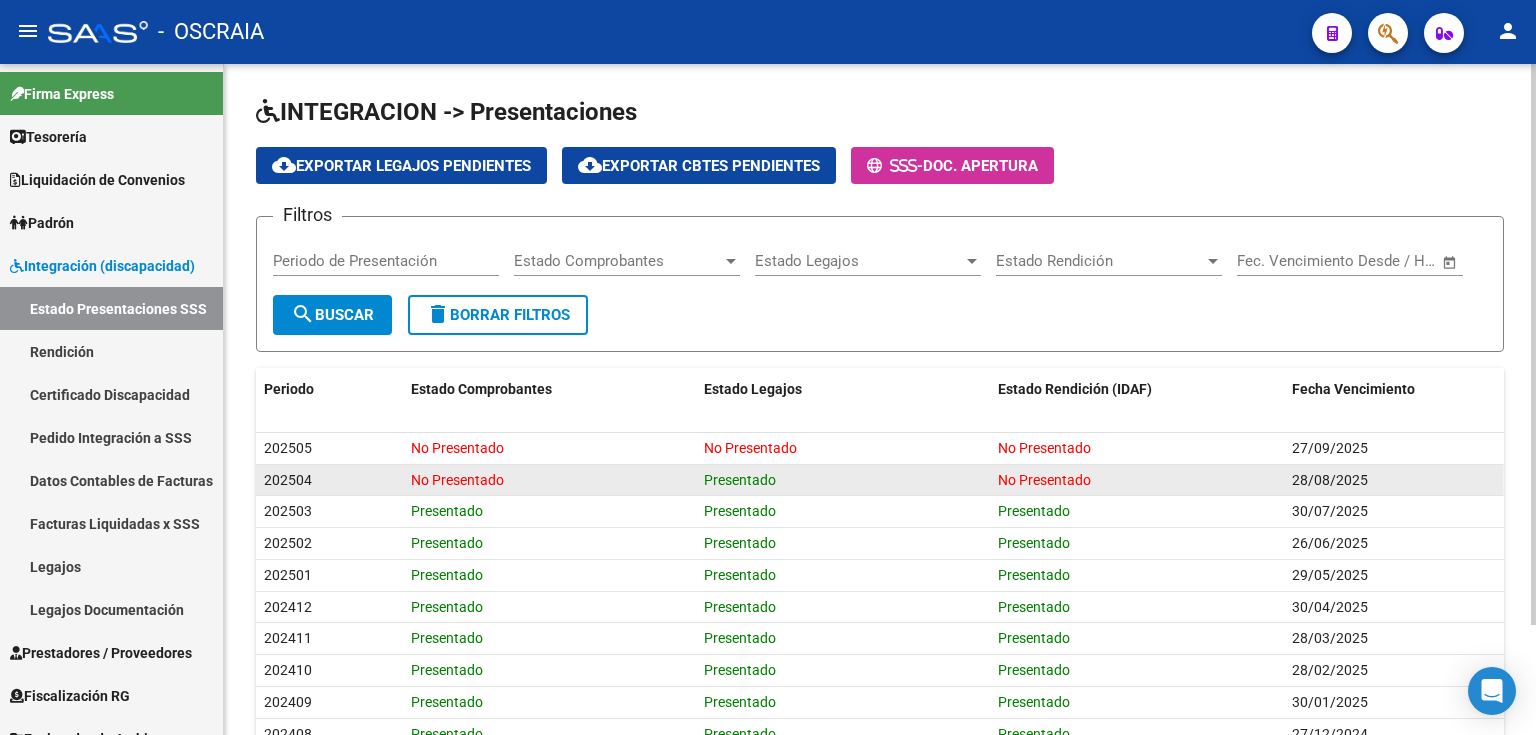 drag, startPoint x: 397, startPoint y: 484, endPoint x: 1392, endPoint y: 491, distance: 995.0246 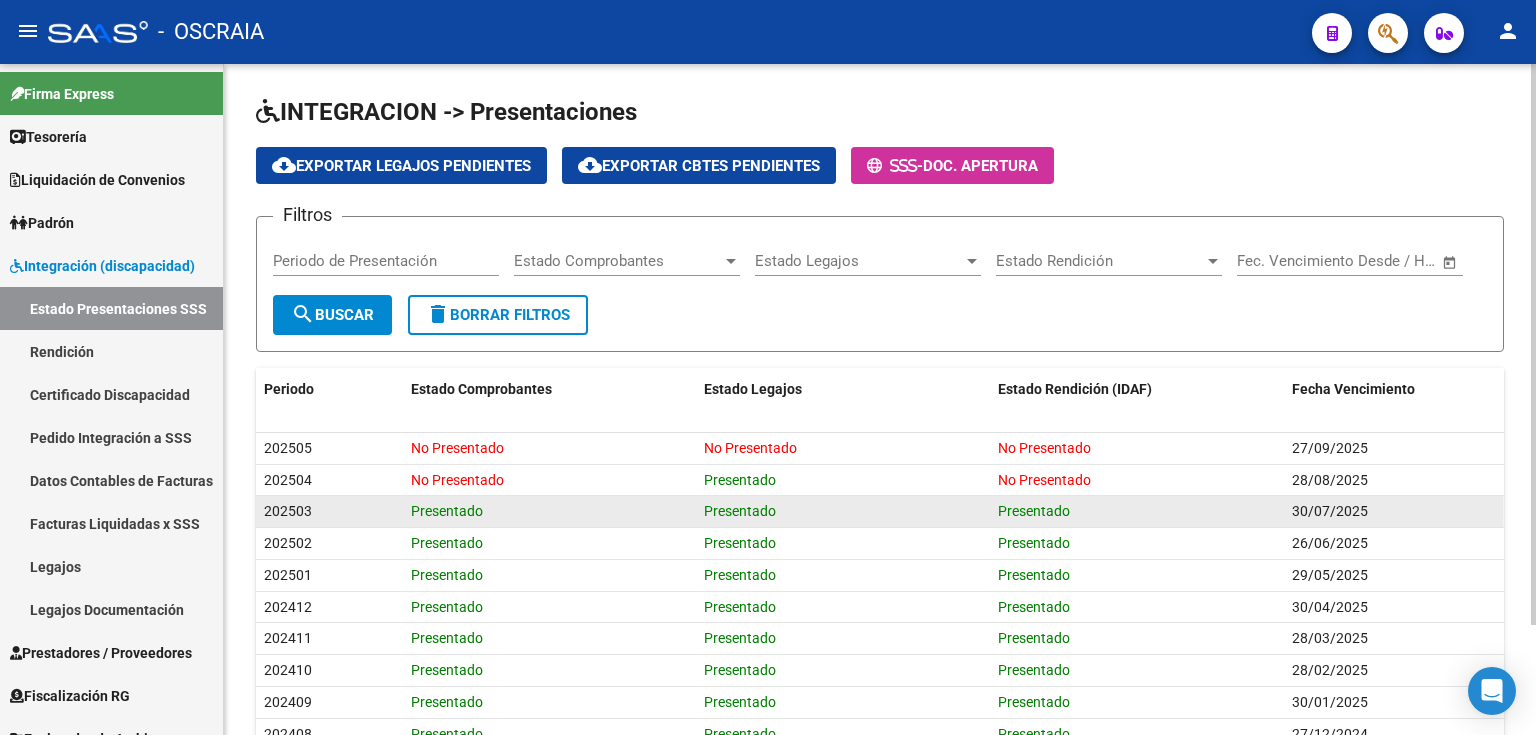 drag, startPoint x: 414, startPoint y: 485, endPoint x: 1424, endPoint y: 503, distance: 1010.1604 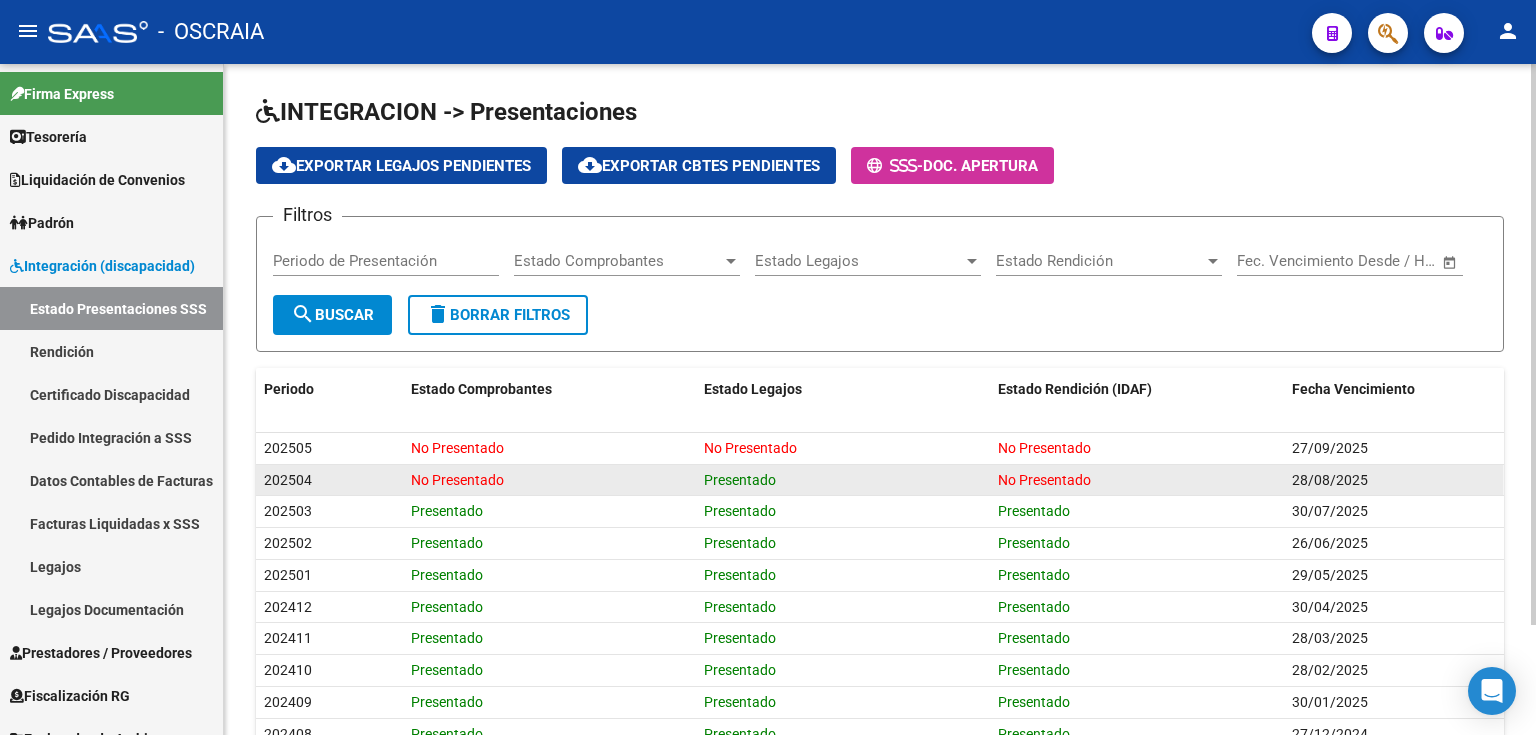 click on "Presentado" 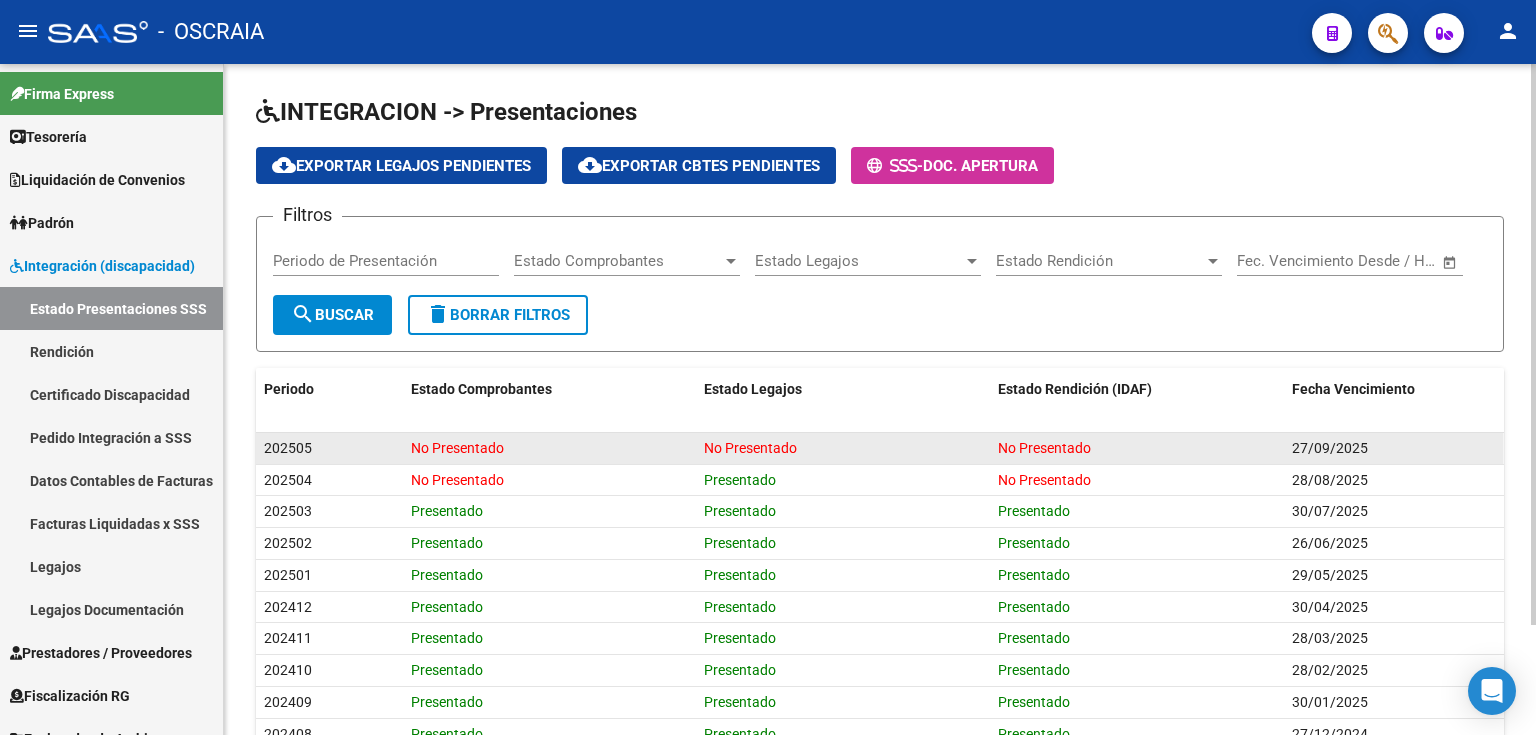 drag, startPoint x: 403, startPoint y: 449, endPoint x: 1381, endPoint y: 444, distance: 978.01276 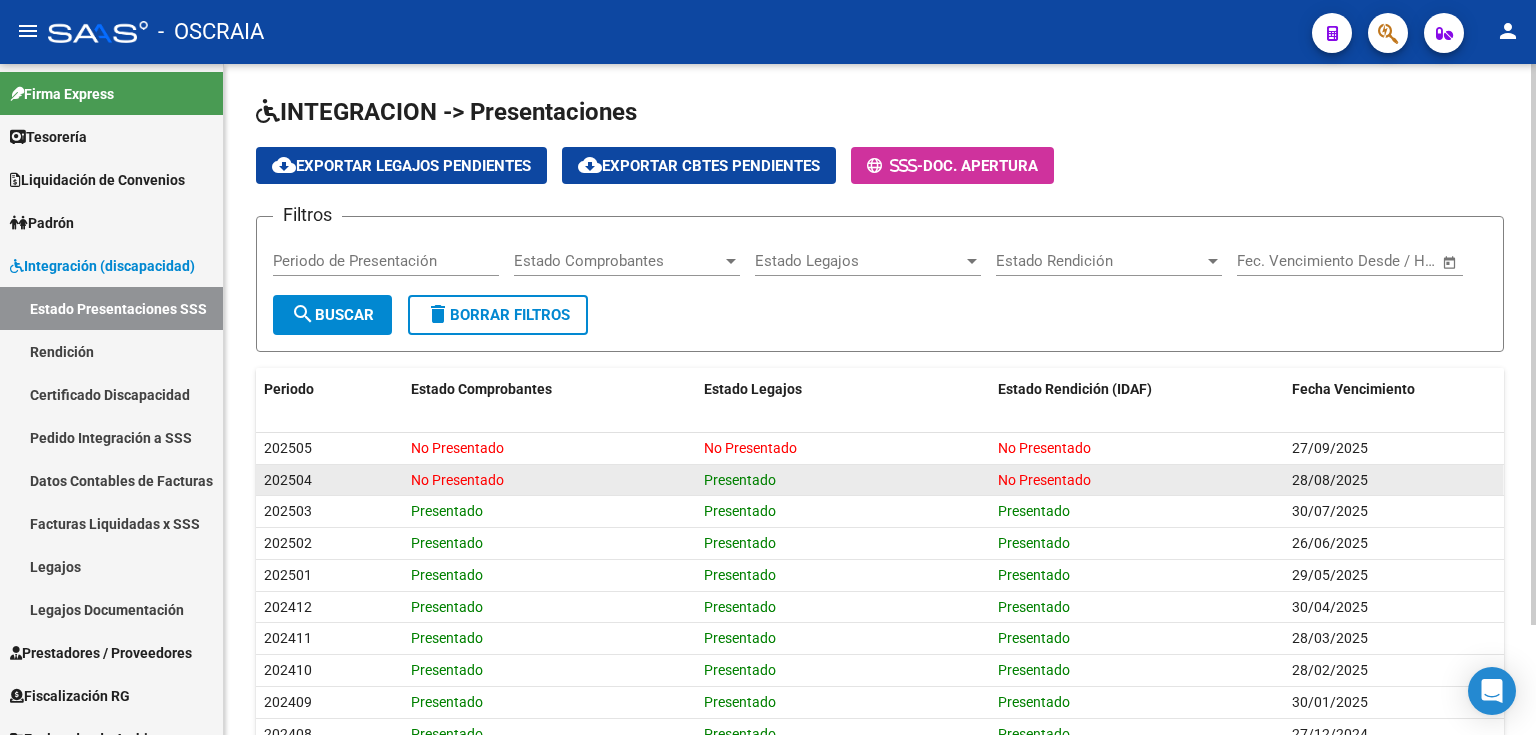 click on "No Presentado" 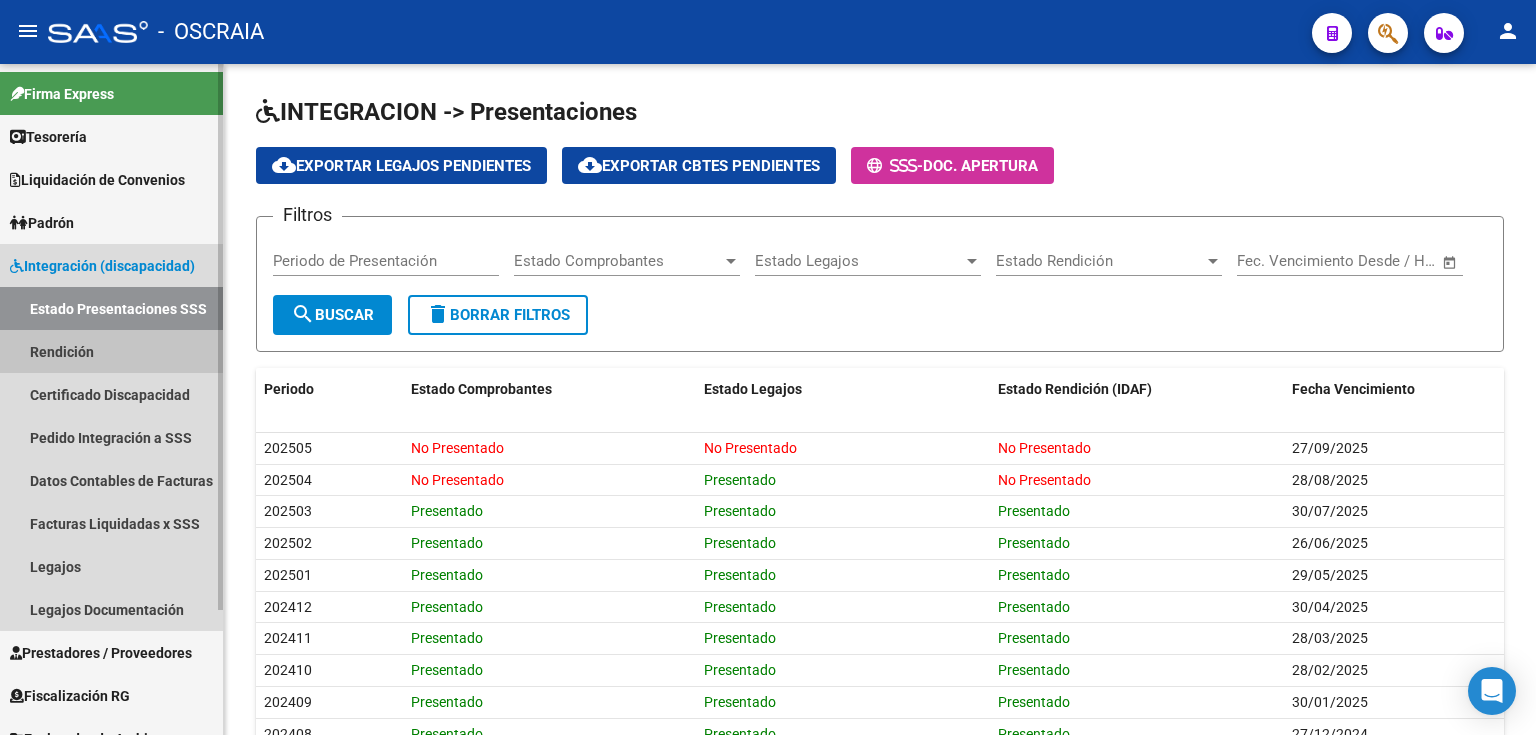 click on "Rendición" at bounding box center (111, 351) 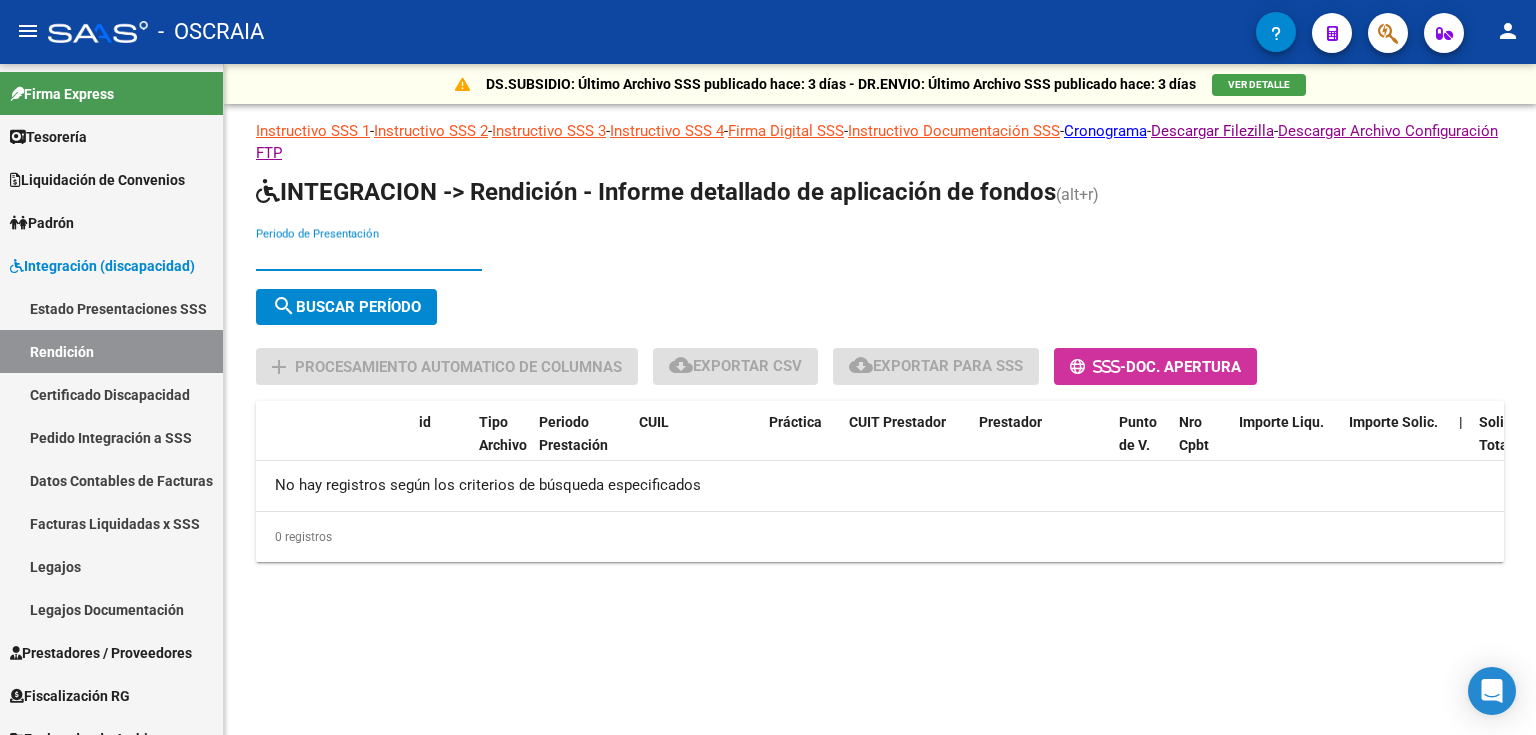 click on "Periodo de Presentación" at bounding box center [369, 255] 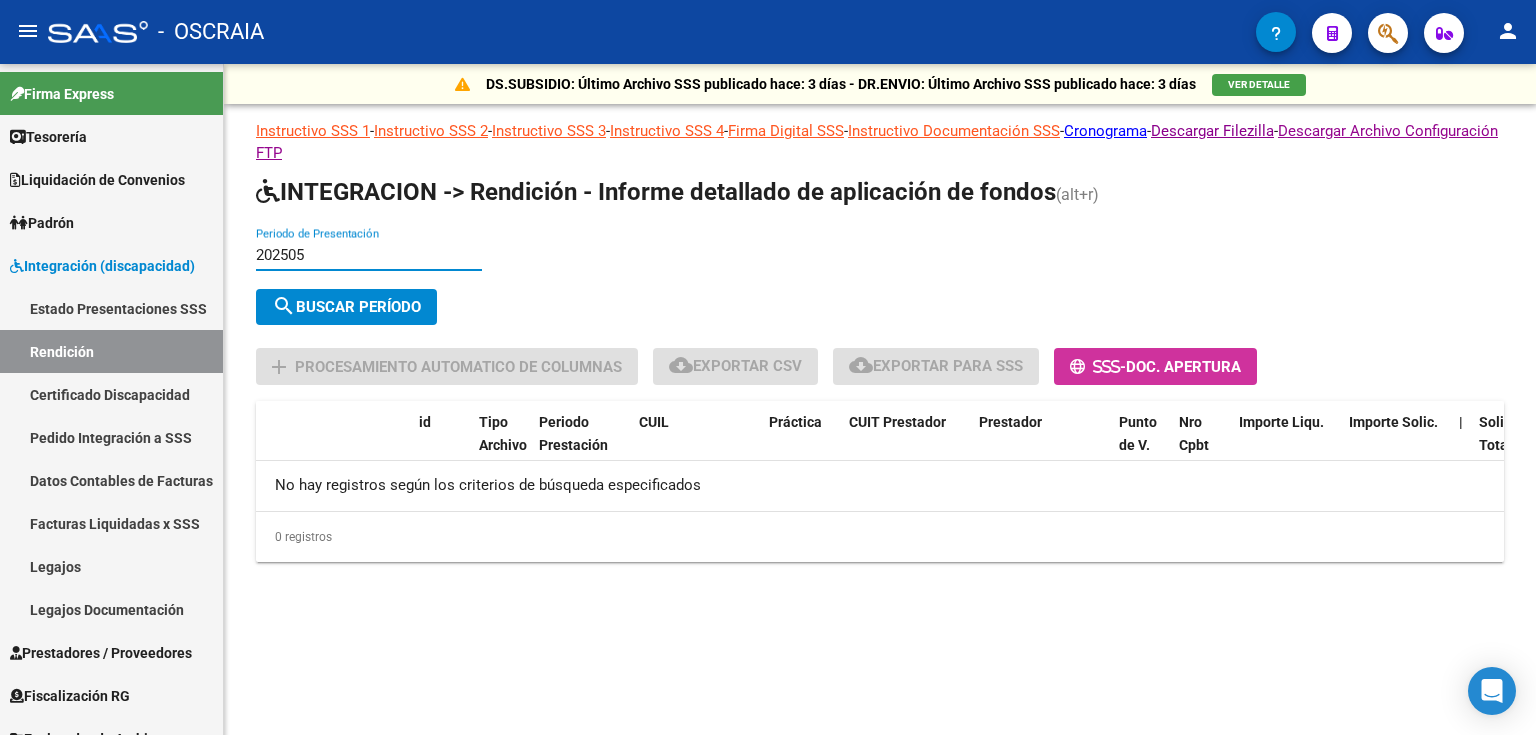 type on "202505" 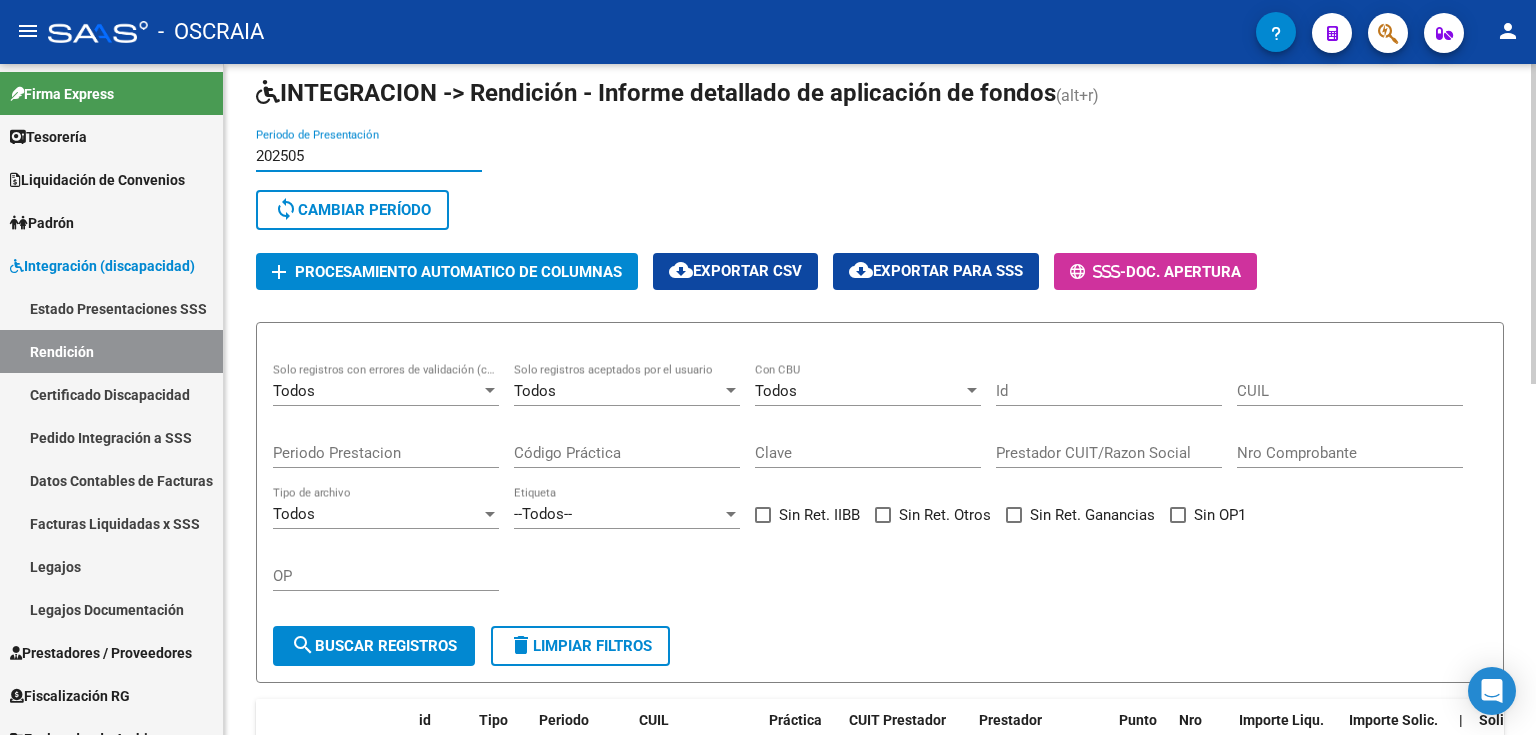 scroll, scrollTop: 80, scrollLeft: 0, axis: vertical 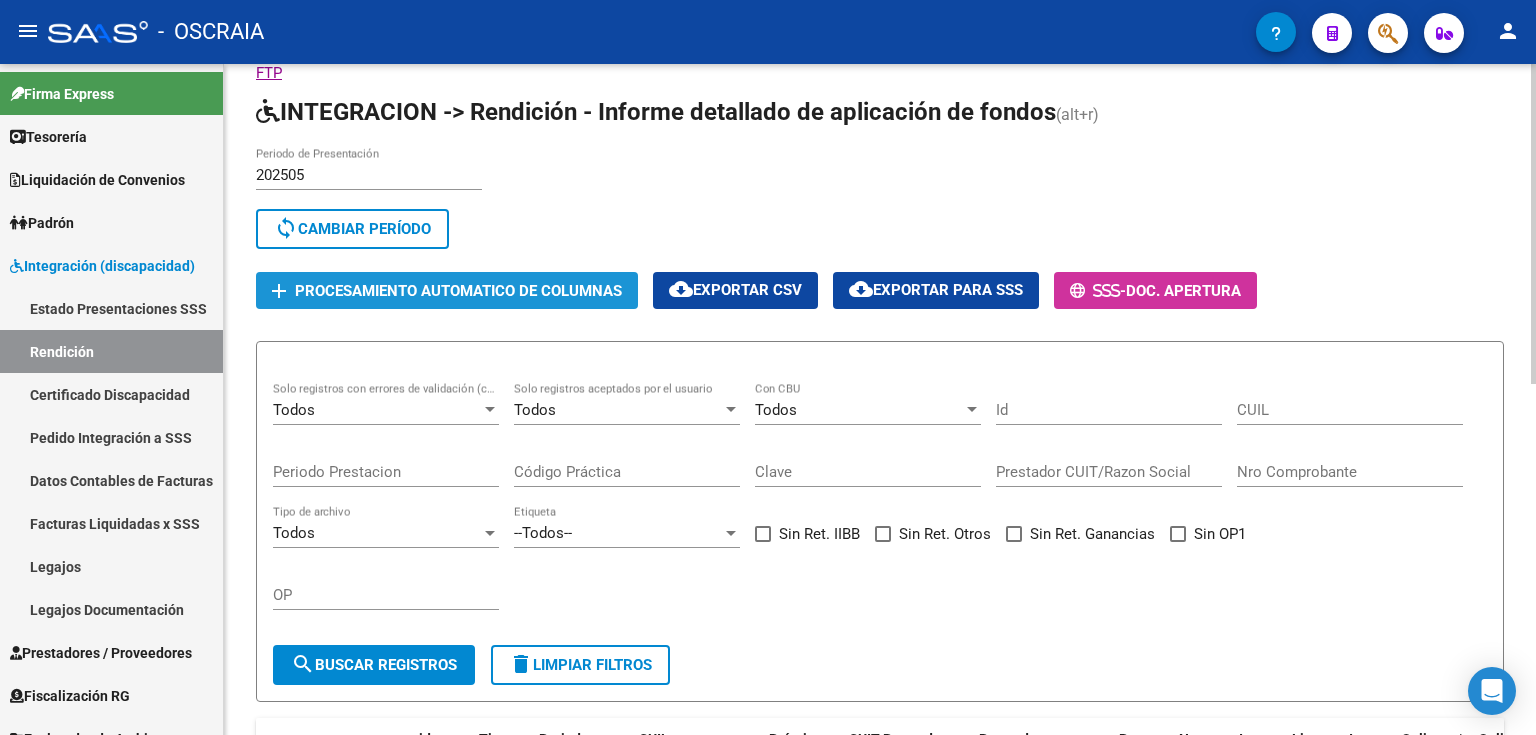 click on "Procesamiento automatico de columnas" 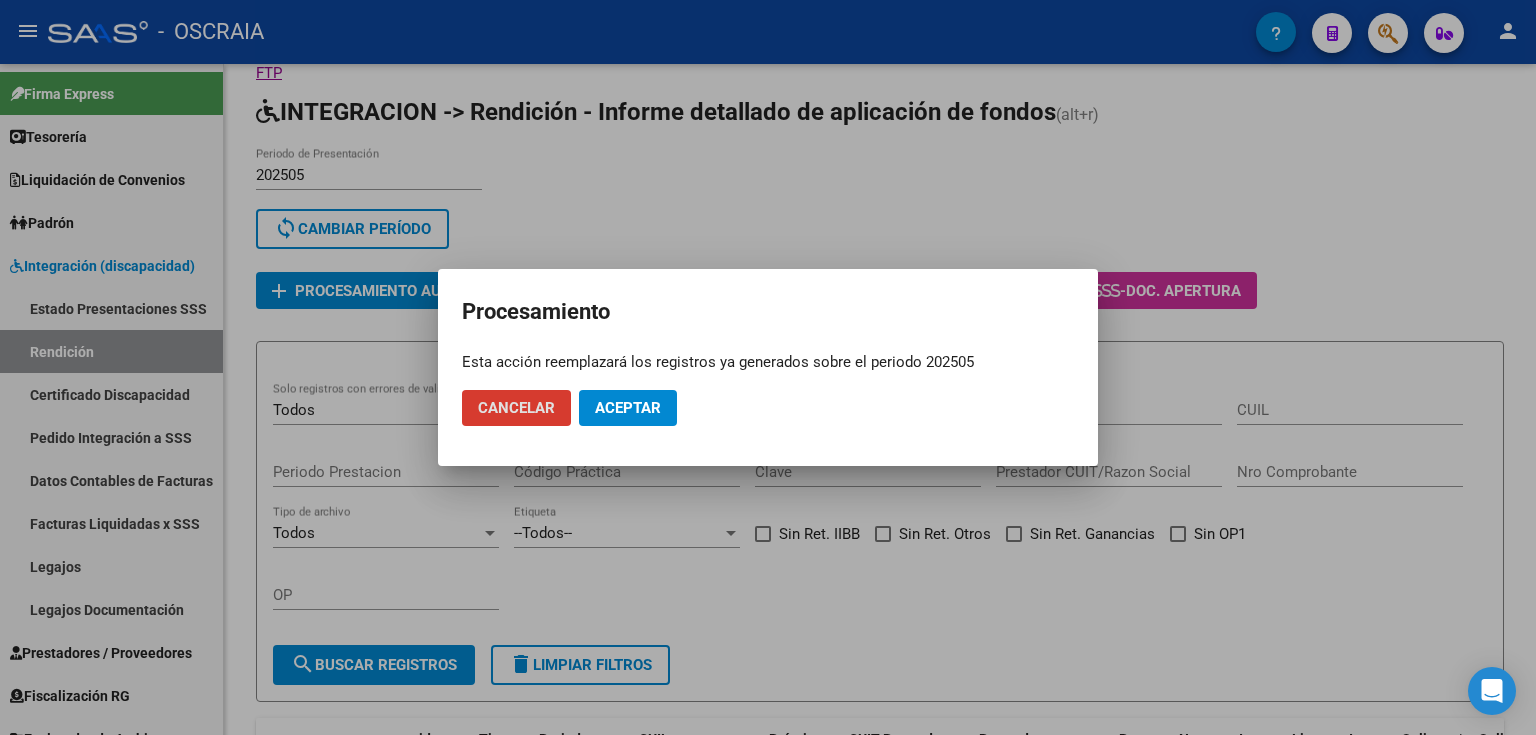 click on "Aceptar" at bounding box center [628, 408] 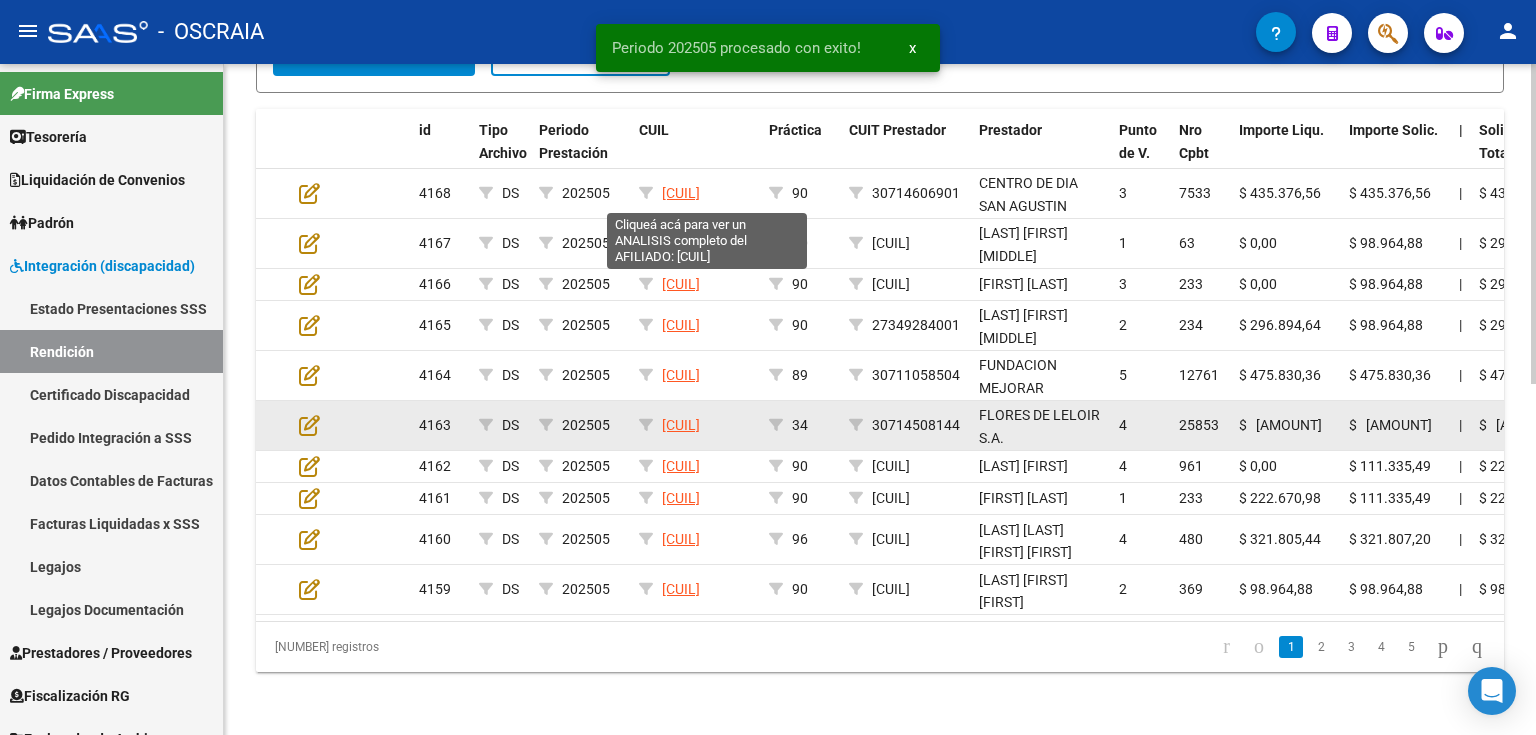 scroll, scrollTop: 733, scrollLeft: 0, axis: vertical 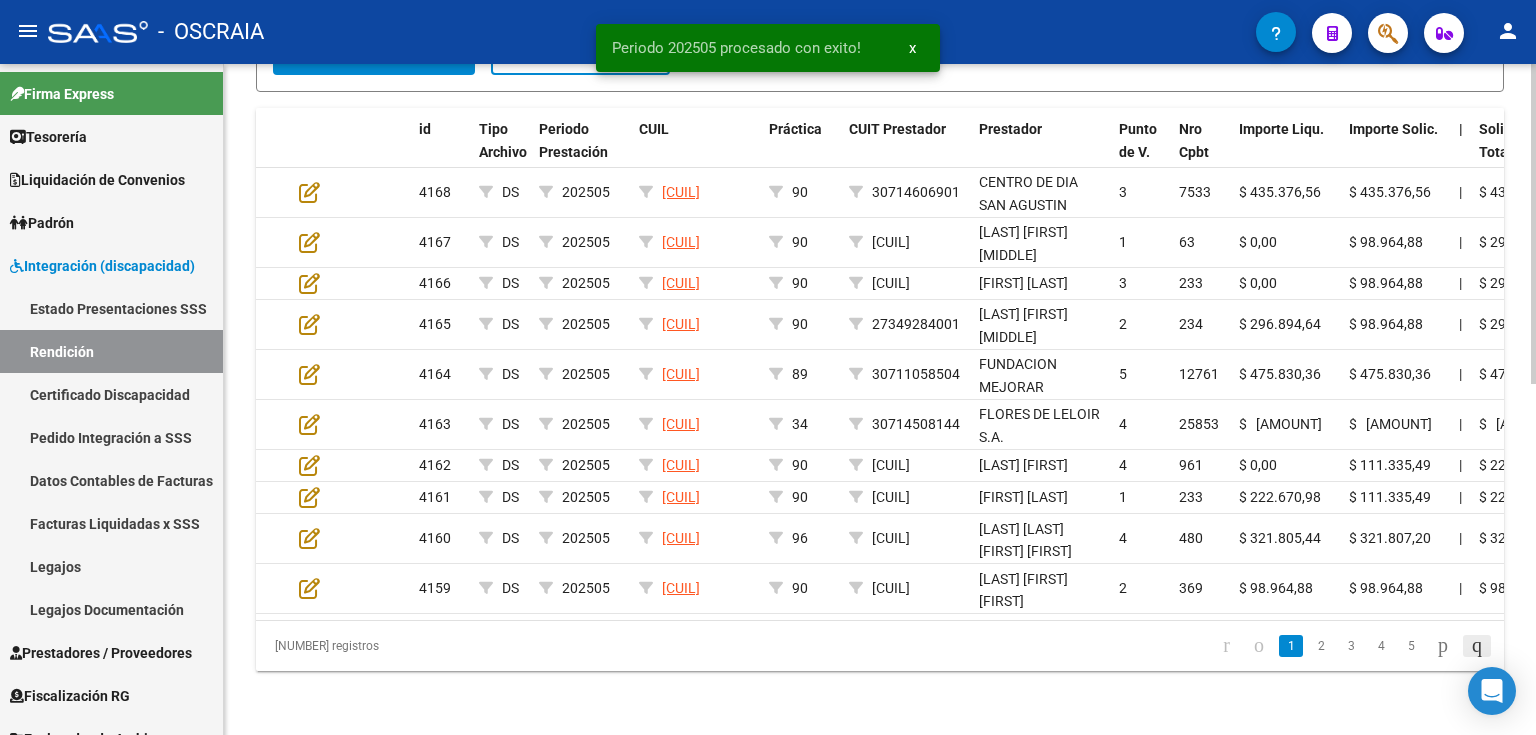 click 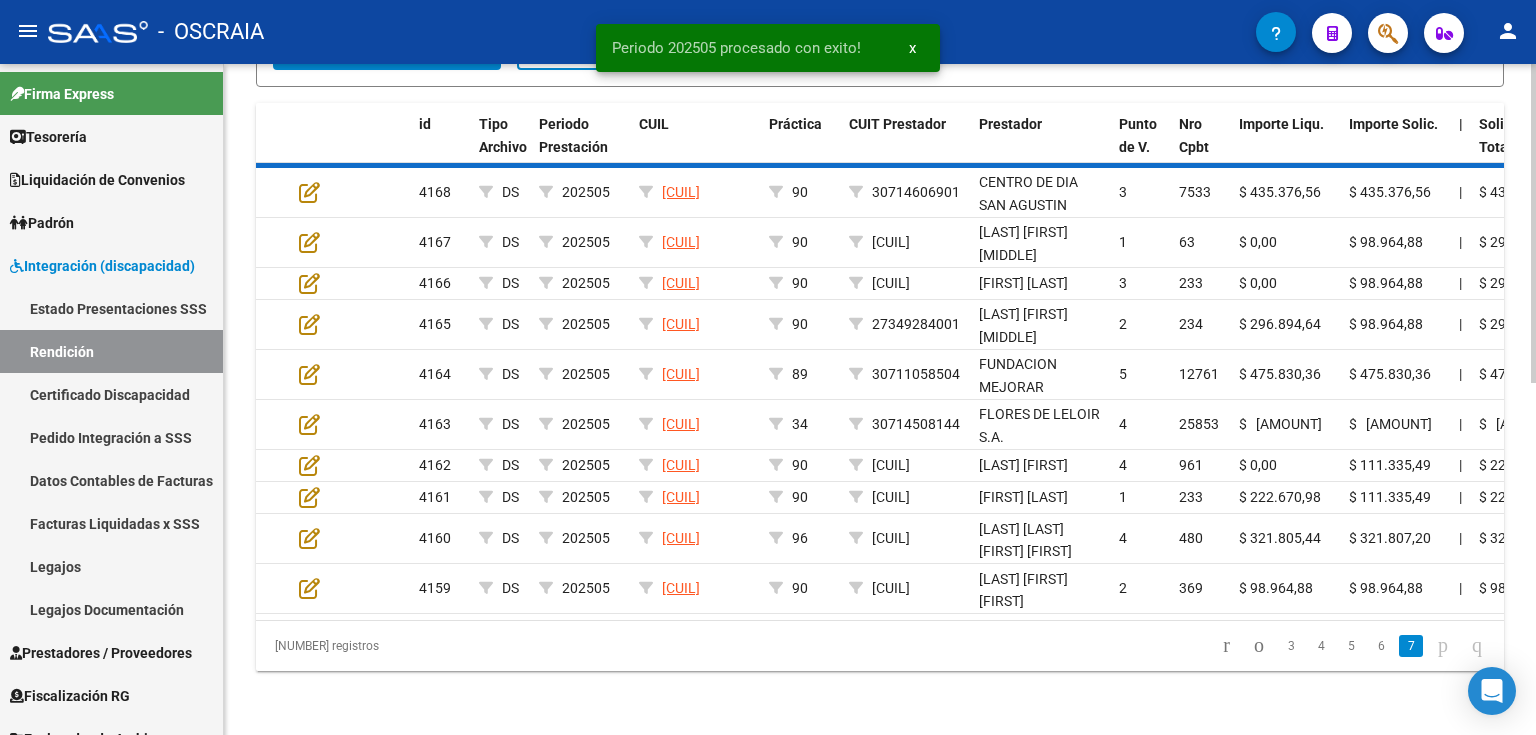 scroll, scrollTop: 301, scrollLeft: 0, axis: vertical 